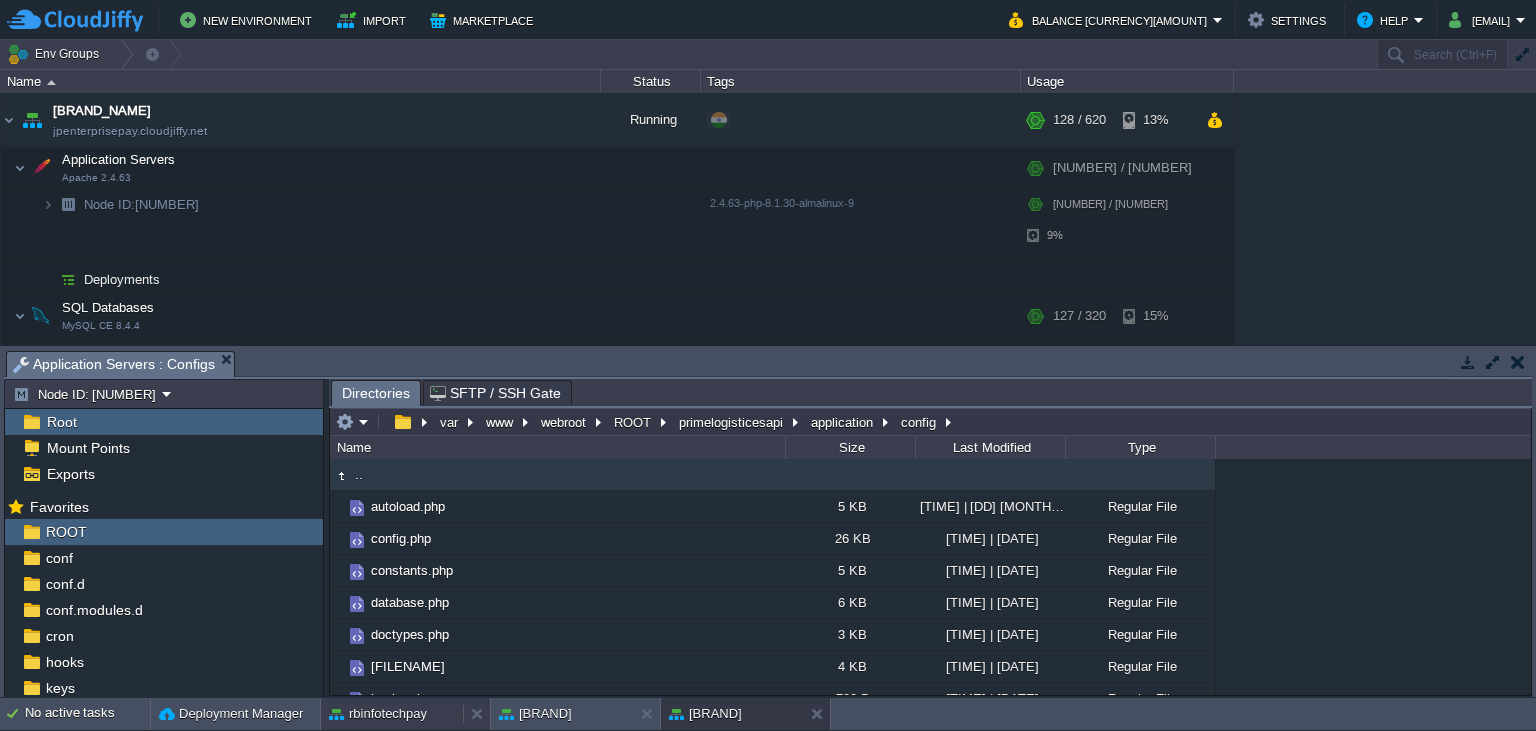 click on "rbinfotechpay" at bounding box center [378, 714] 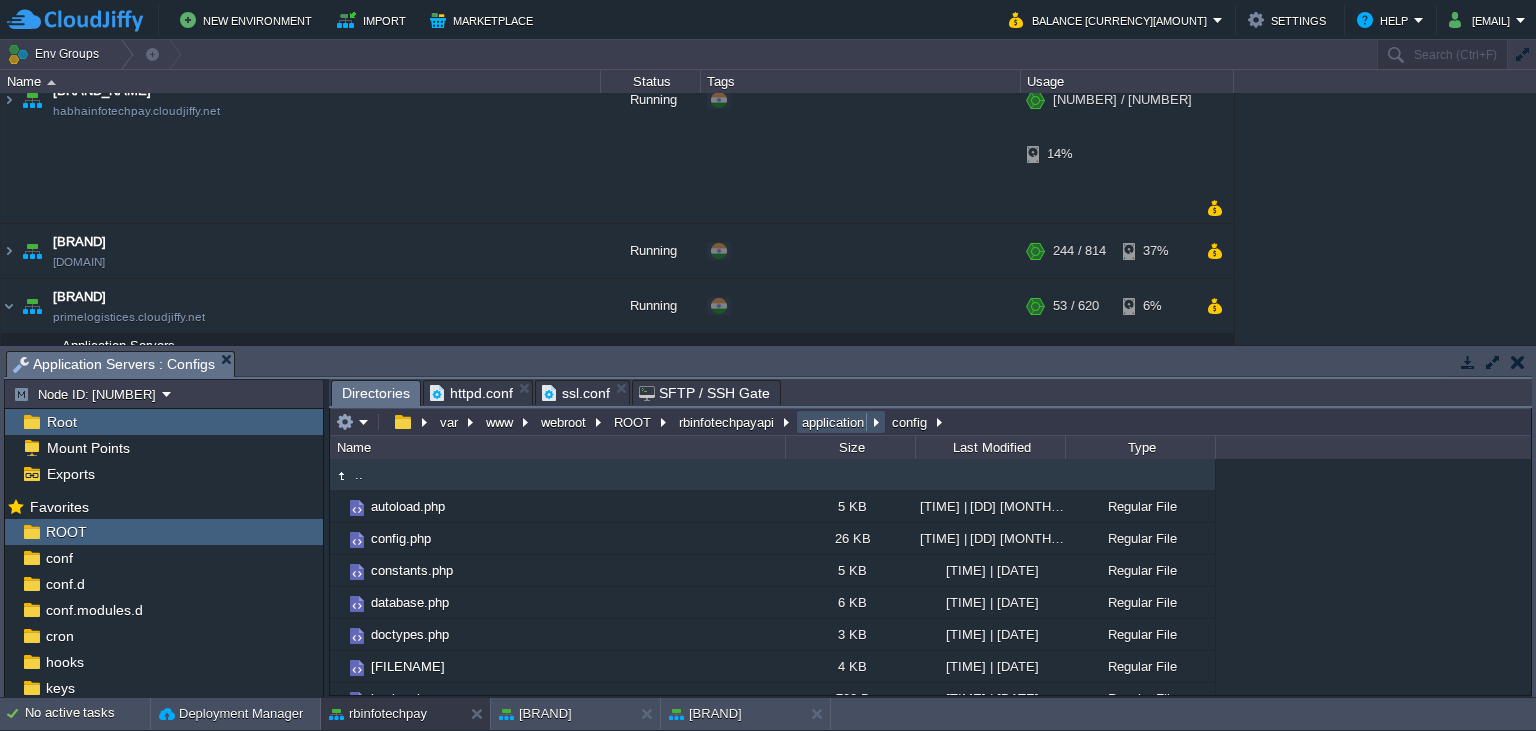click on "application" at bounding box center (834, 422) 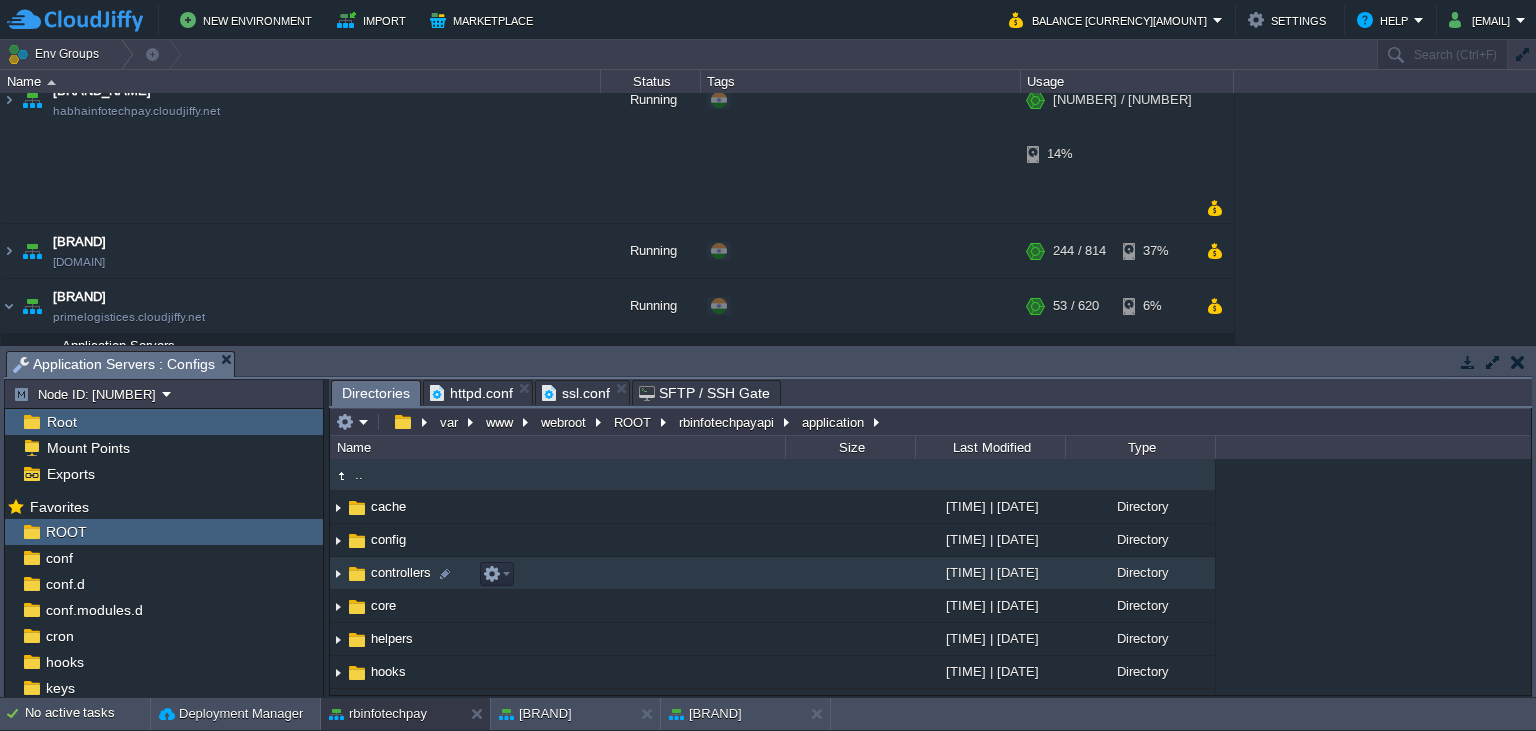 click on "controllers" at bounding box center [401, 572] 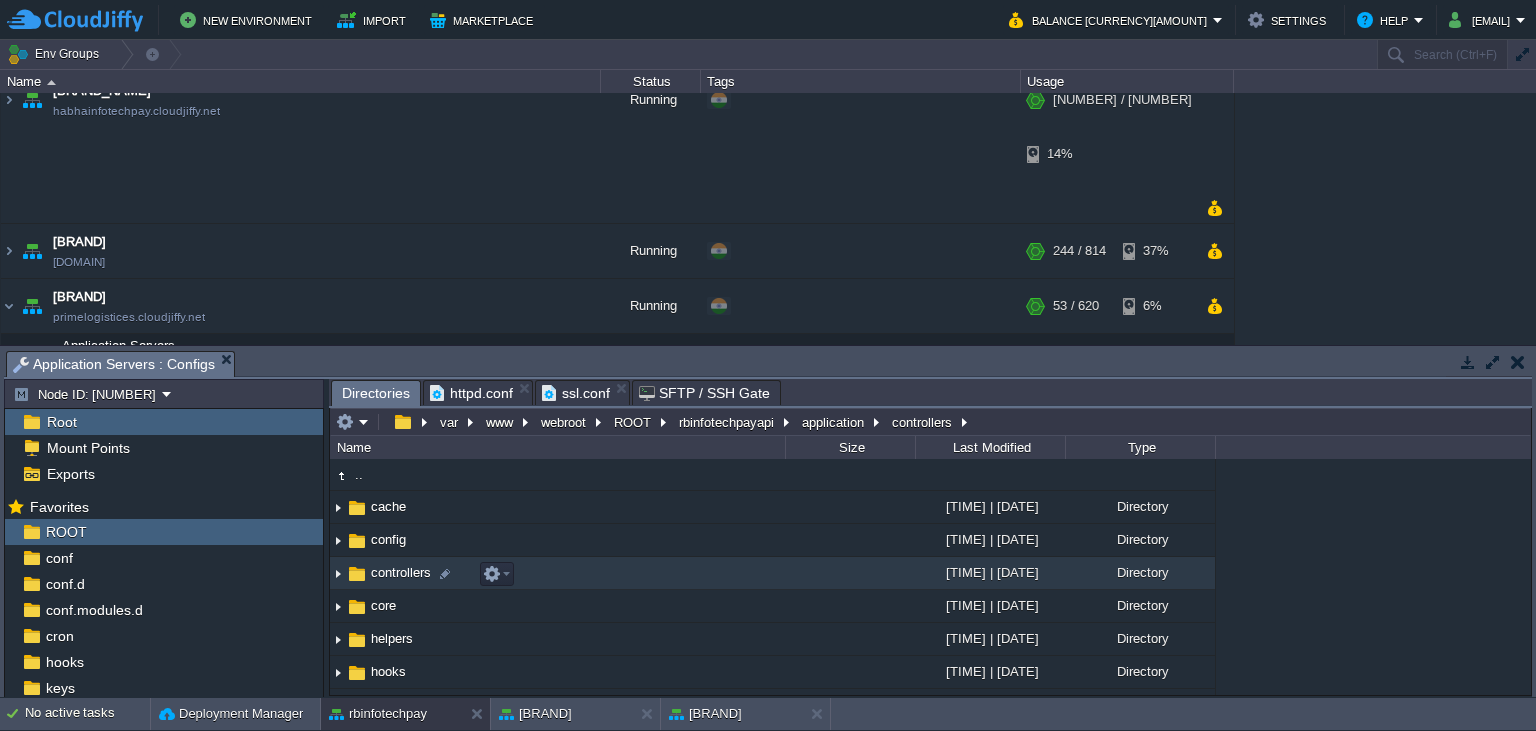 click on "controllers" at bounding box center [401, 572] 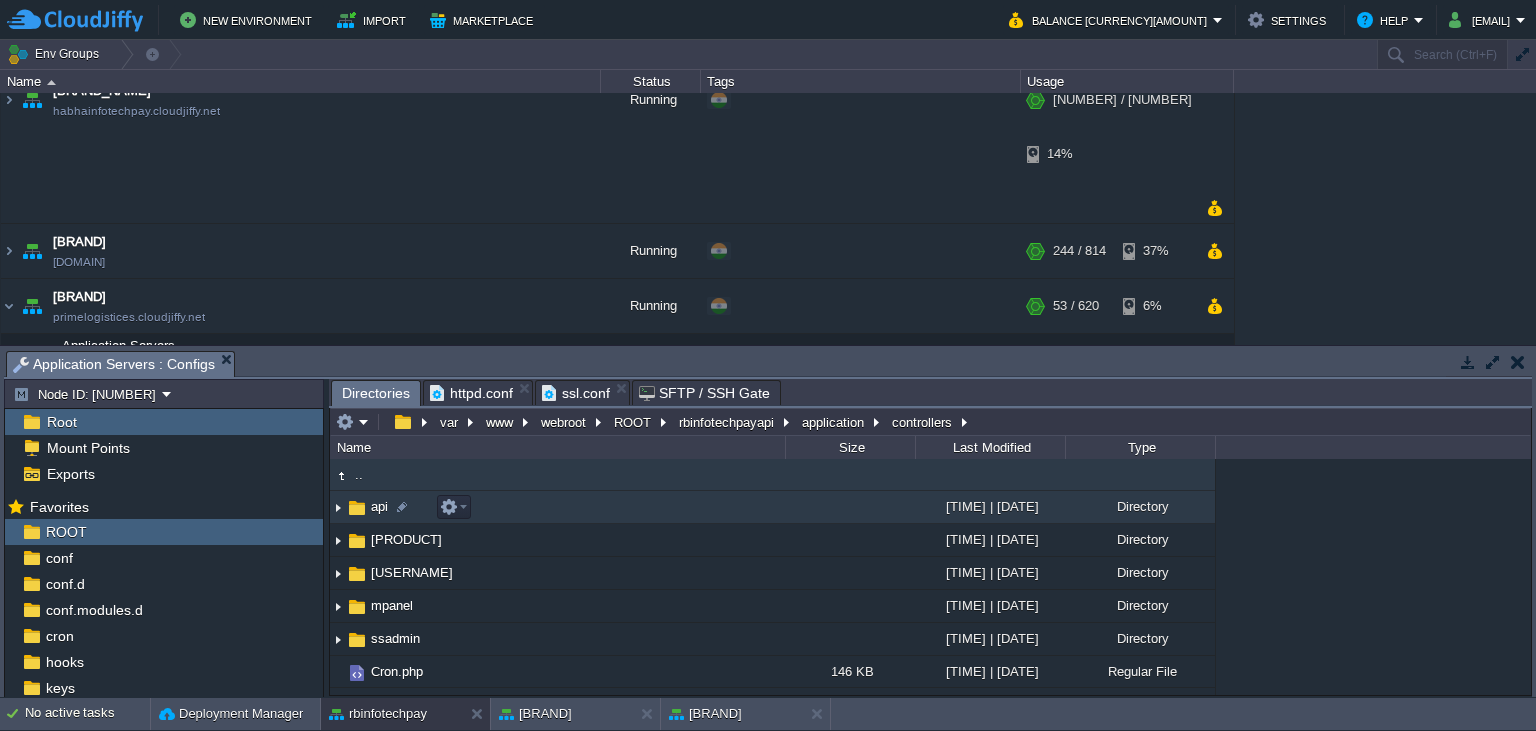 click on "api" at bounding box center [379, 506] 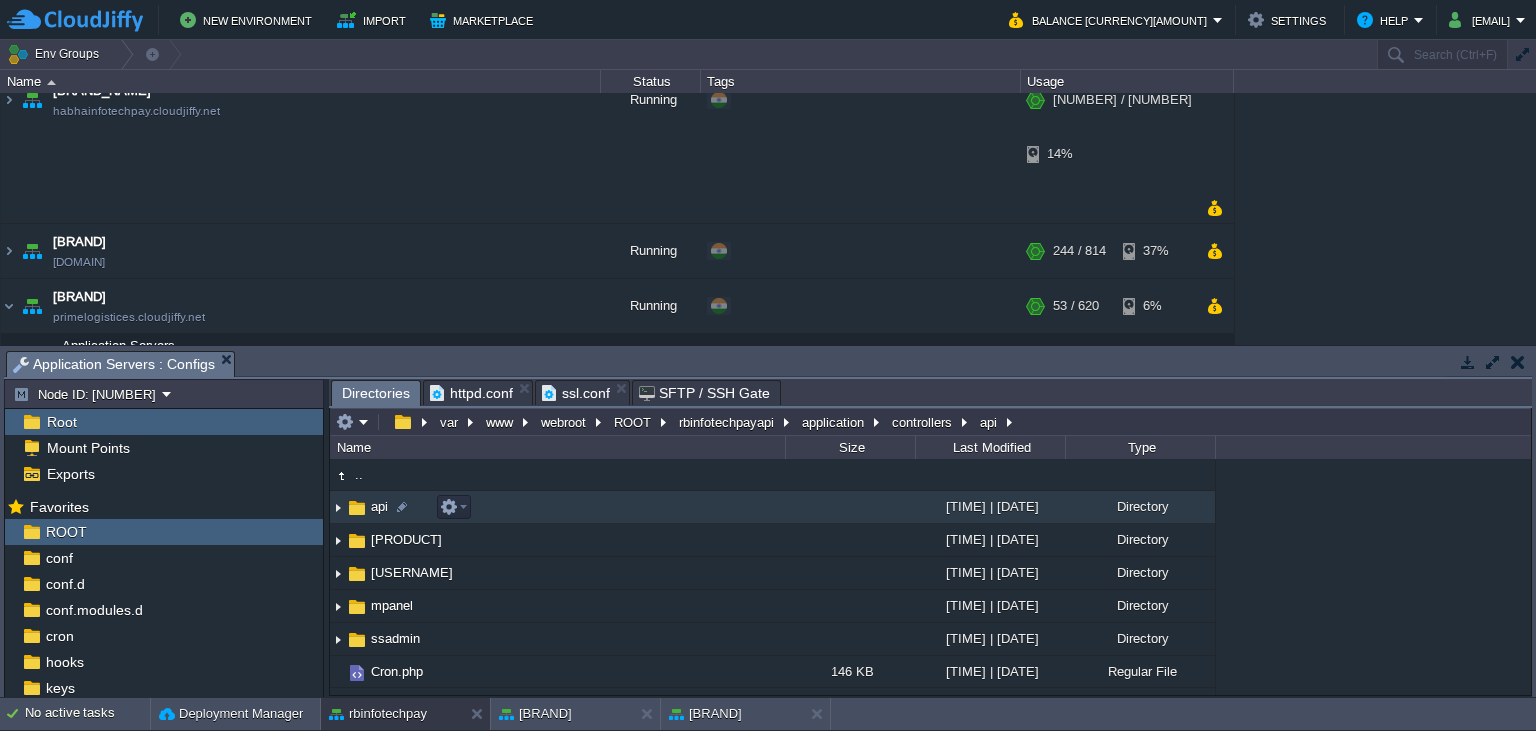 click on "api" at bounding box center [379, 506] 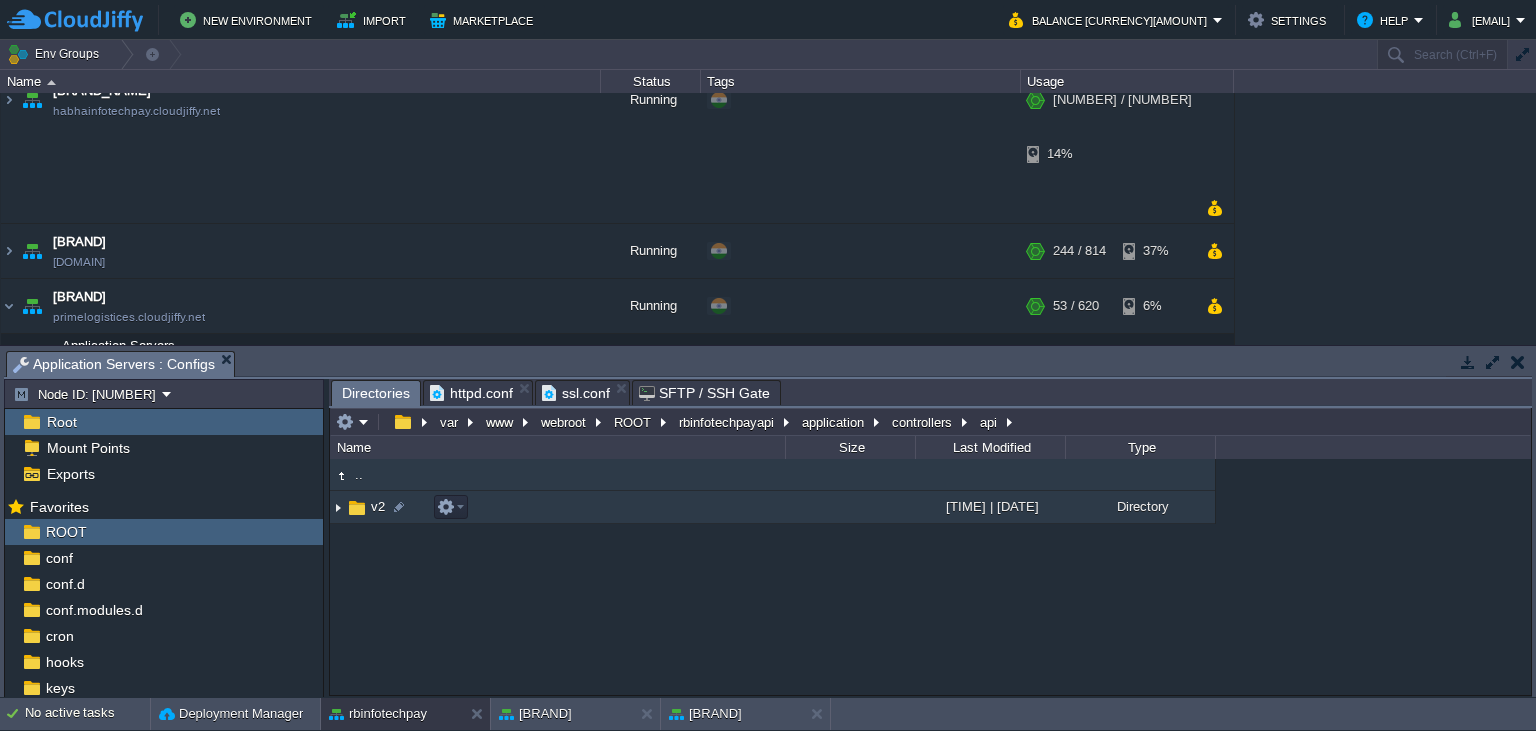 click on "v2" at bounding box center [378, 506] 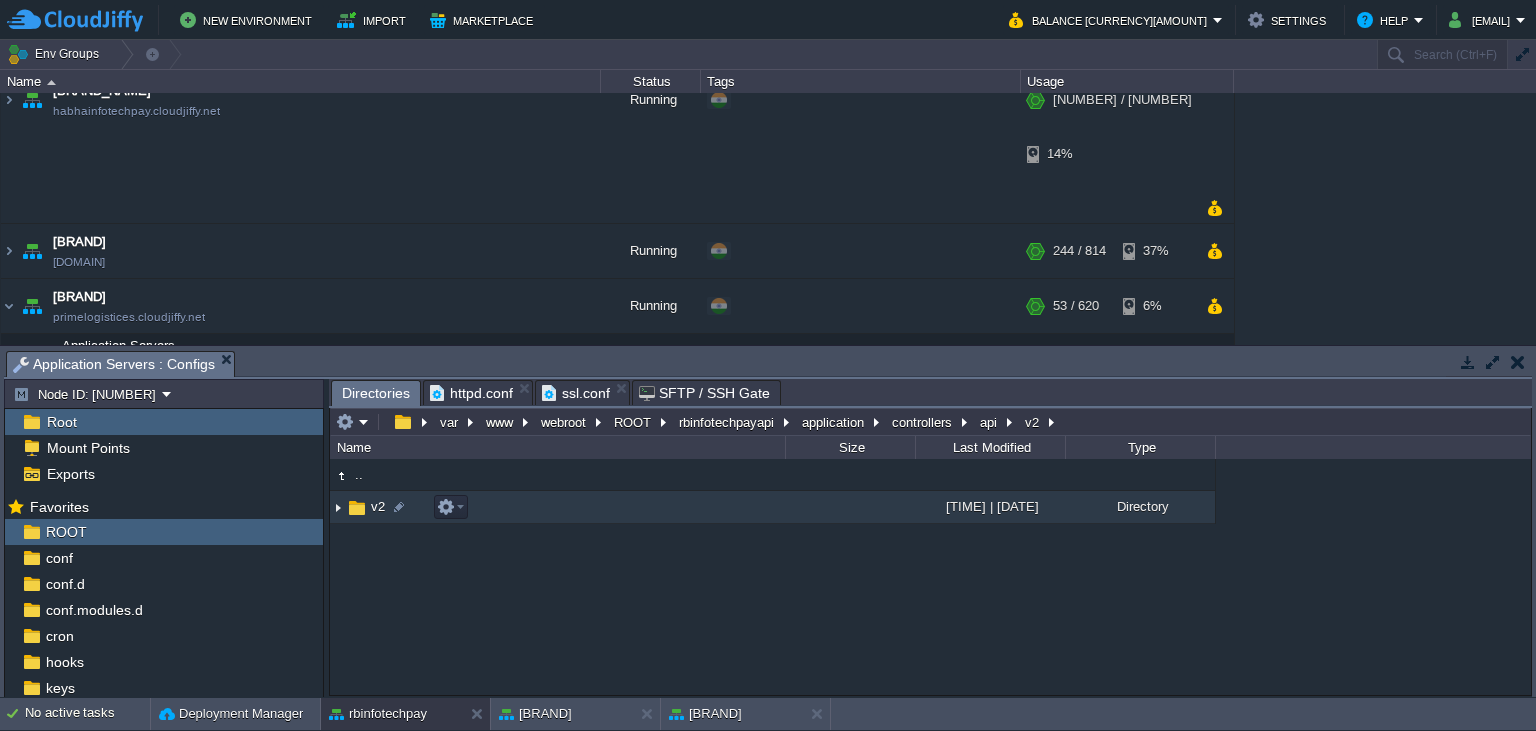 click on "v2" at bounding box center (378, 506) 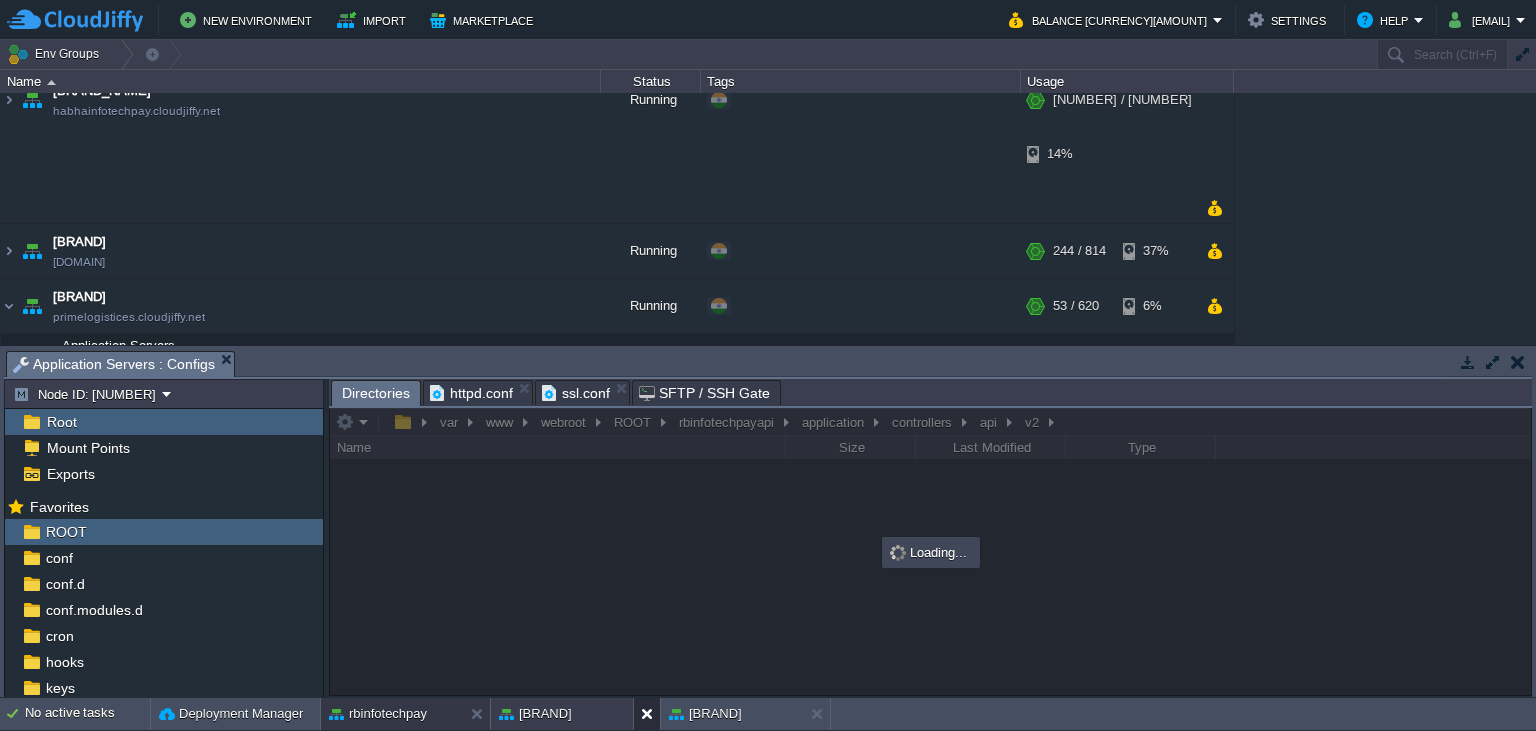 click at bounding box center [651, 714] 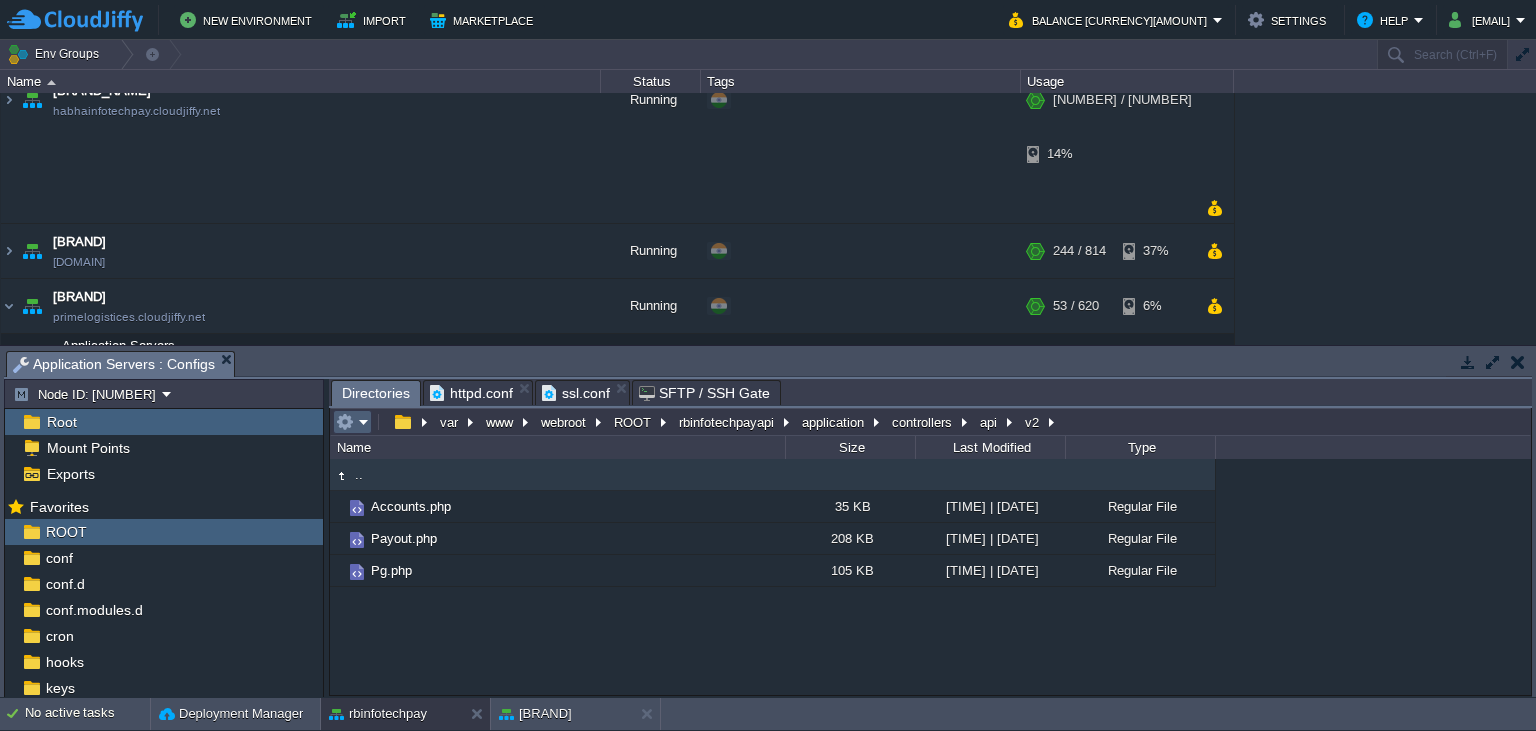 click at bounding box center [345, 422] 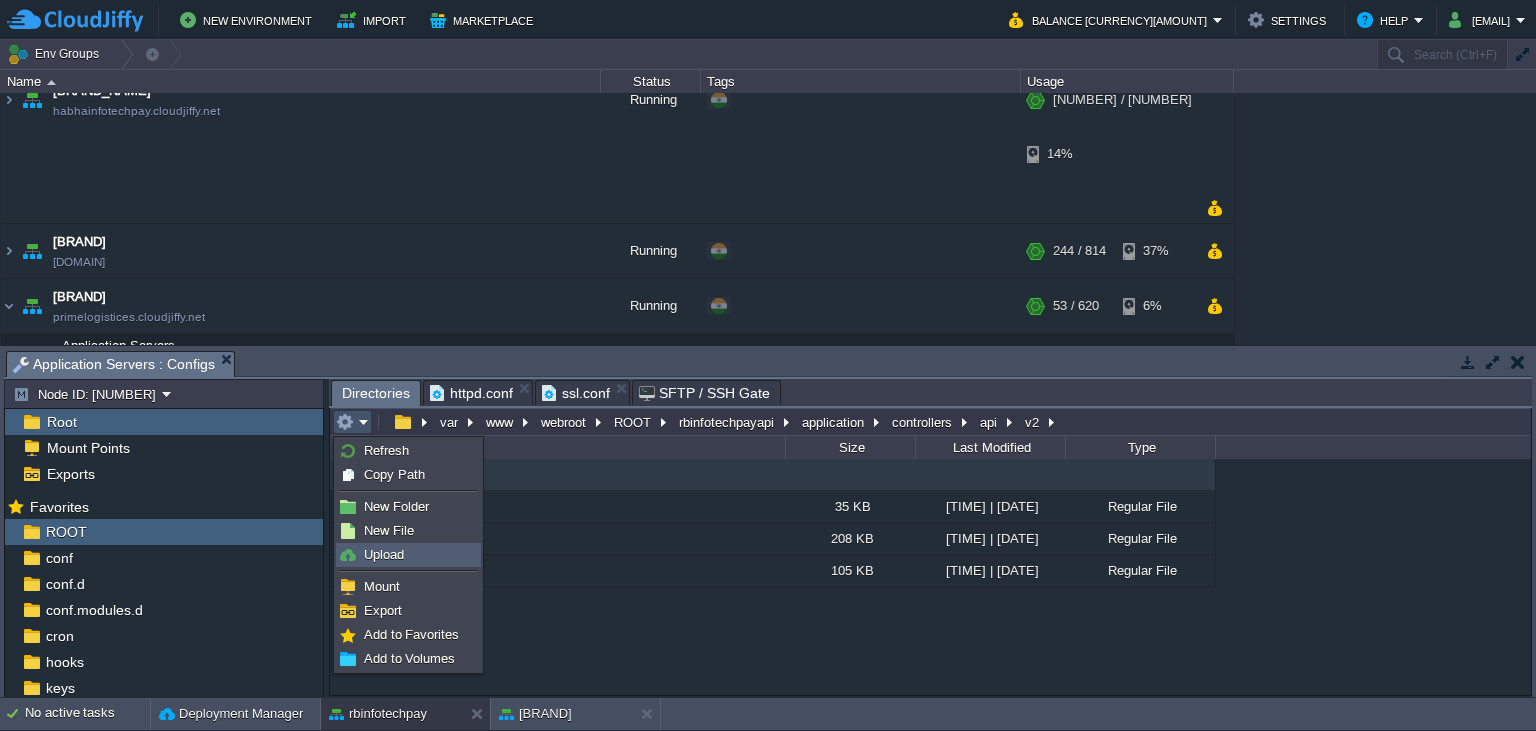 click on "Upload" at bounding box center (384, 554) 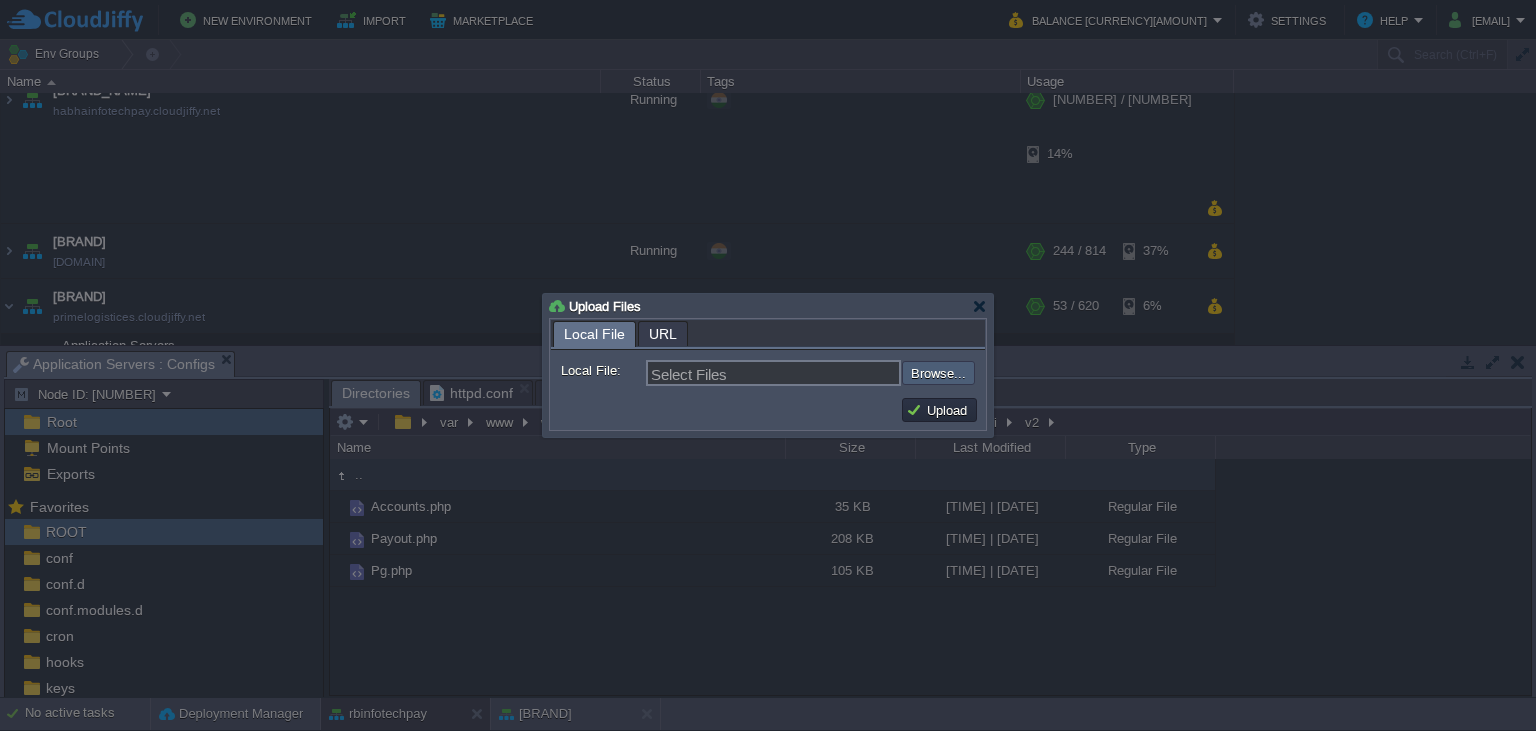 click at bounding box center [848, 373] 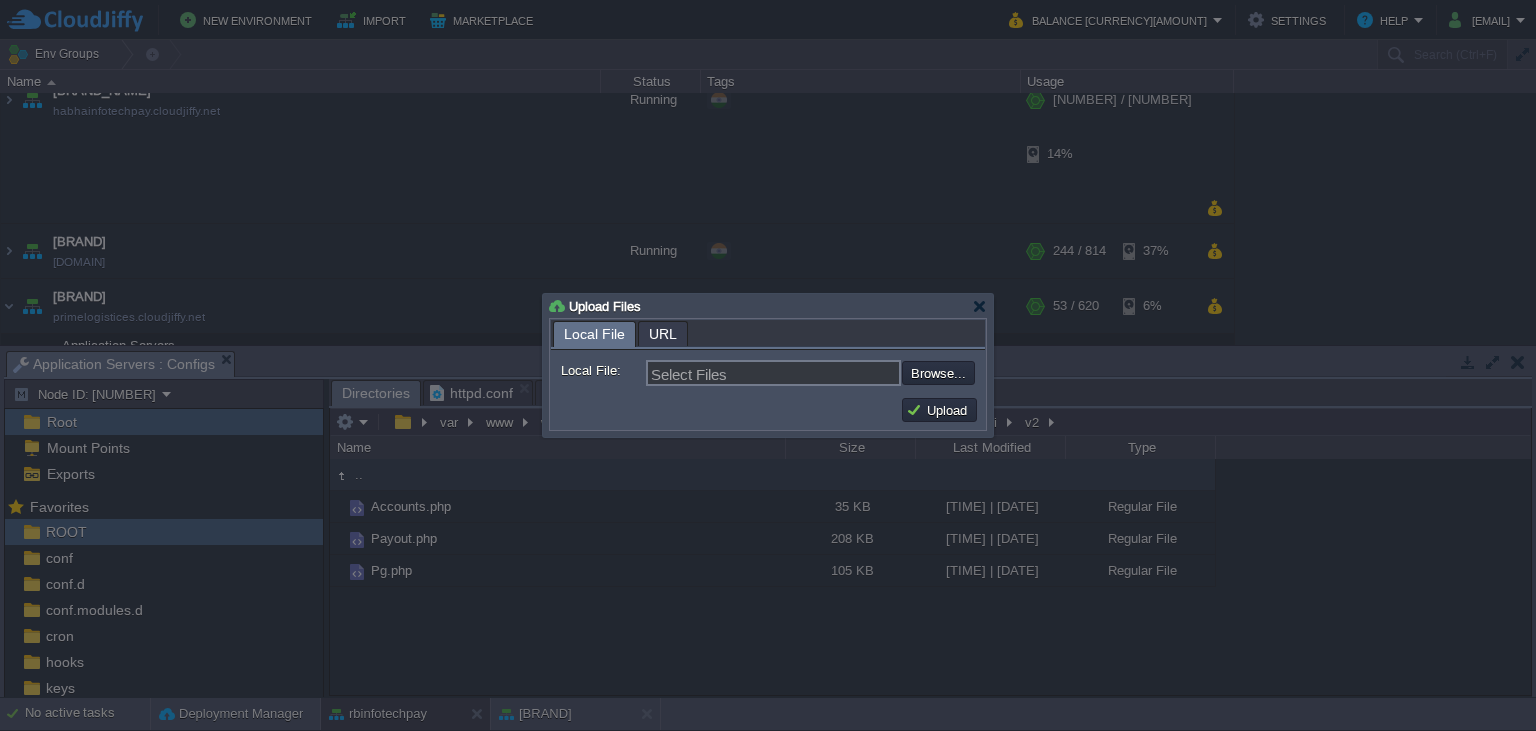type on "[PATH]" 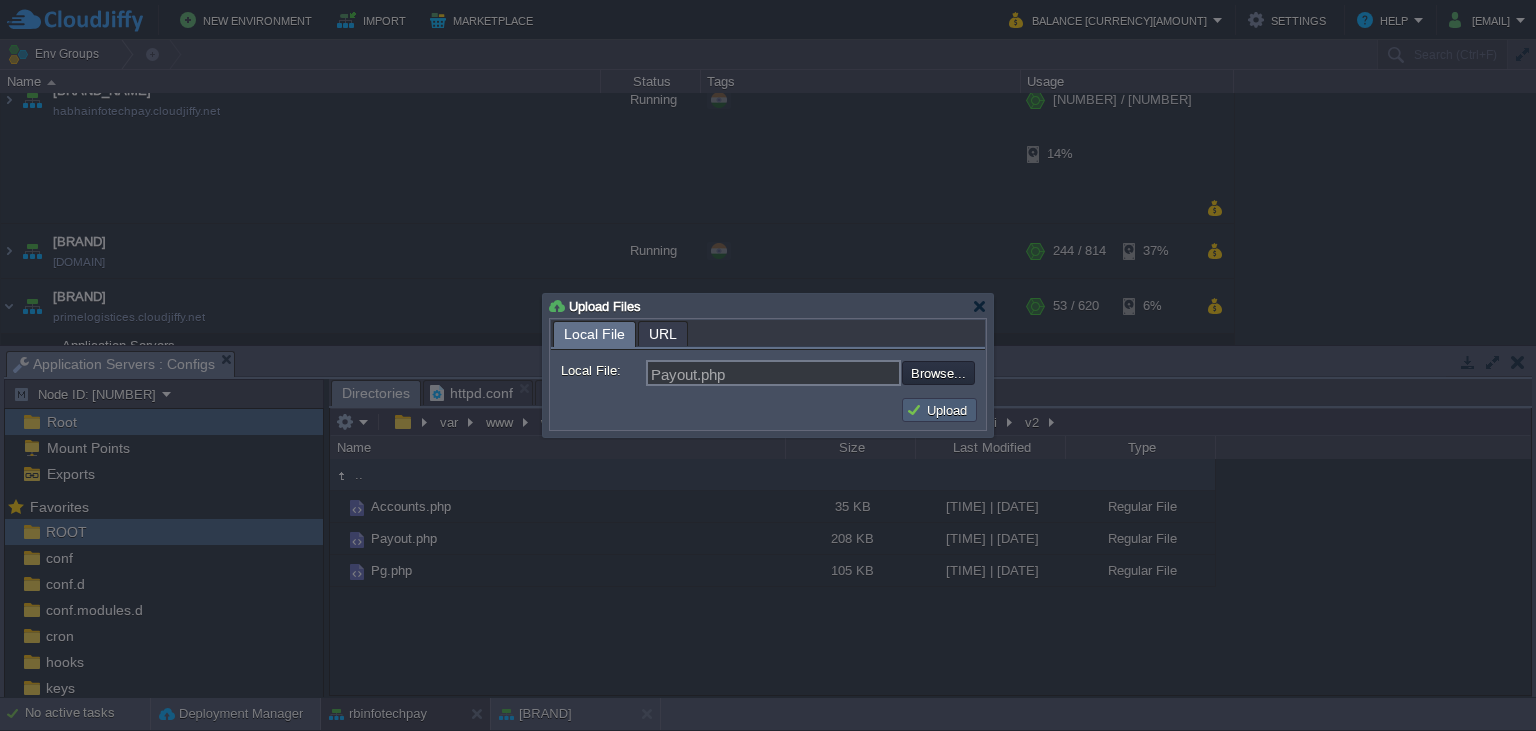 click on "Upload" at bounding box center [939, 410] 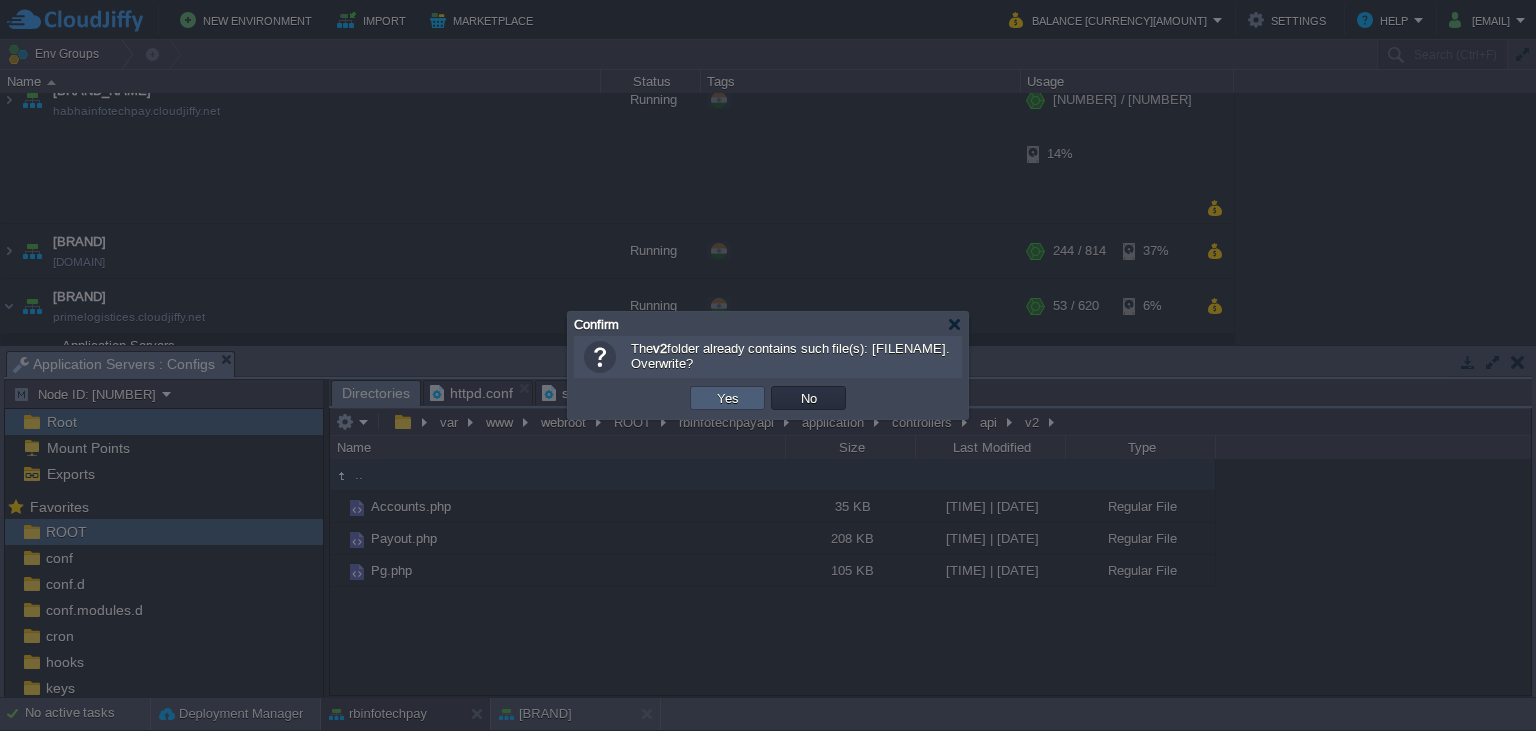 click on "Yes" at bounding box center (727, 398) 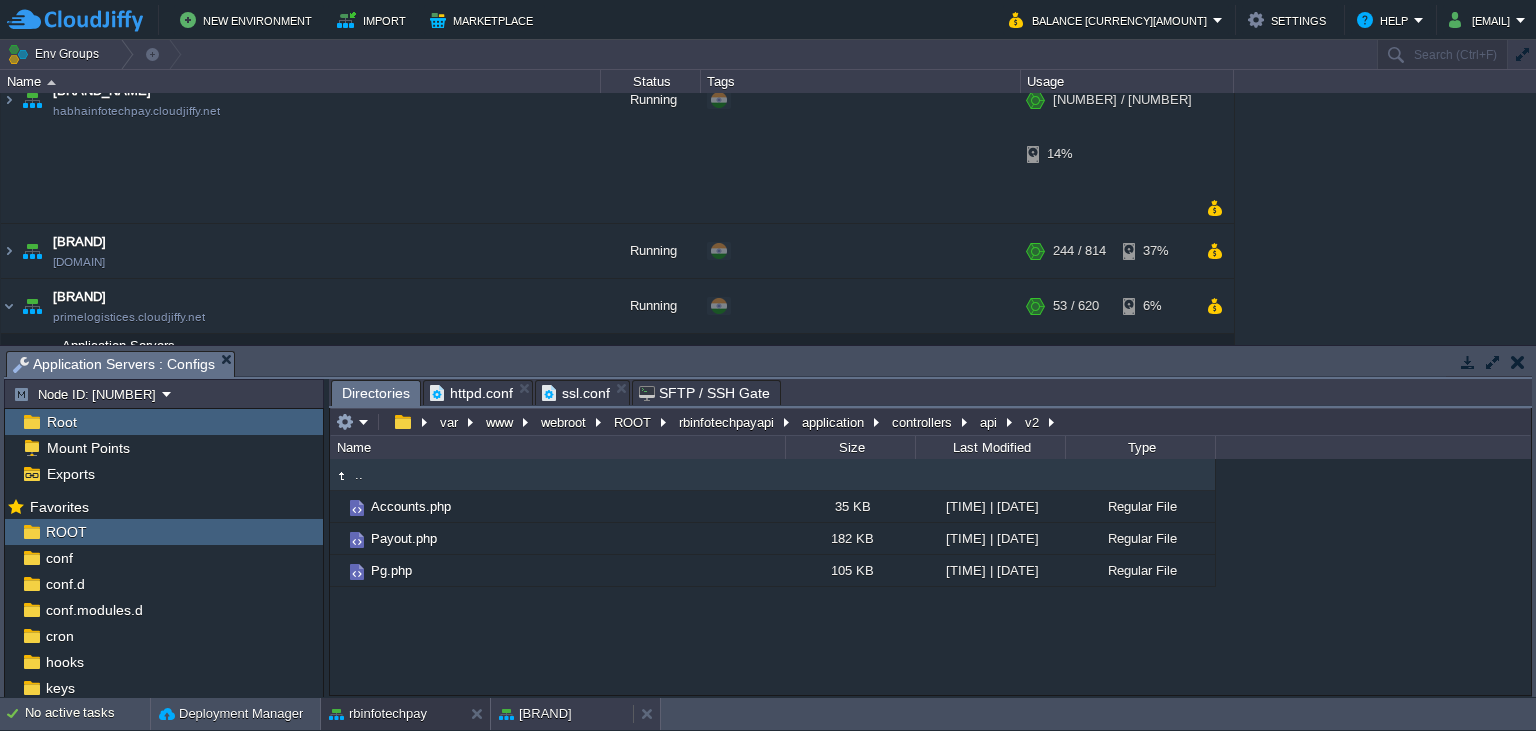 click on "[BRAND]" at bounding box center [535, 714] 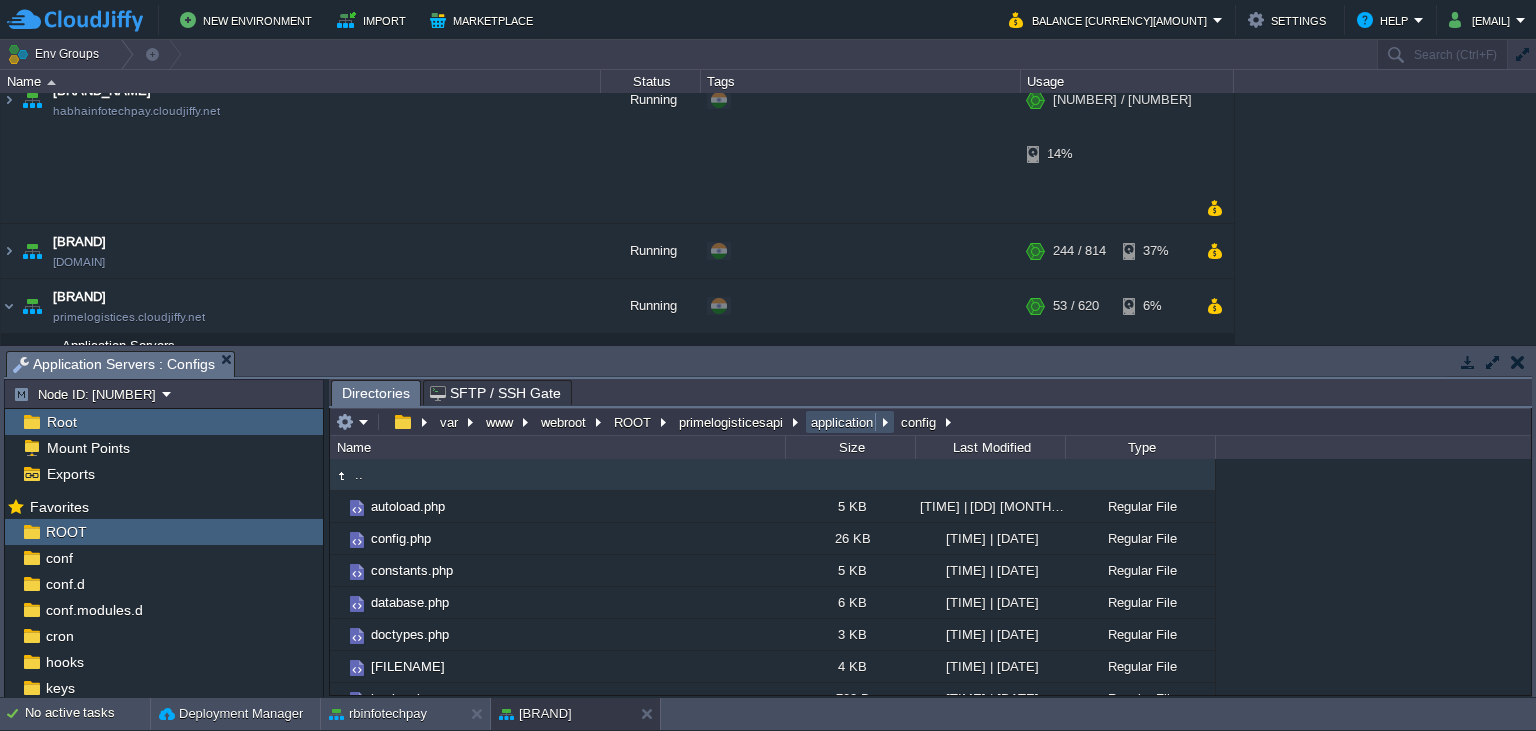 click on "application" at bounding box center [843, 422] 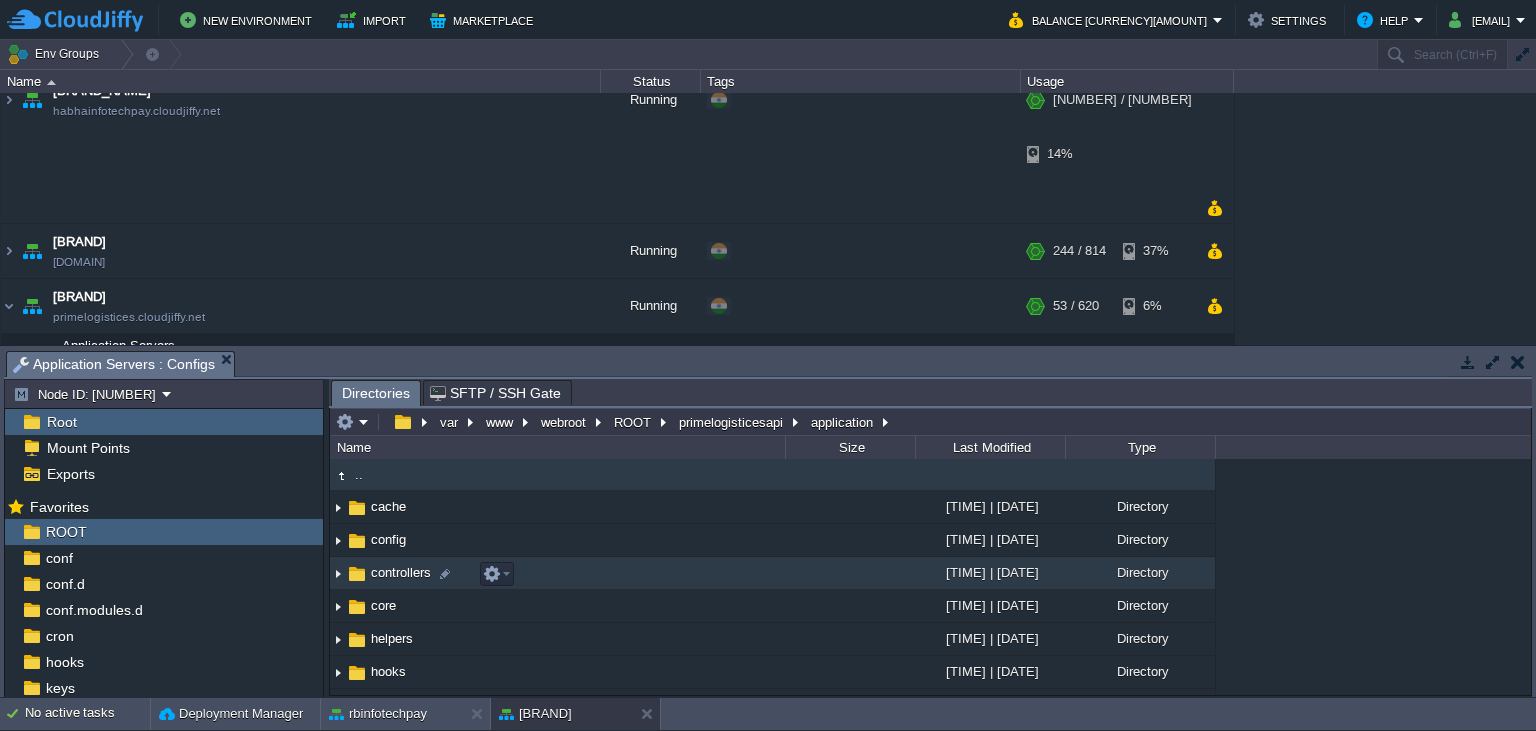 click on "controllers" at bounding box center (401, 572) 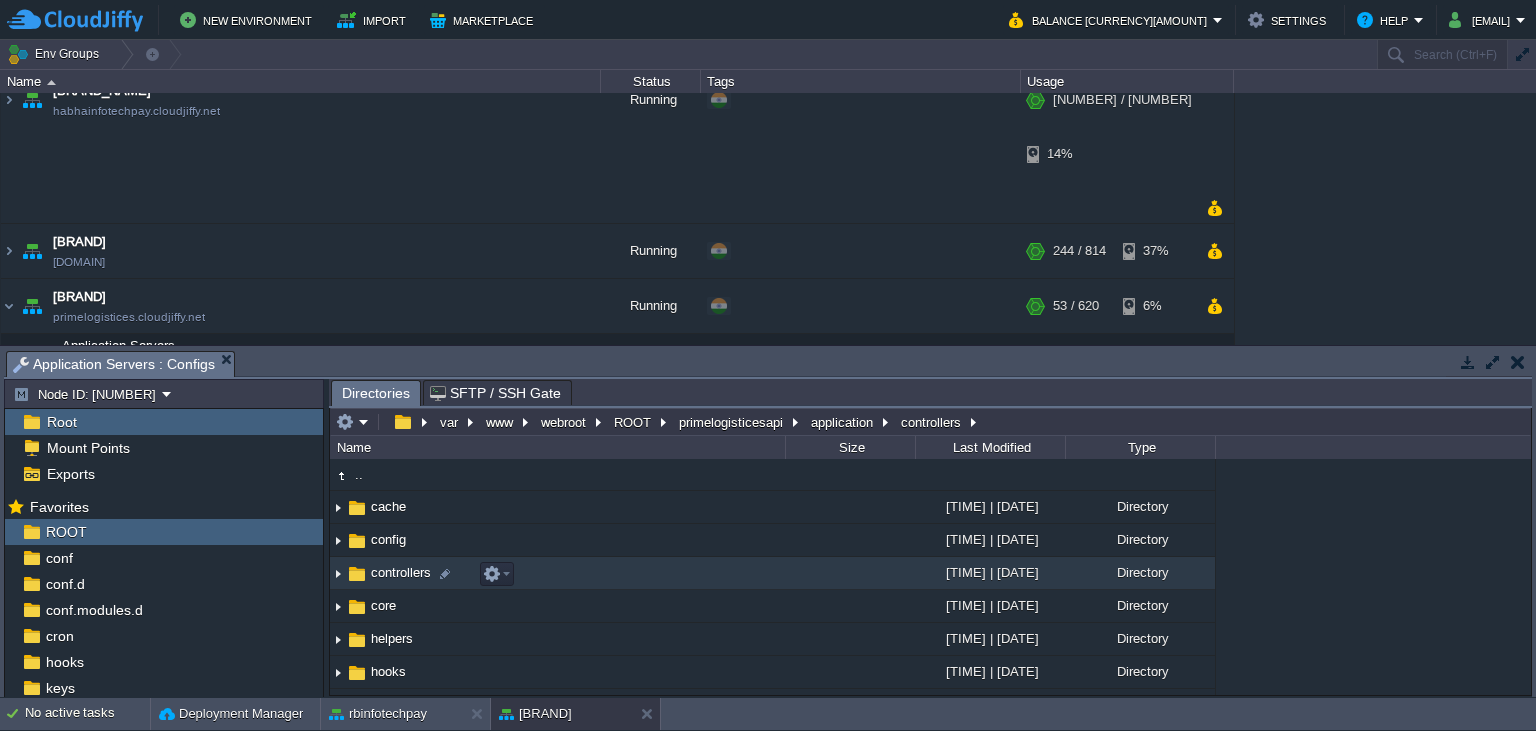 click on "controllers" at bounding box center [401, 572] 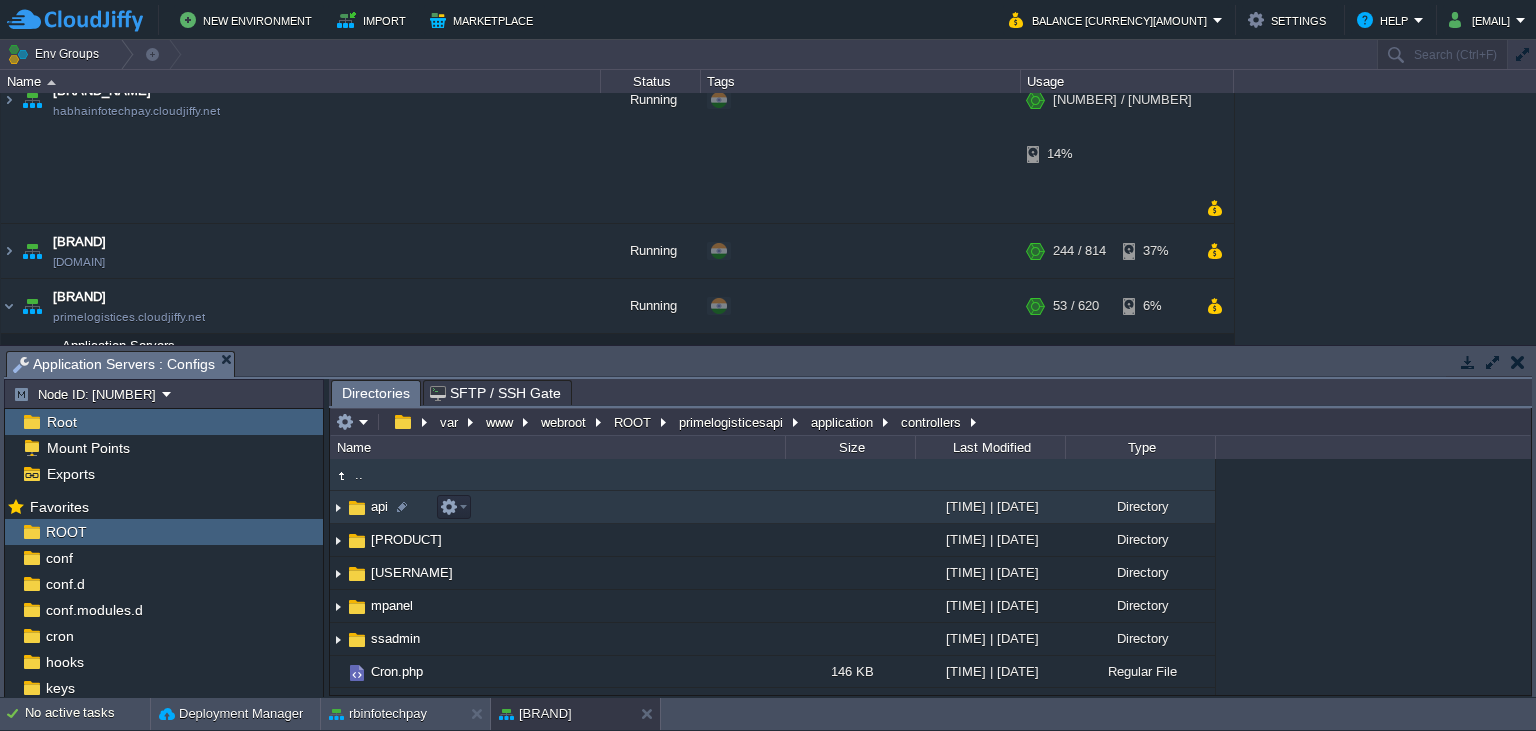 click on "api" at bounding box center [379, 506] 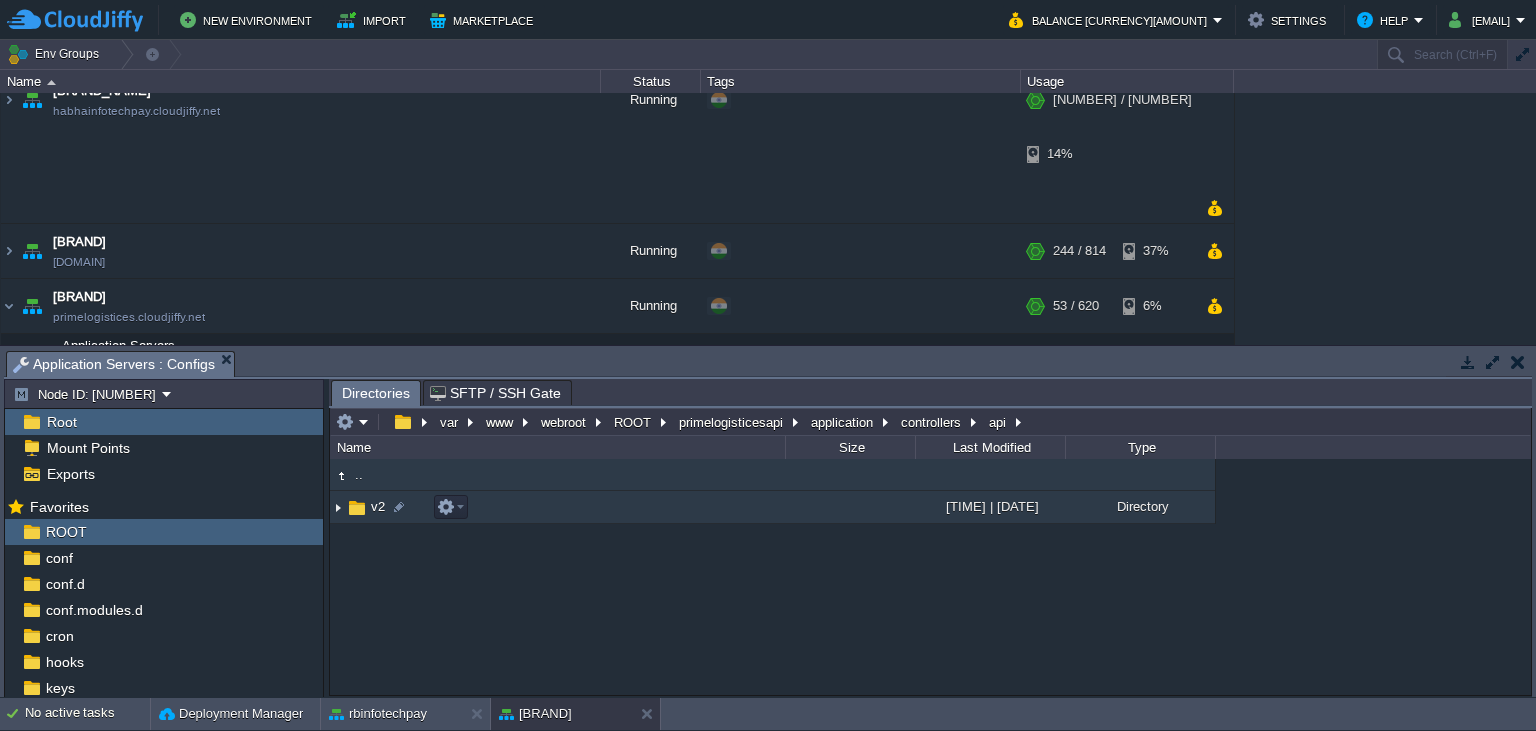 click on "v2" at bounding box center [378, 506] 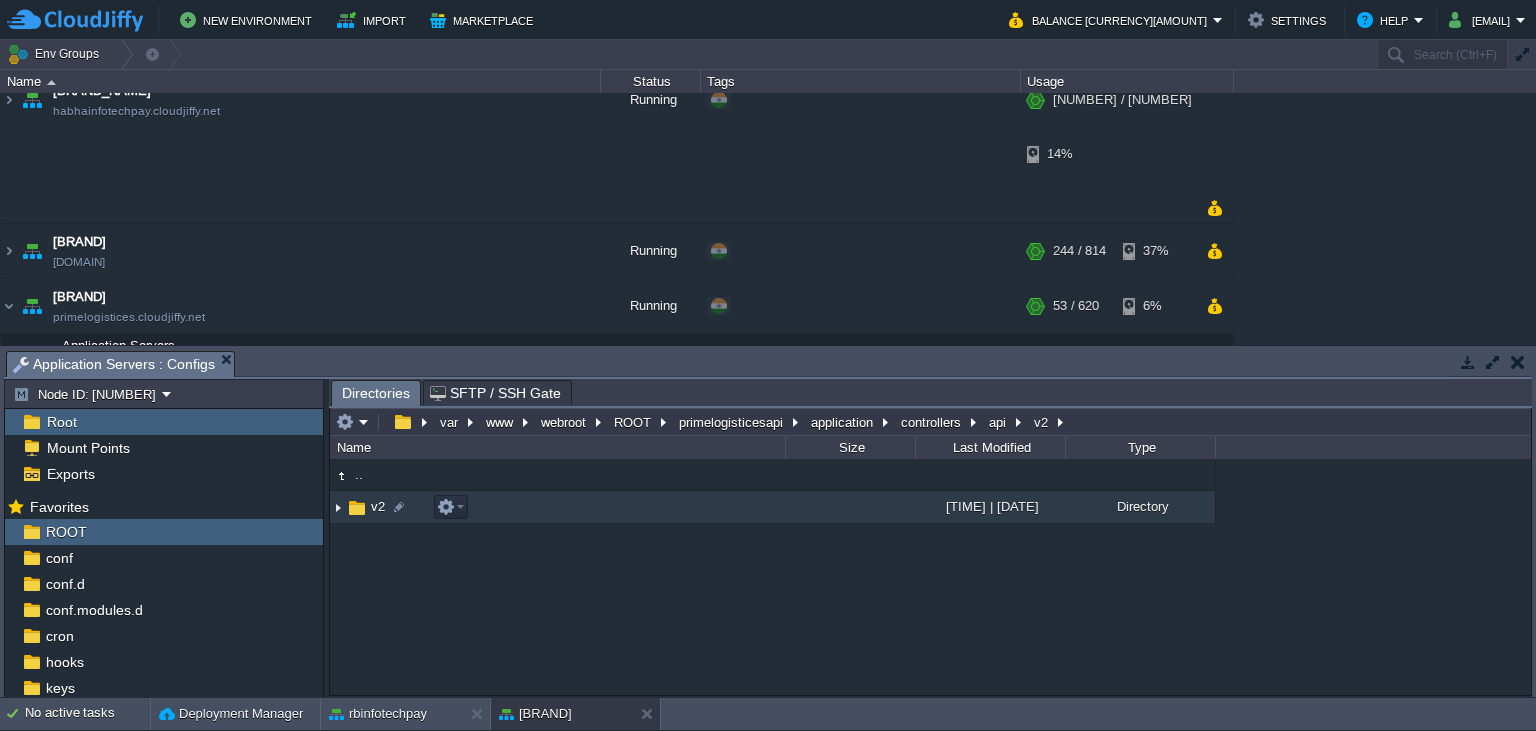 click on "v2" at bounding box center [378, 506] 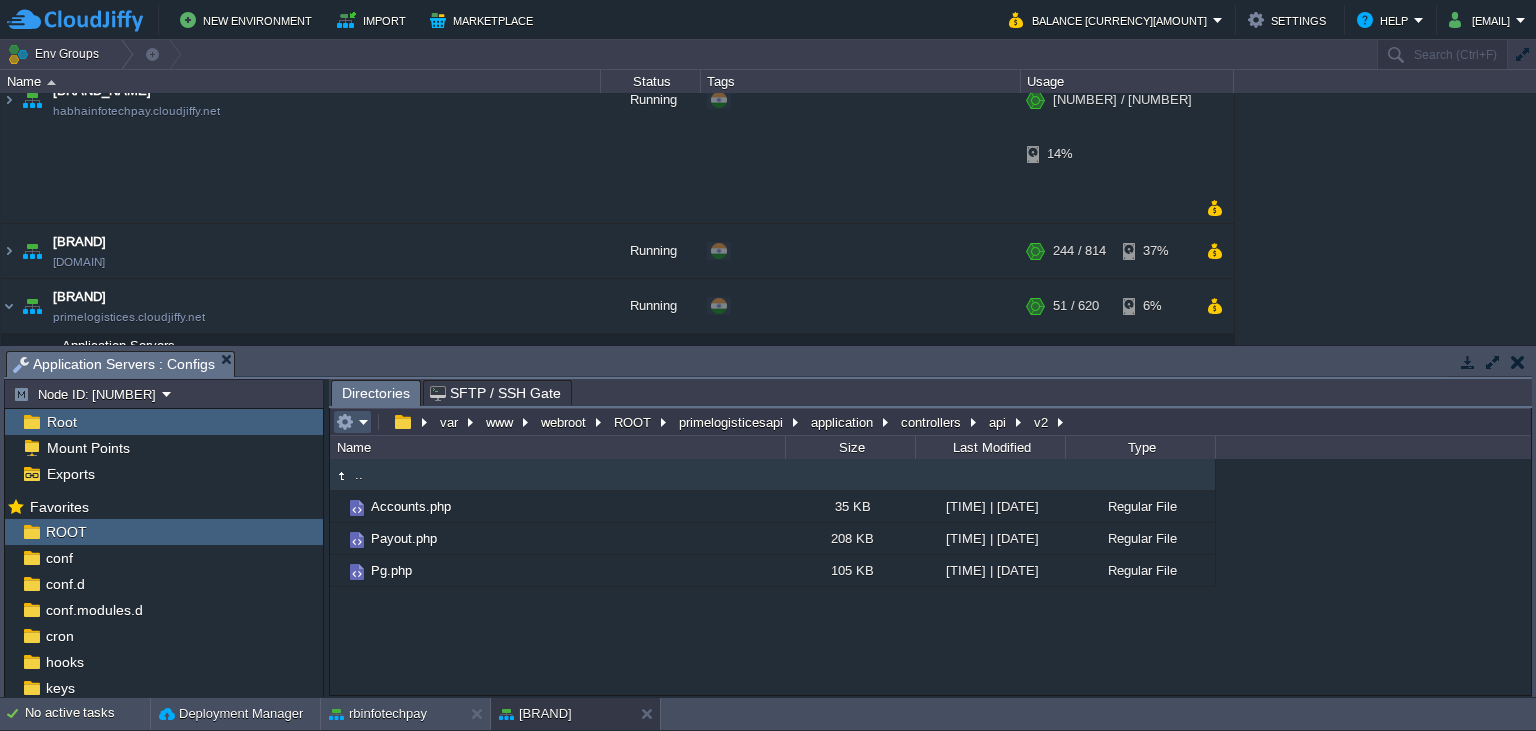 click at bounding box center (345, 422) 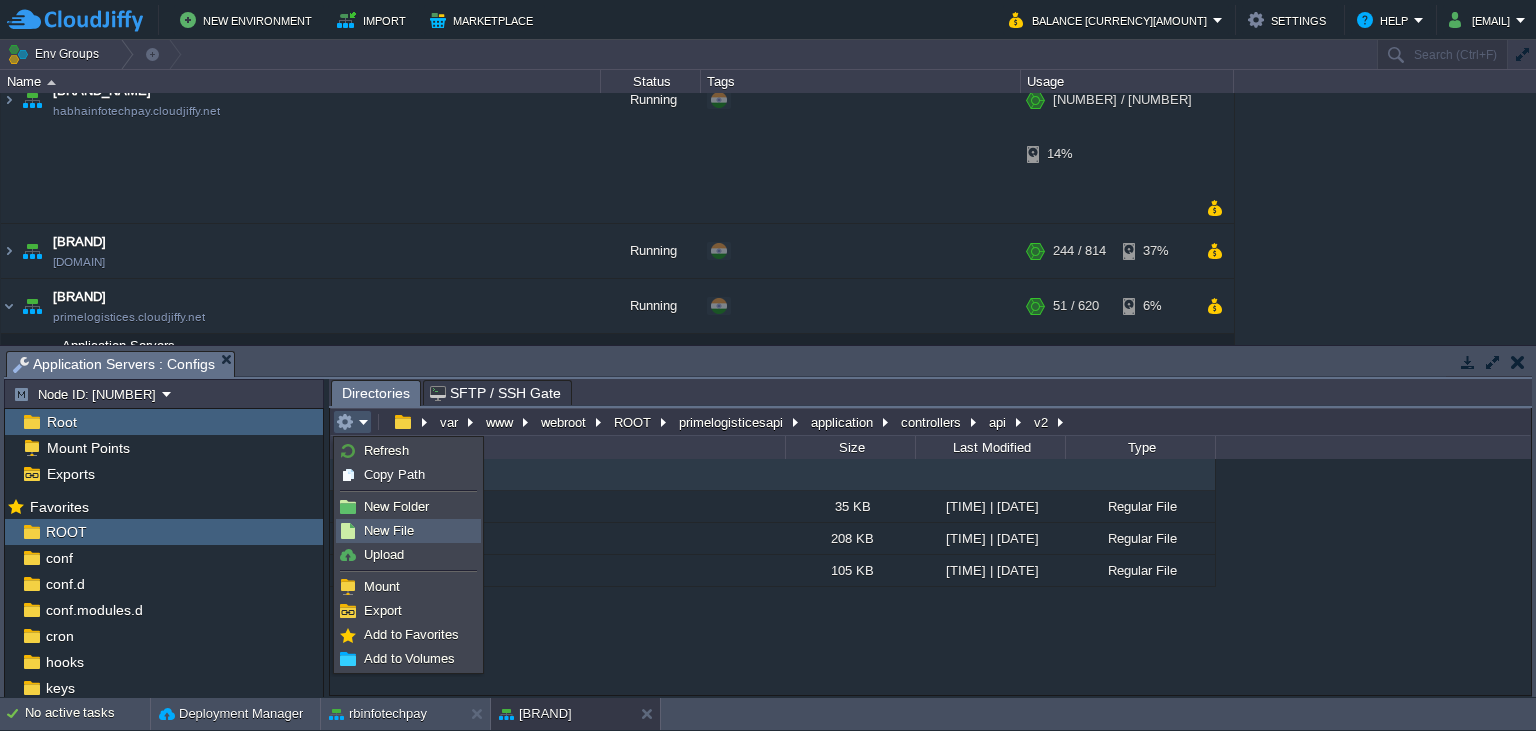 click on "Upload" at bounding box center [408, 555] 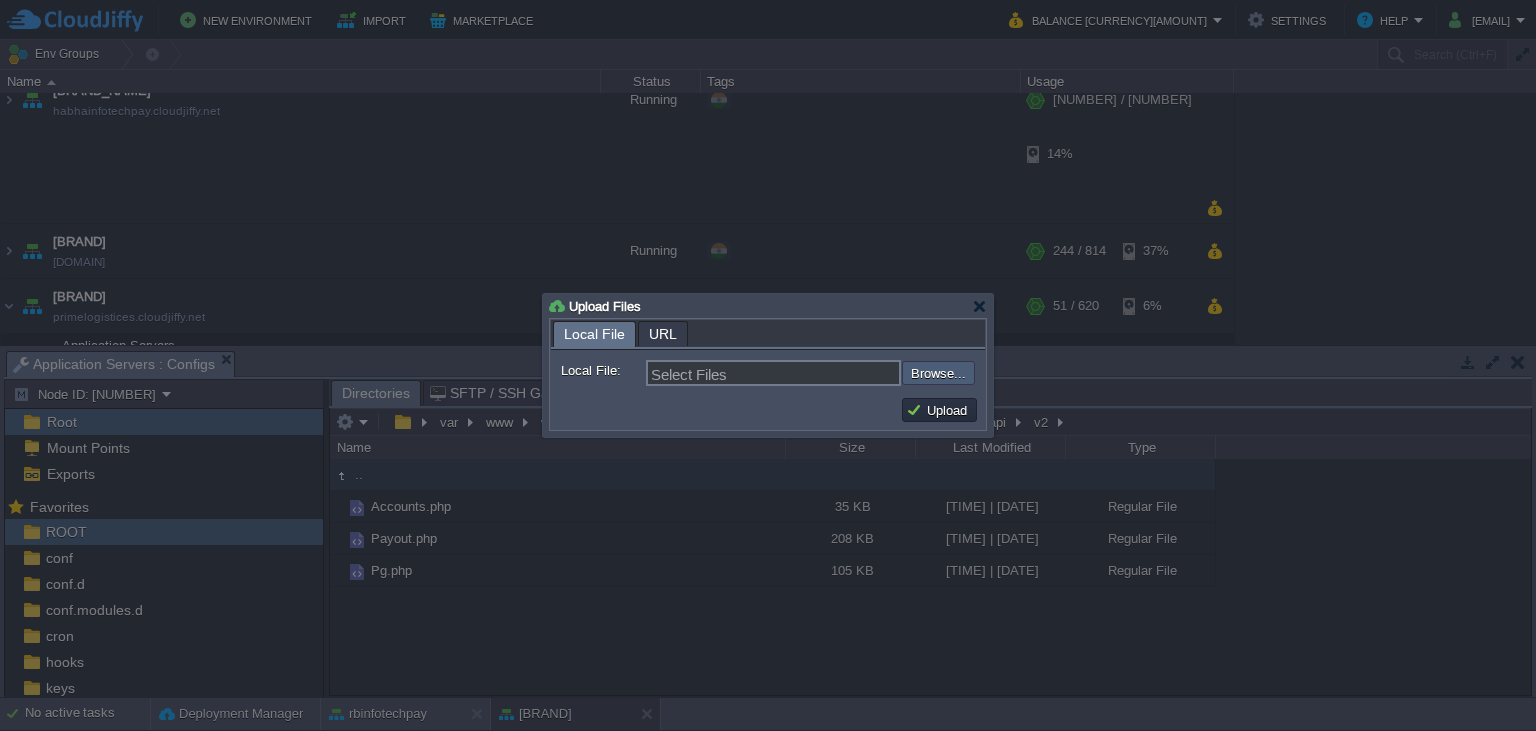 click at bounding box center (848, 373) 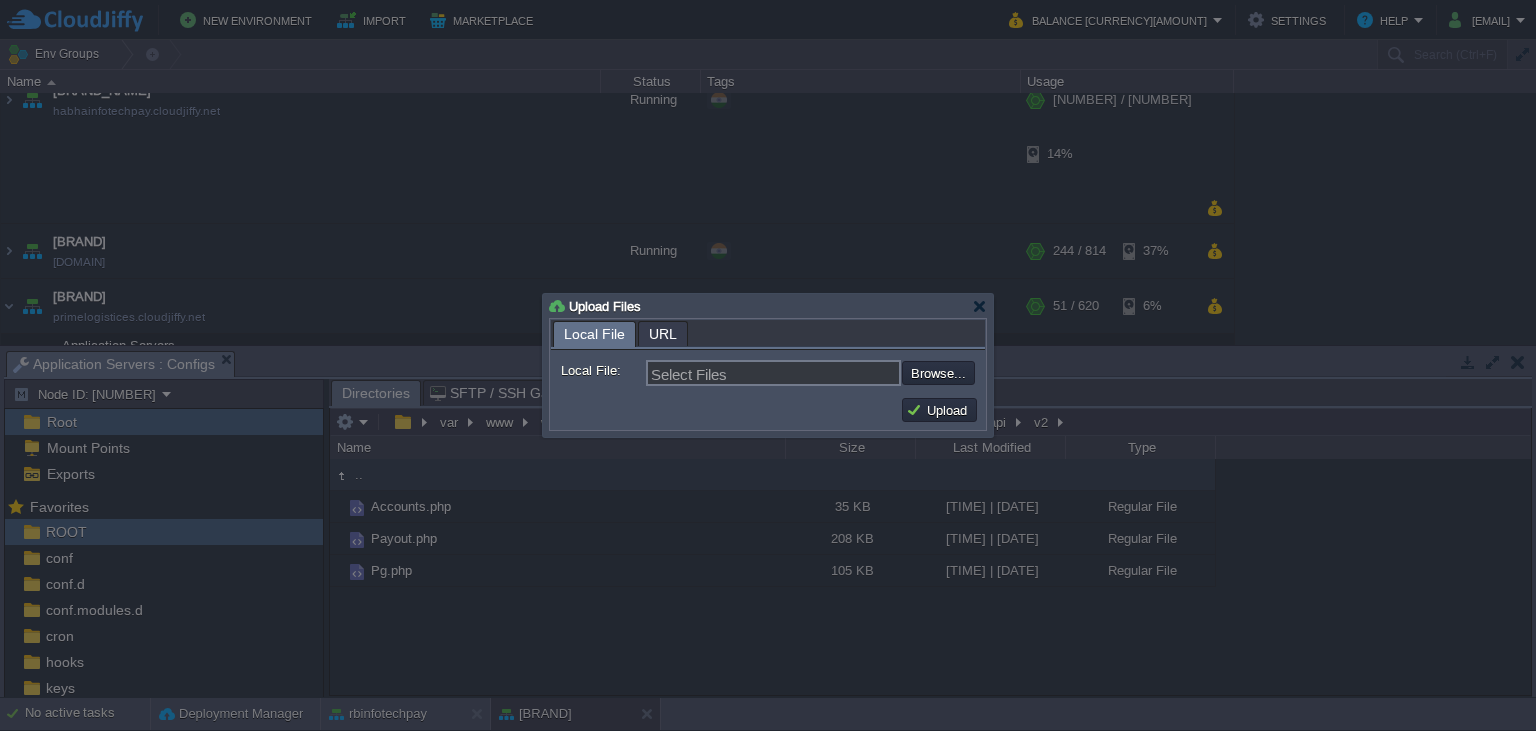 type on "[PATH]" 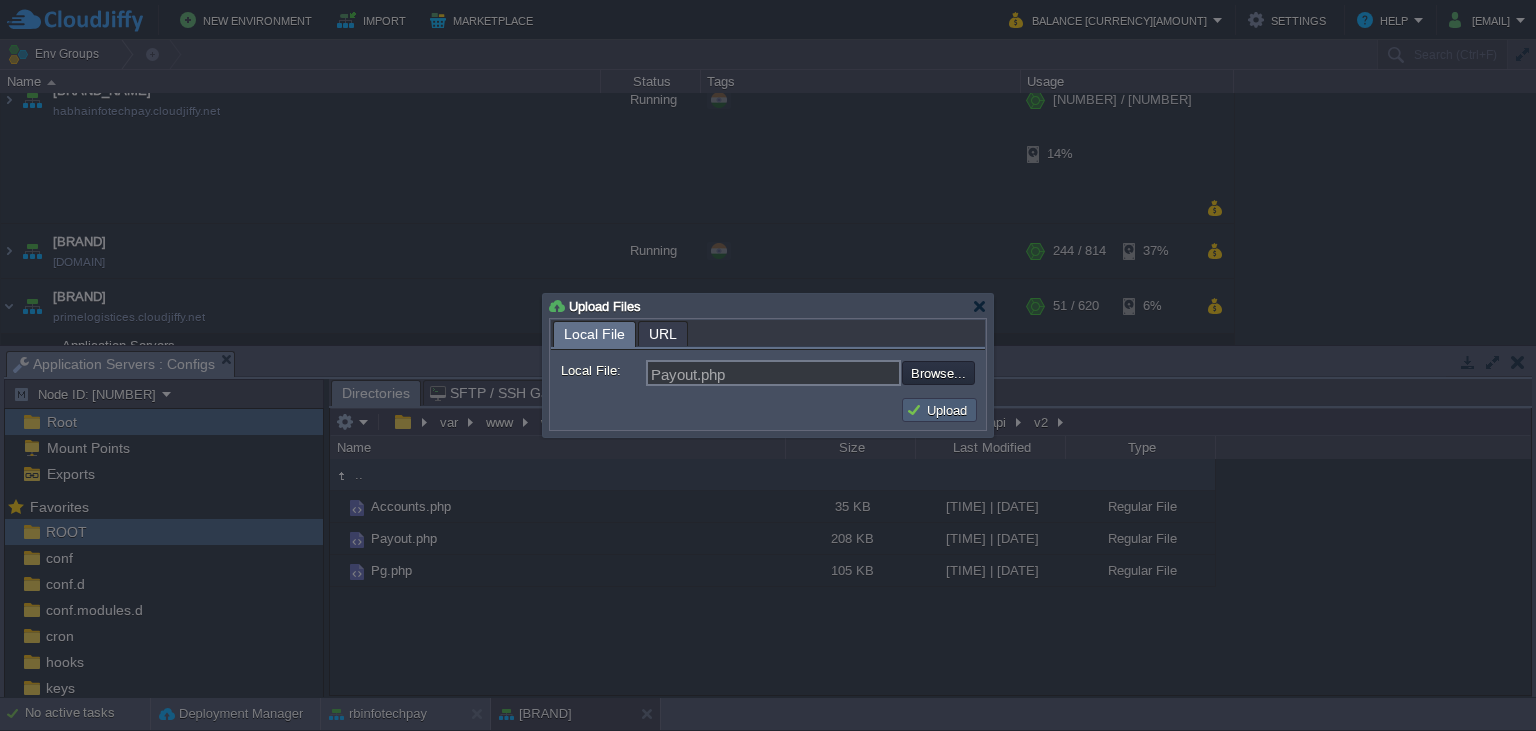 click on "Upload" at bounding box center (939, 410) 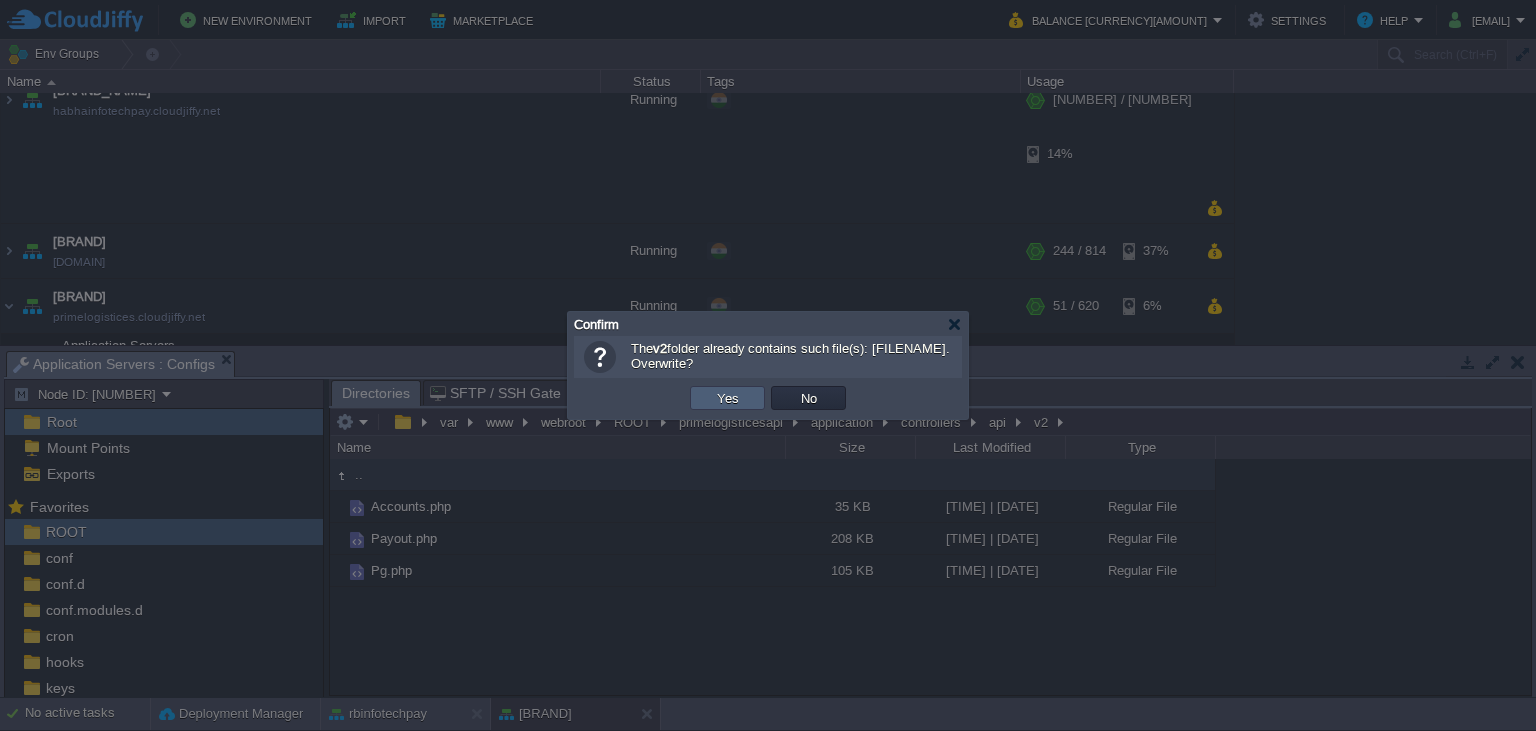 click on "Yes" at bounding box center [727, 398] 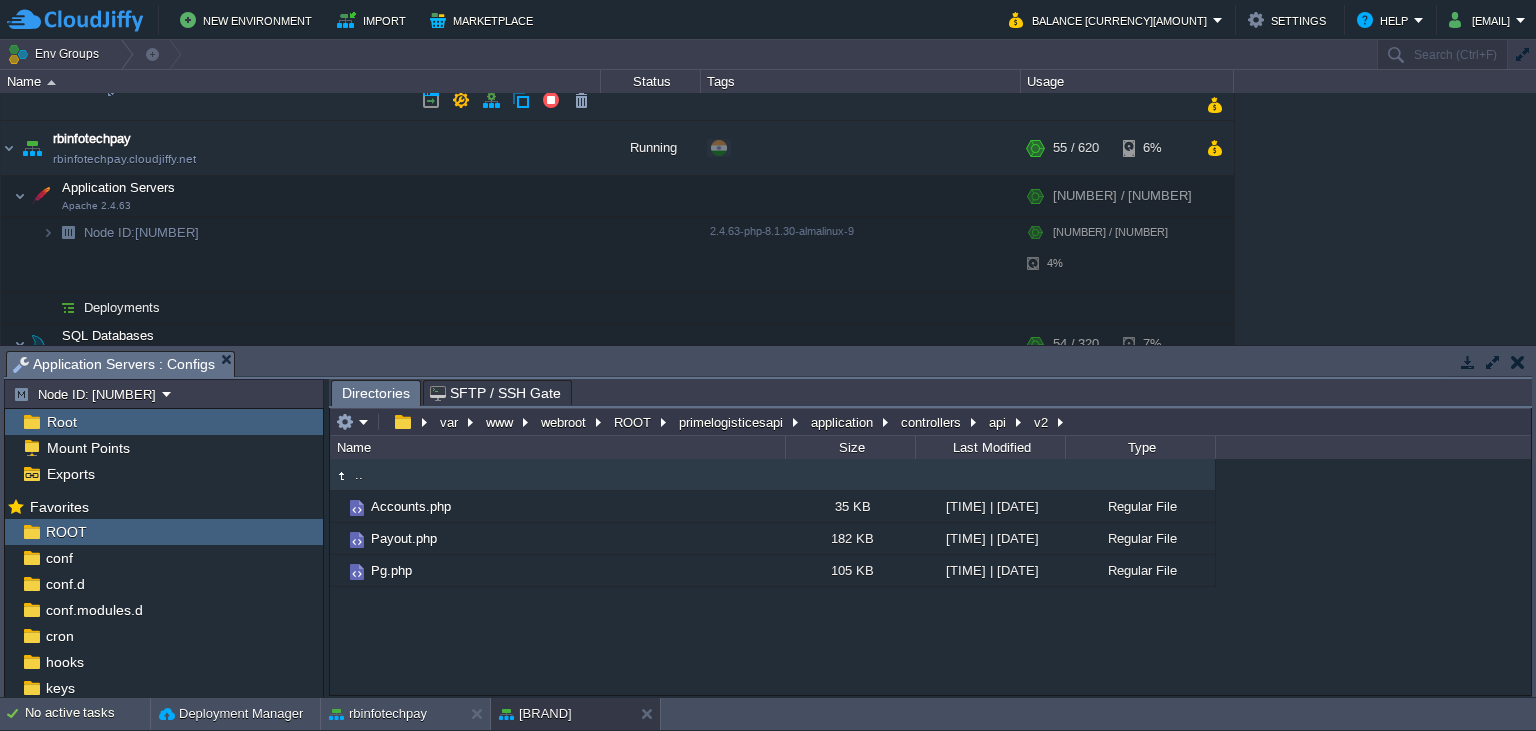 scroll, scrollTop: 1412, scrollLeft: 0, axis: vertical 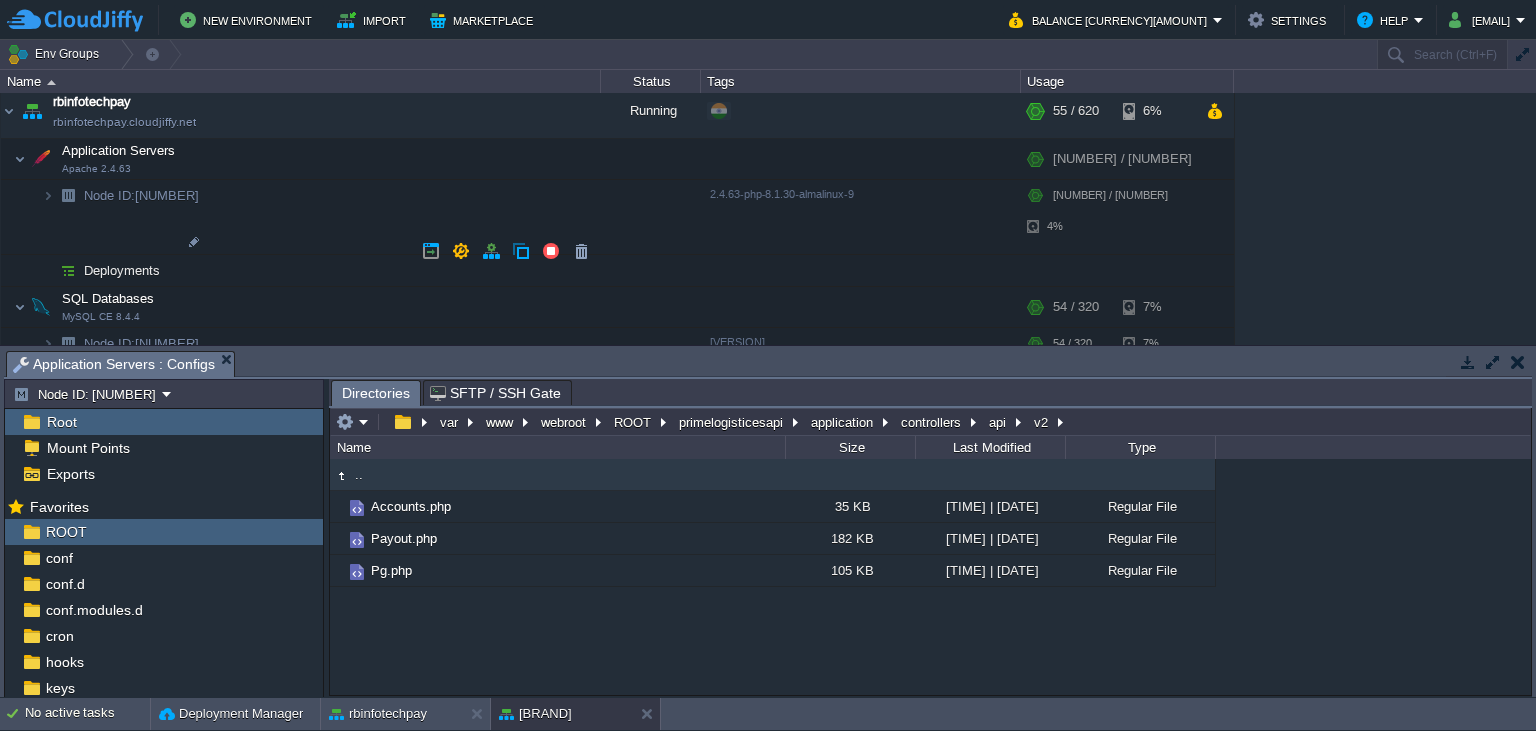click at bounding box center [9, 718] 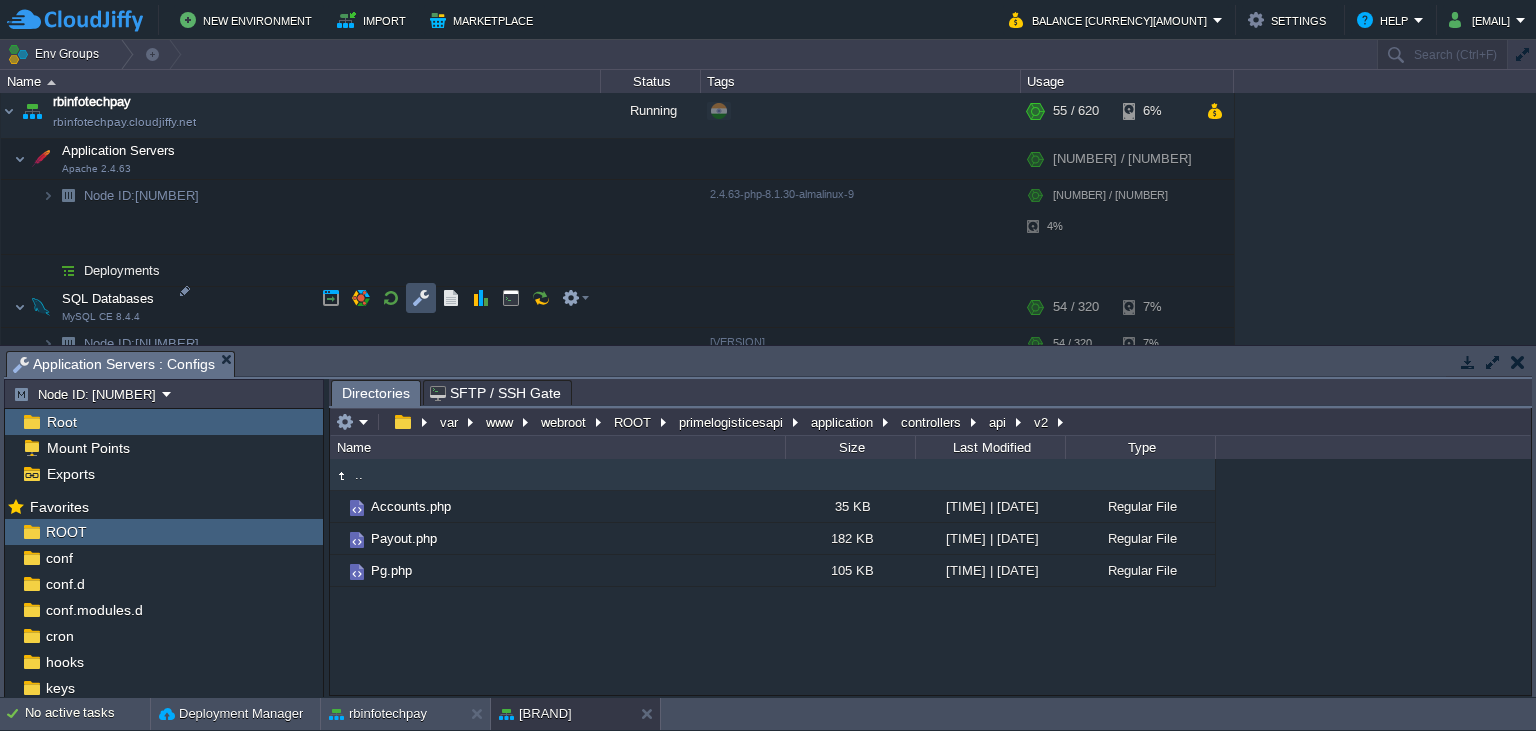 click at bounding box center (421, 298) 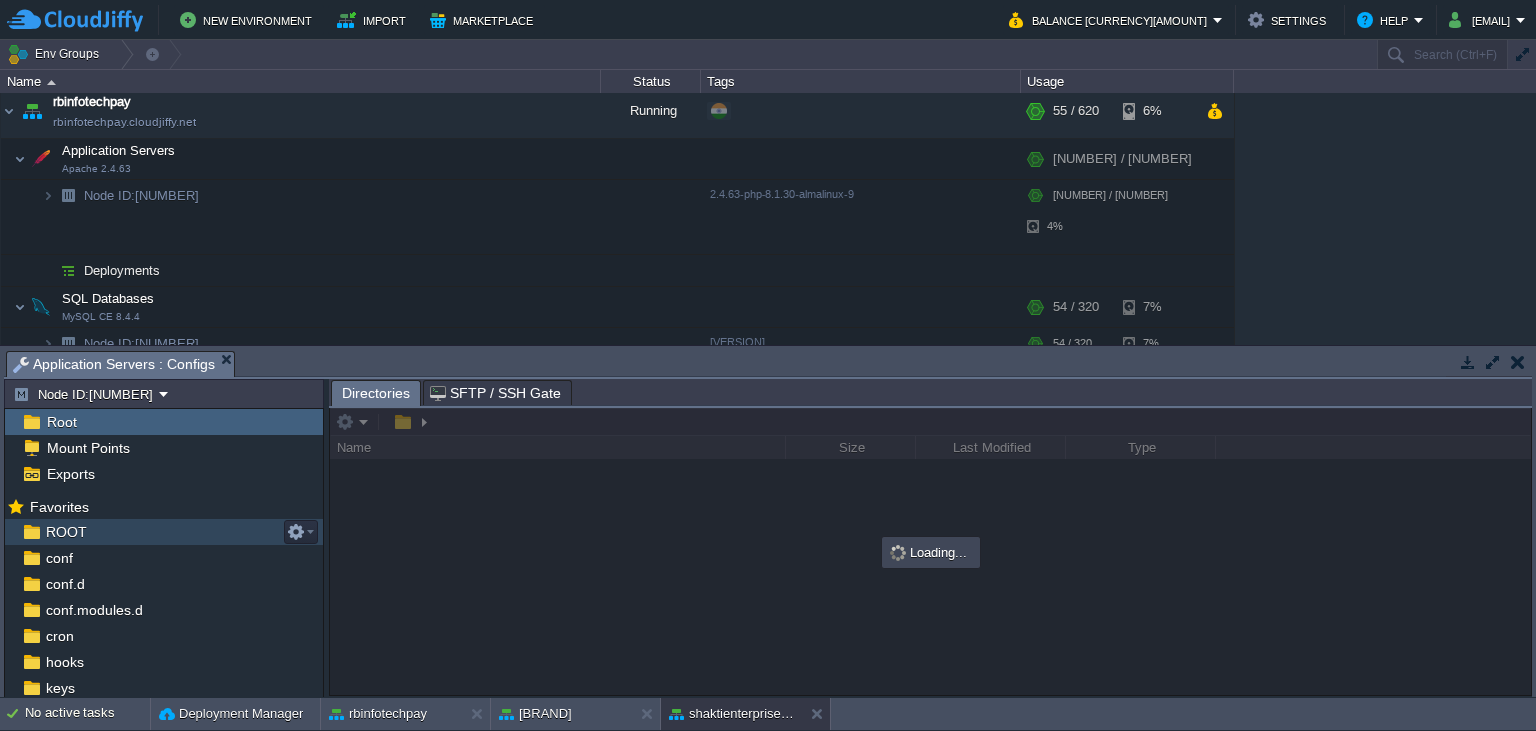 click on "ROOT" at bounding box center [66, 532] 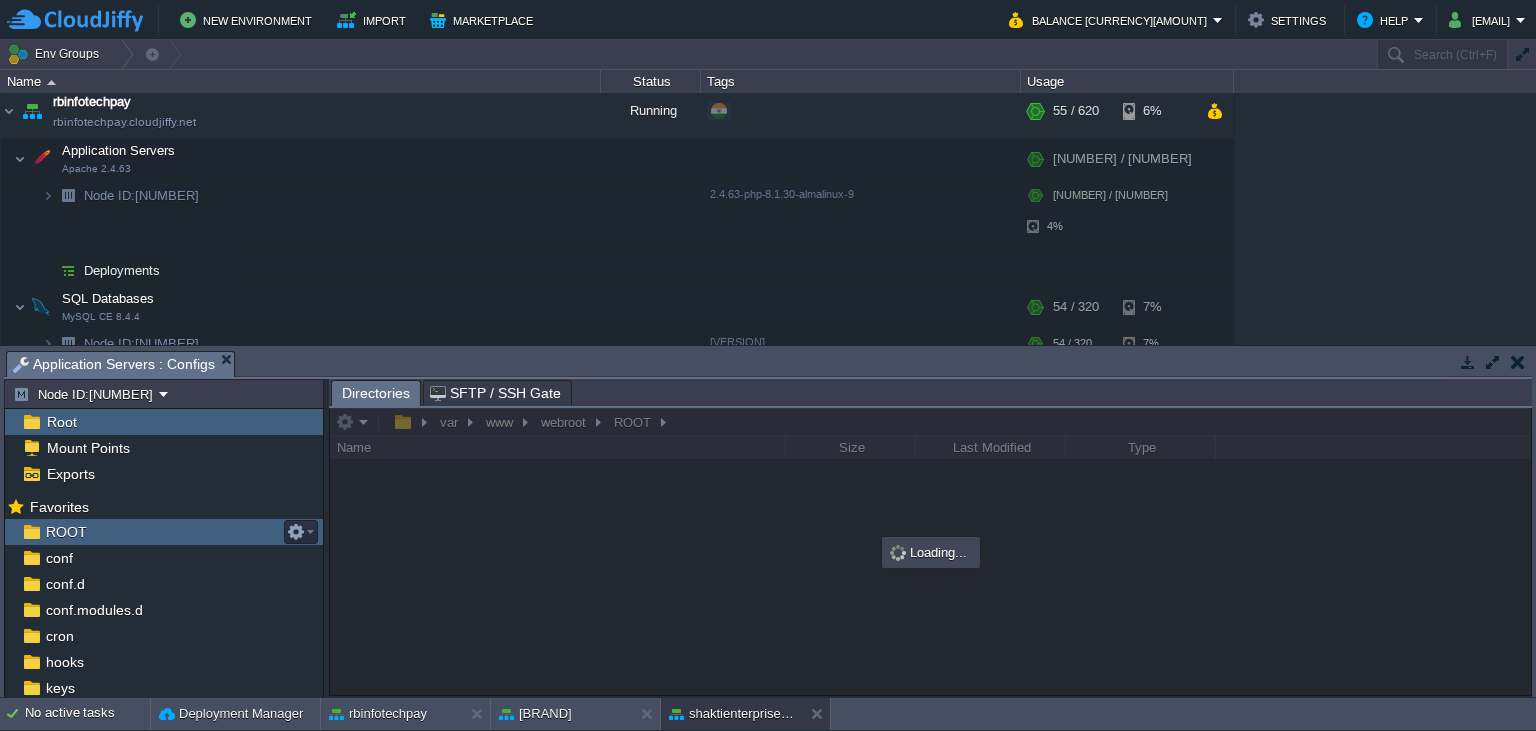 click on "ROOT" at bounding box center [66, 532] 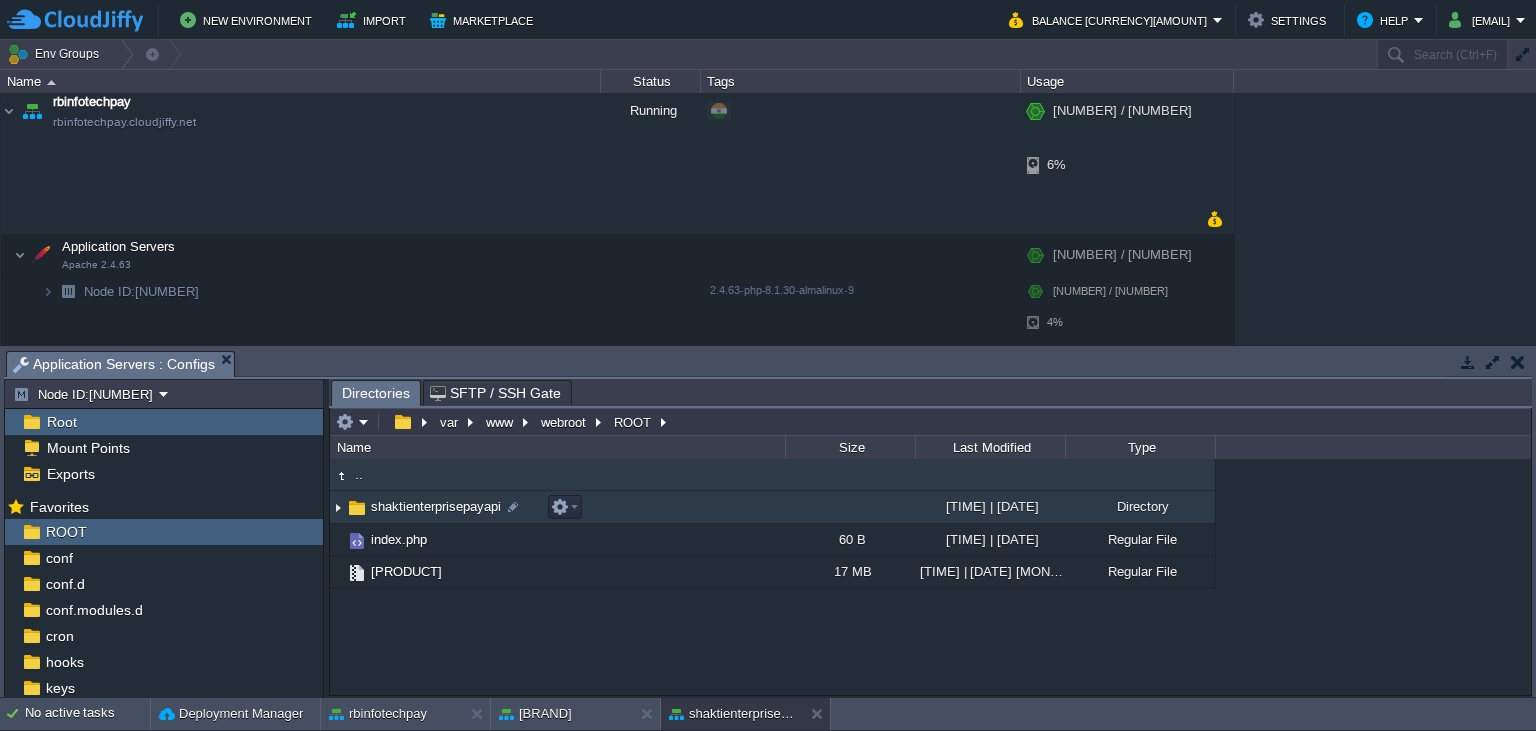 click on "shaktienterprisepayapi" at bounding box center [436, 506] 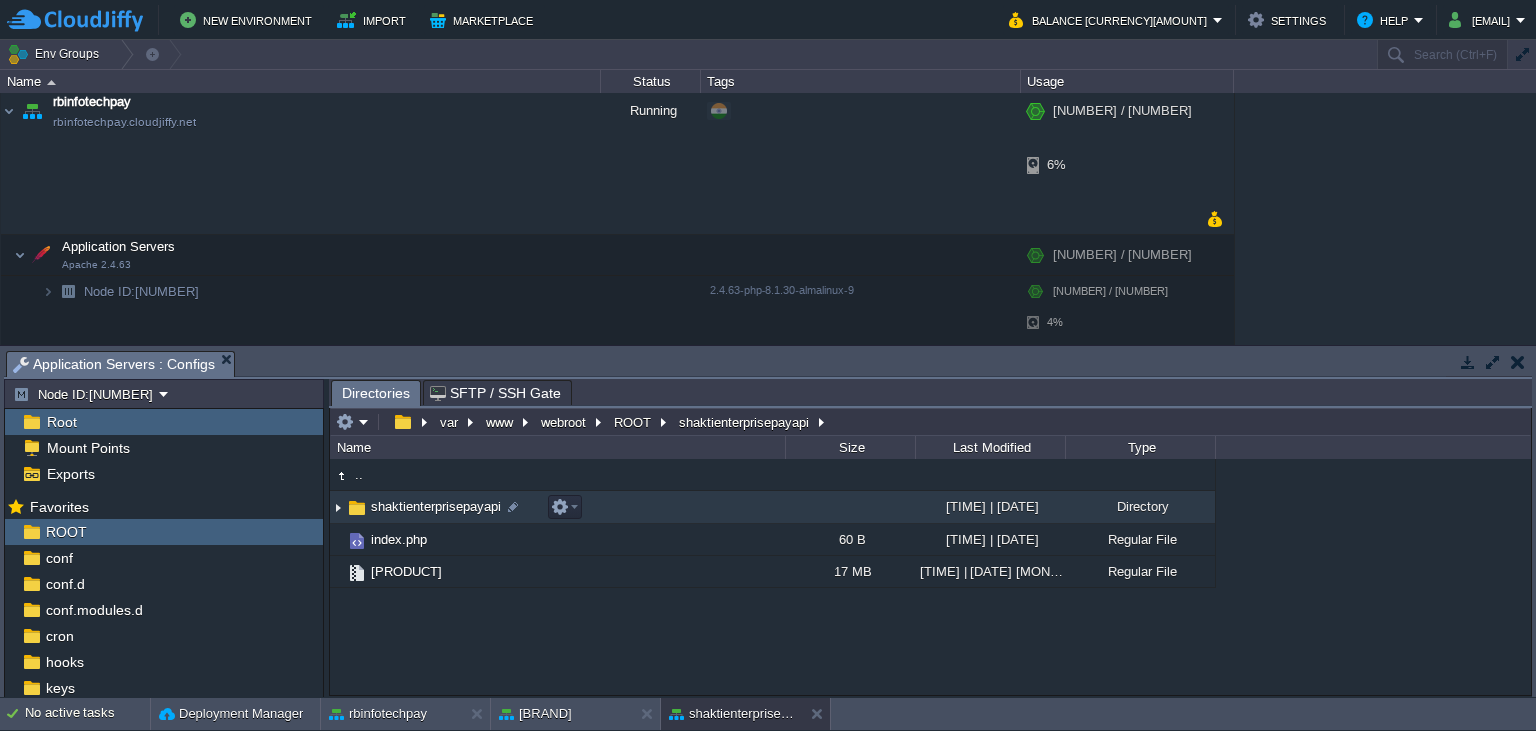 click on "shaktienterprisepayapi" at bounding box center (436, 506) 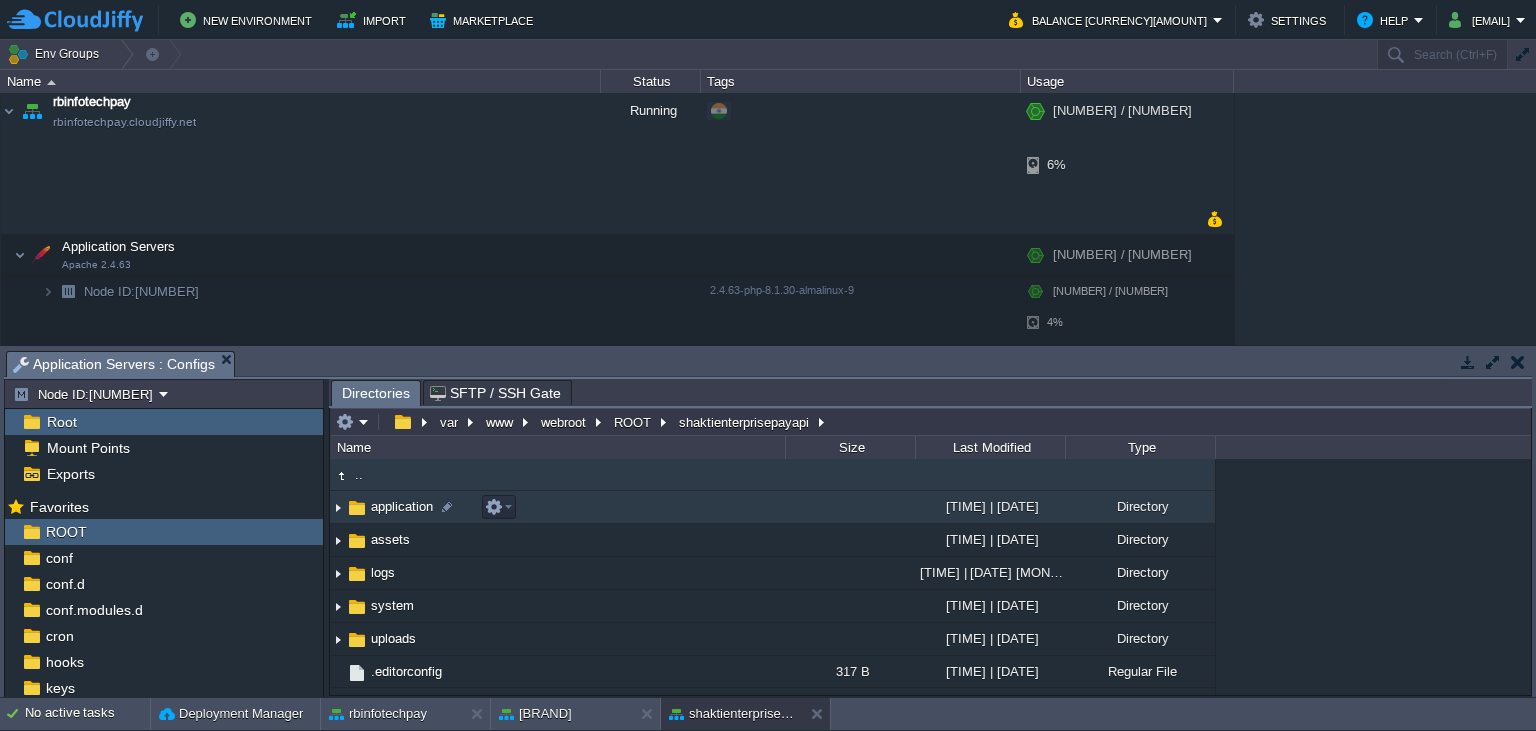 click on "application" at bounding box center [402, 506] 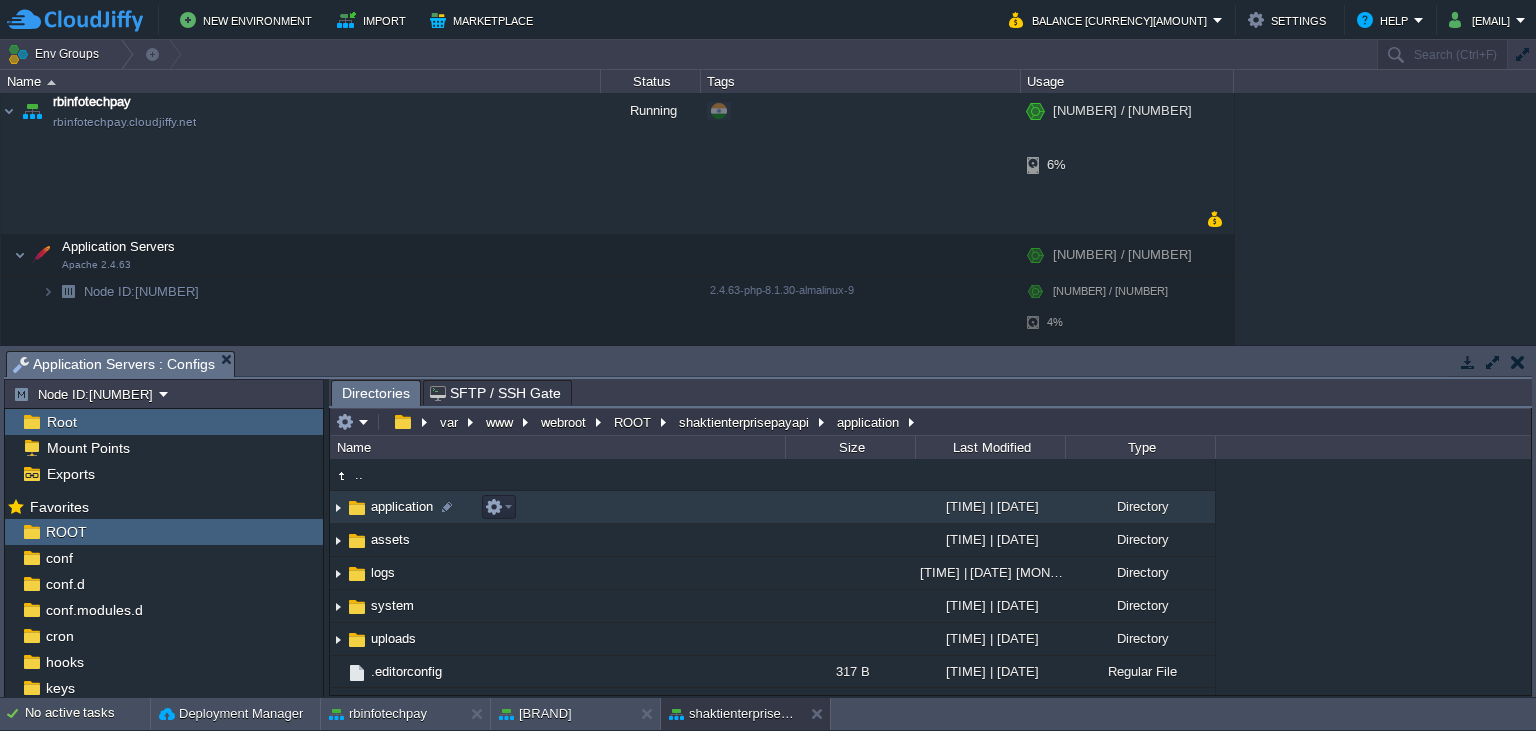 click on "application" at bounding box center (402, 506) 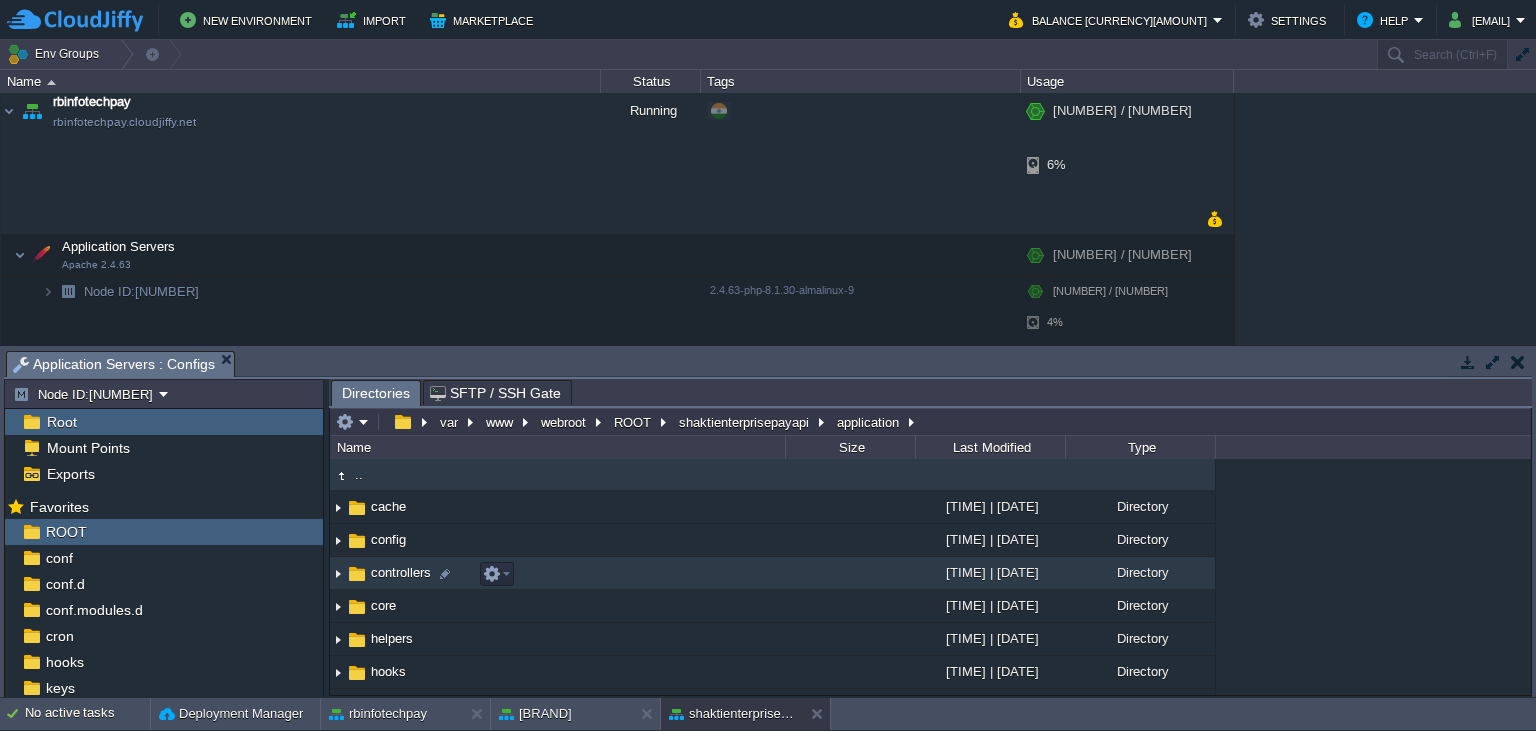 click on "controllers" at bounding box center [401, 572] 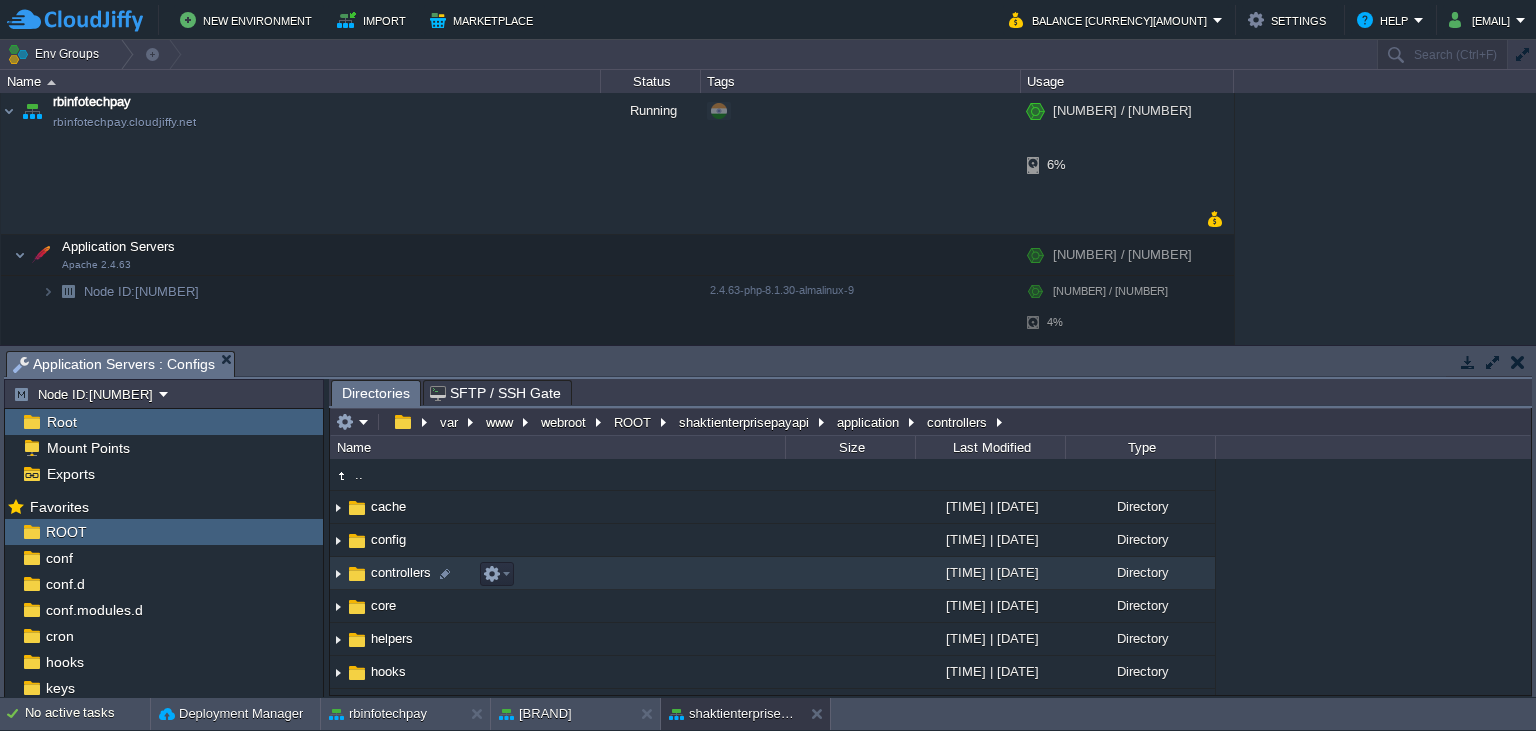click on "controllers" at bounding box center (401, 572) 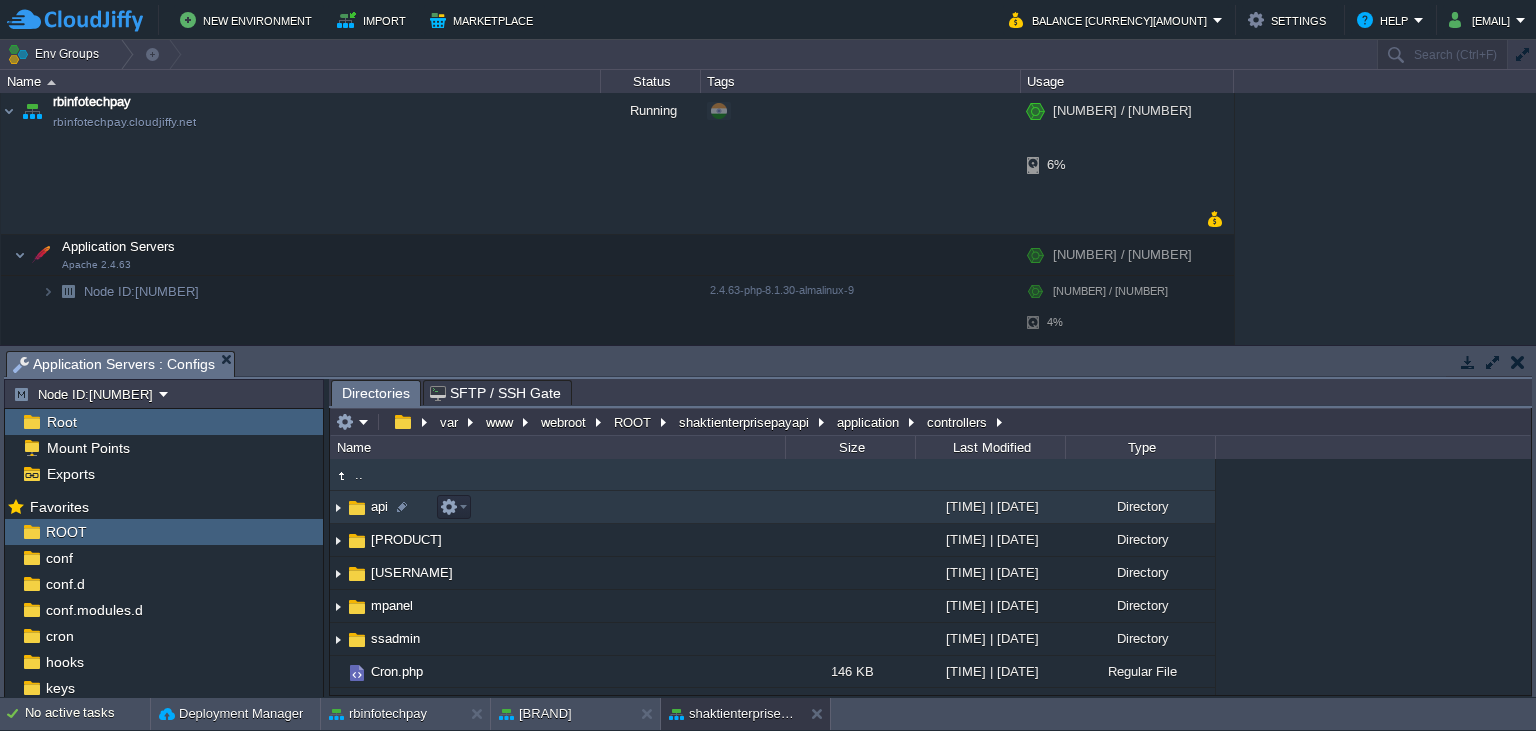 click at bounding box center (357, 508) 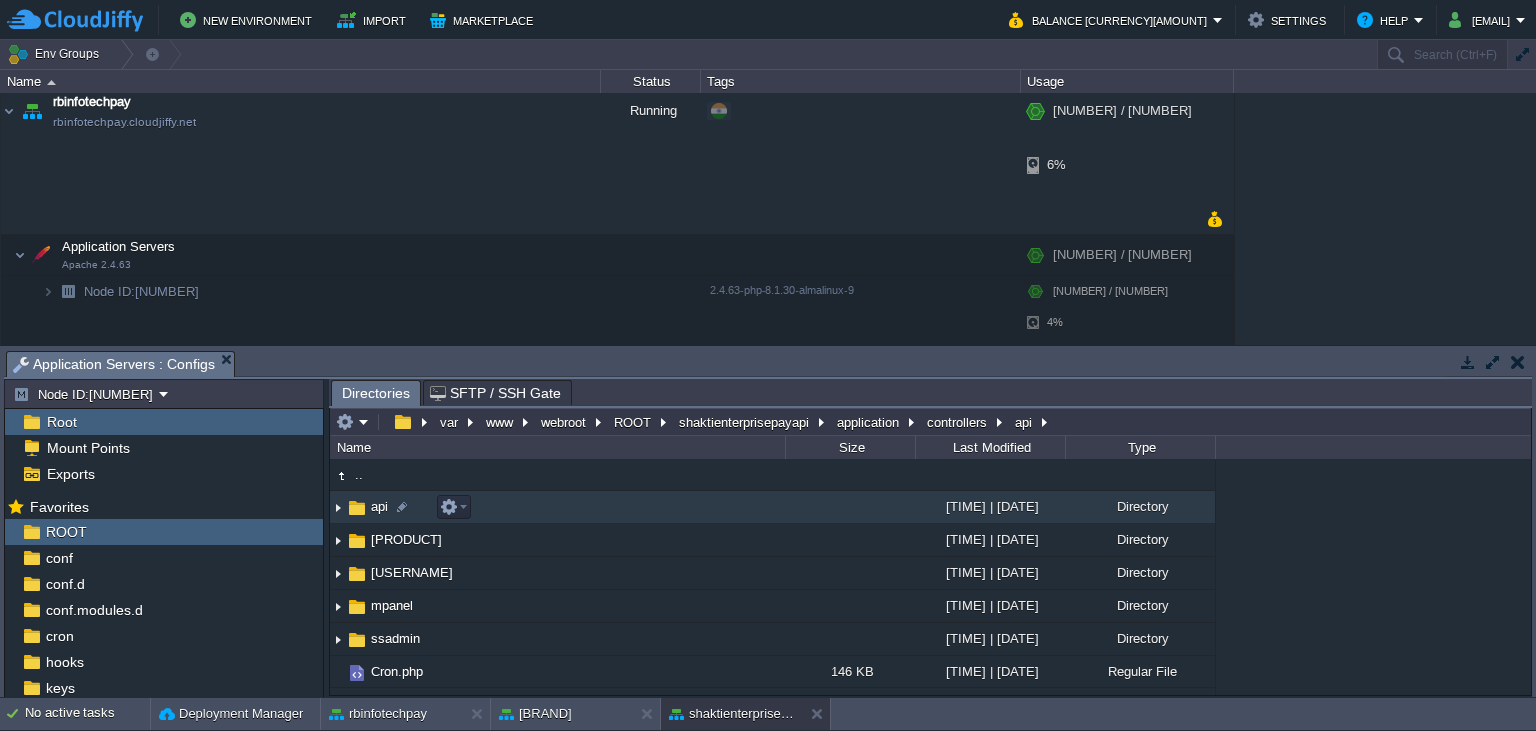click at bounding box center [357, 508] 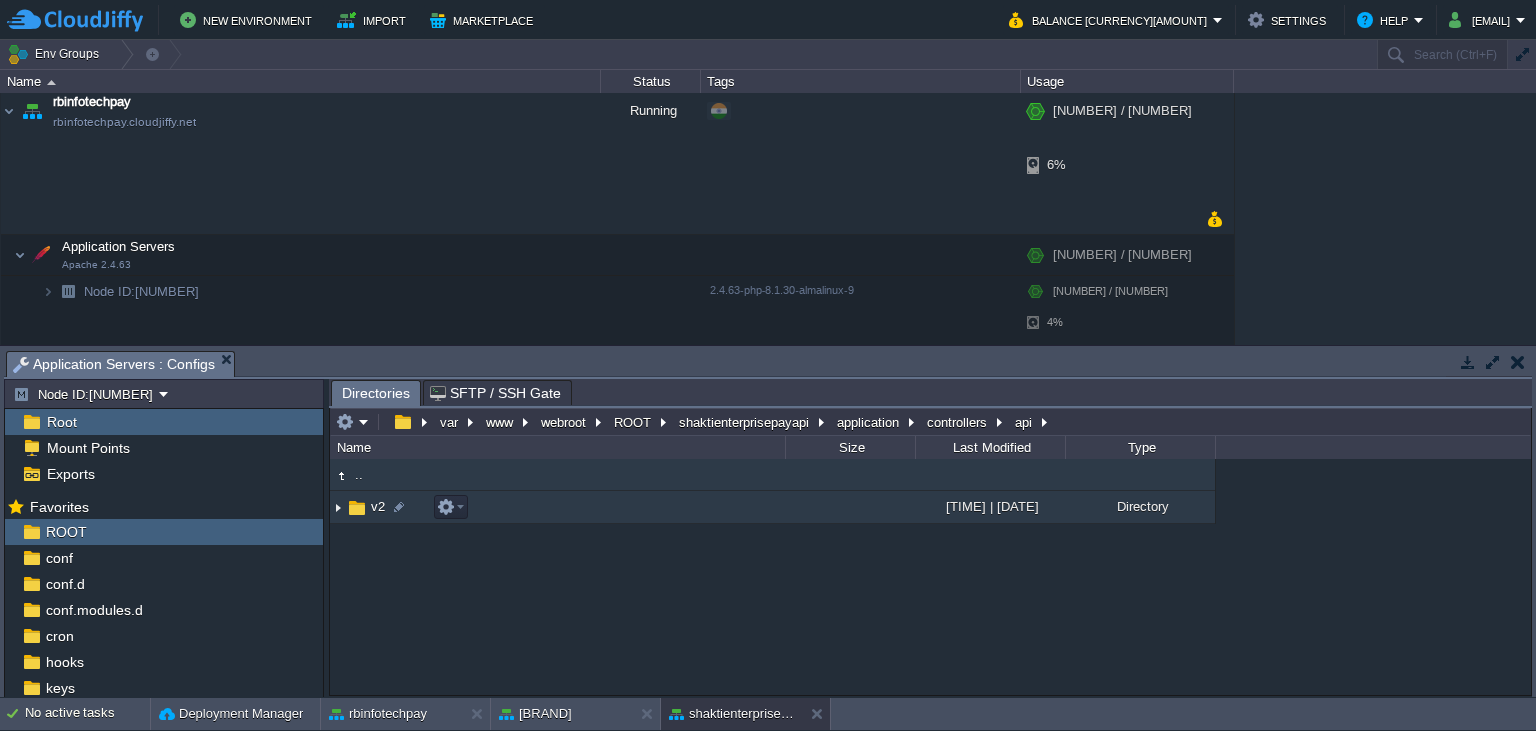 click on "v2" at bounding box center (378, 506) 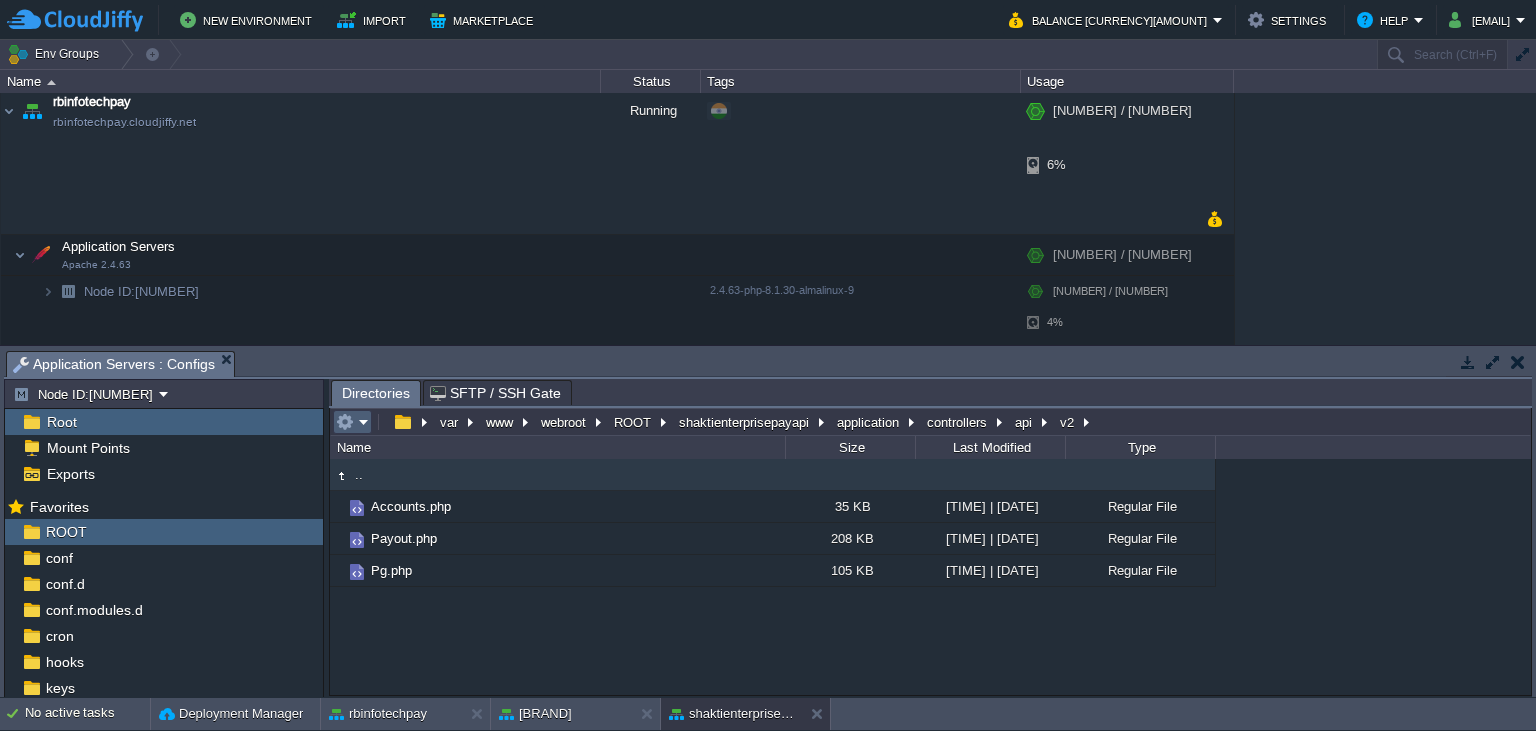 click at bounding box center [352, 422] 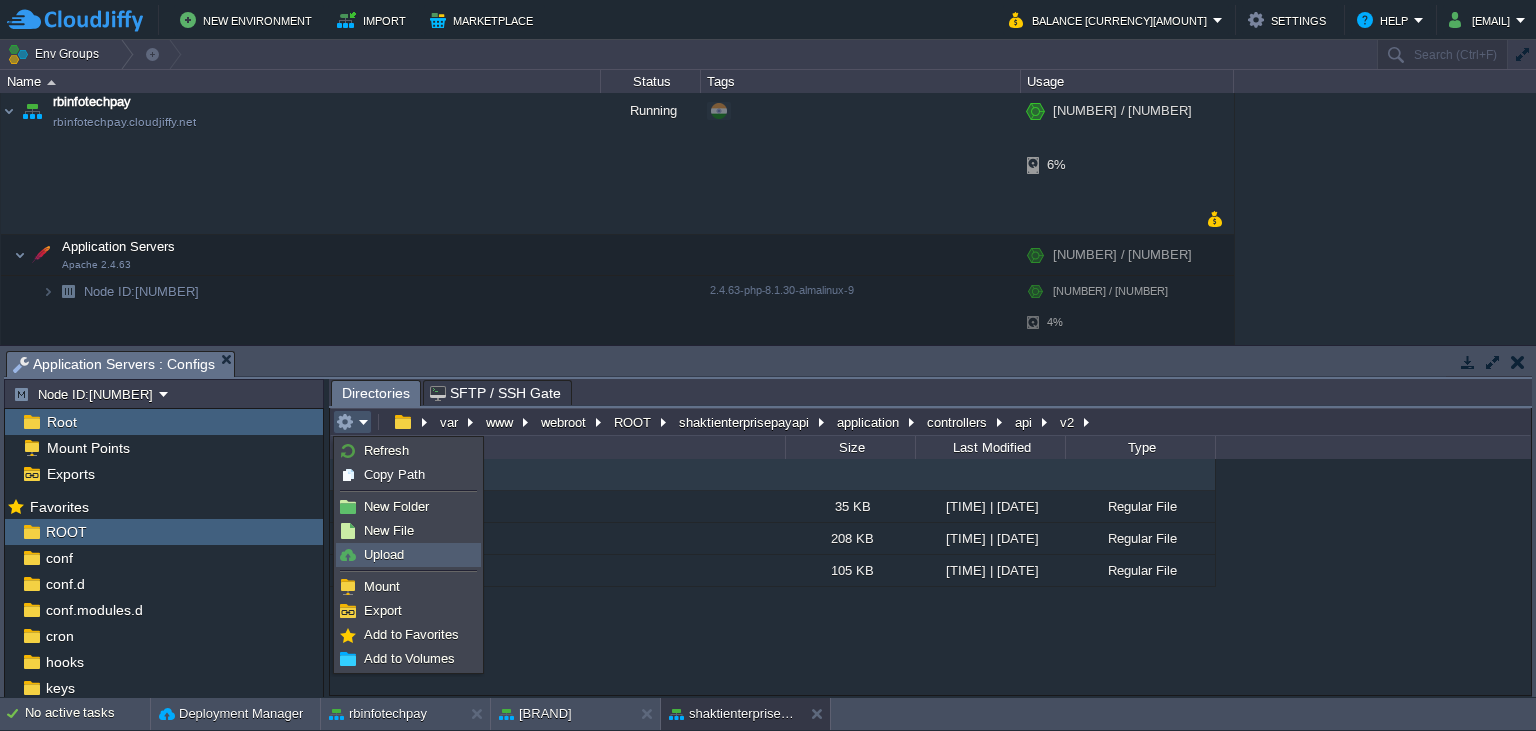 click on "Upload" at bounding box center (408, 555) 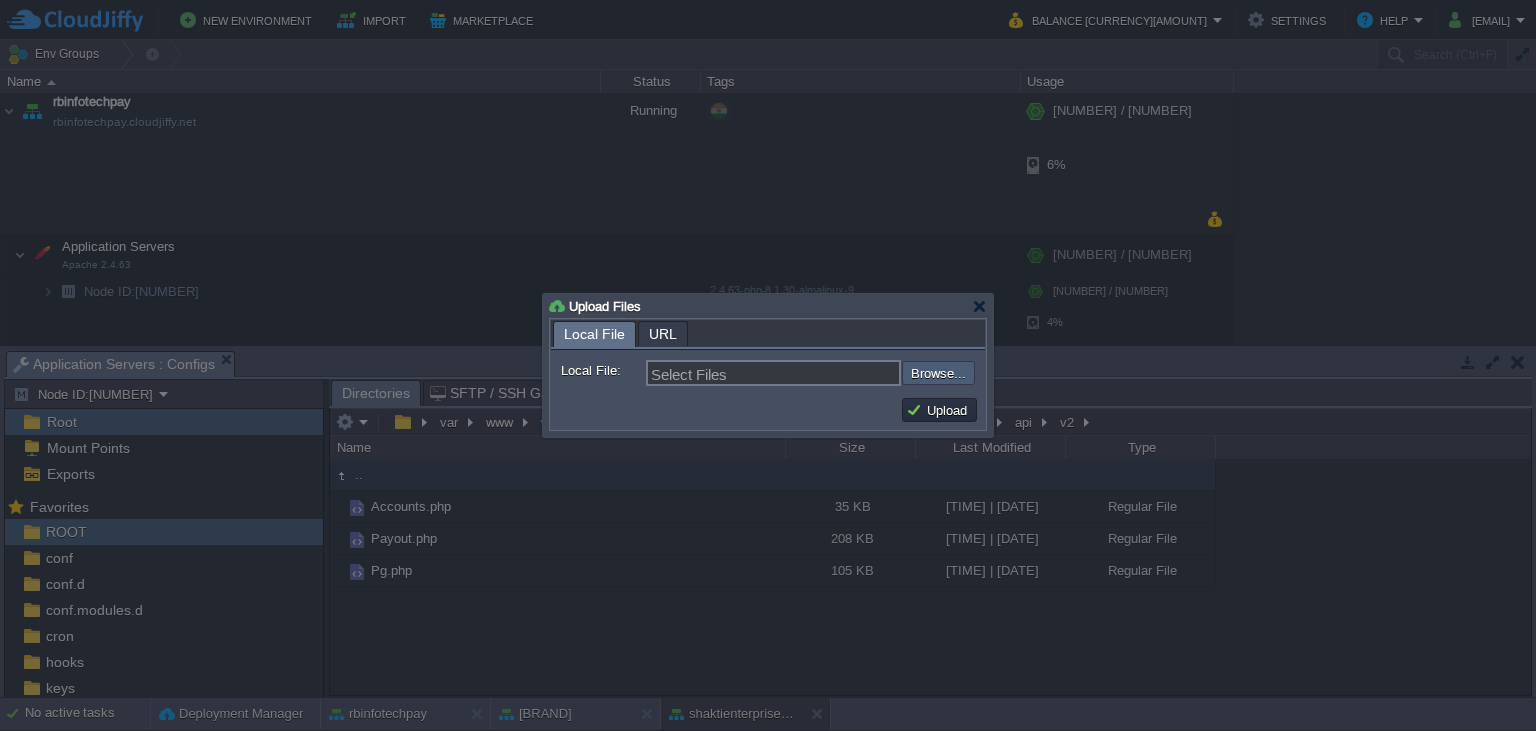click at bounding box center [848, 373] 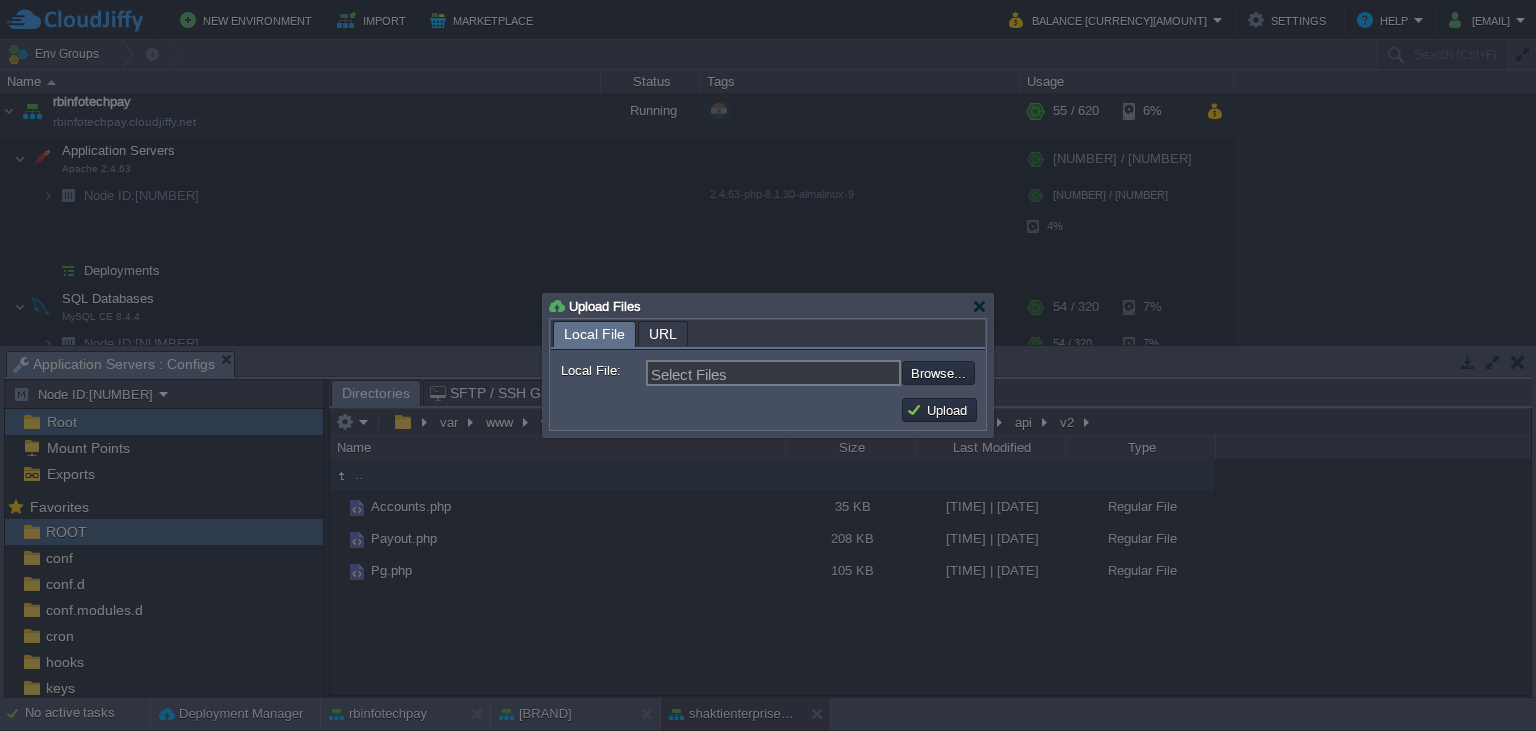 type on "[PATH]" 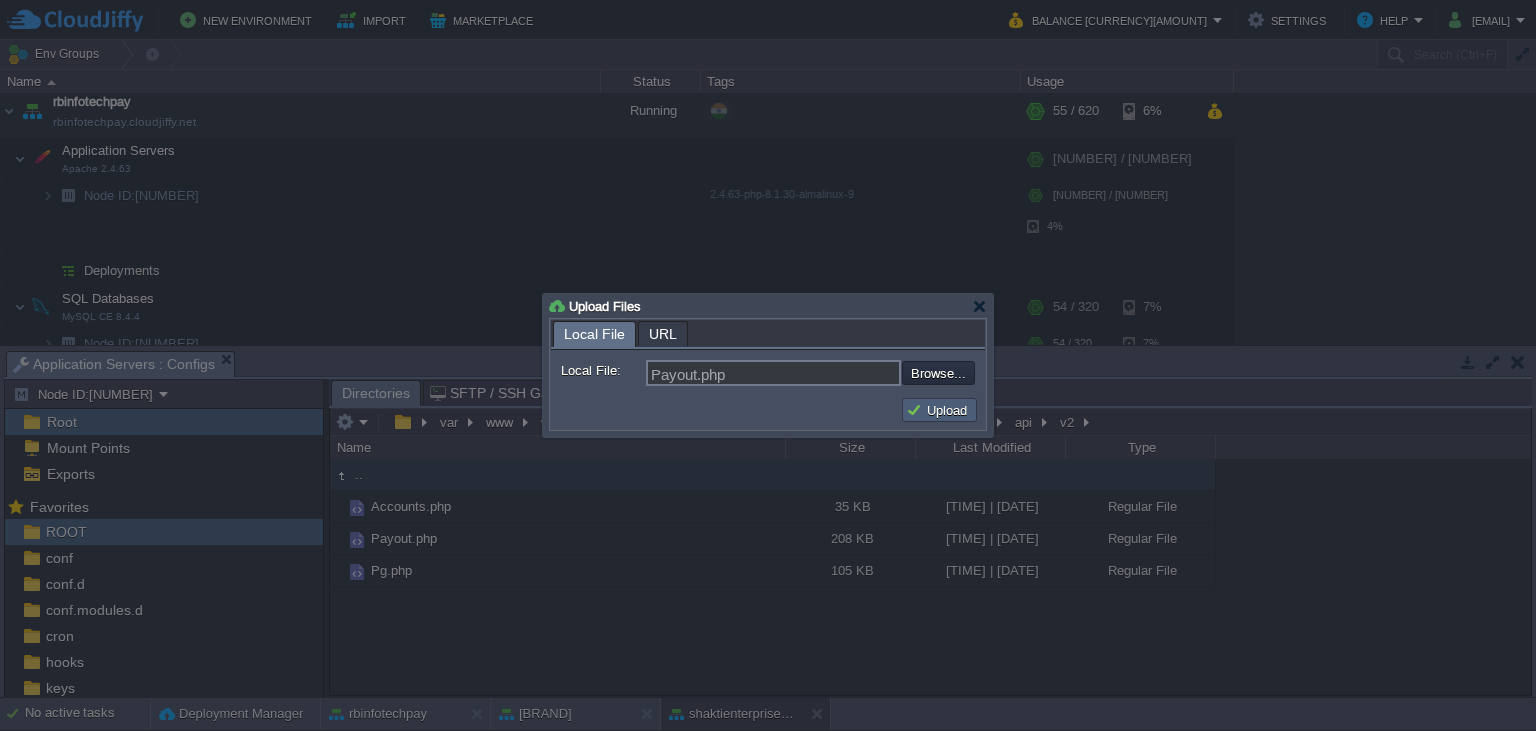 click on "Upload" at bounding box center [939, 410] 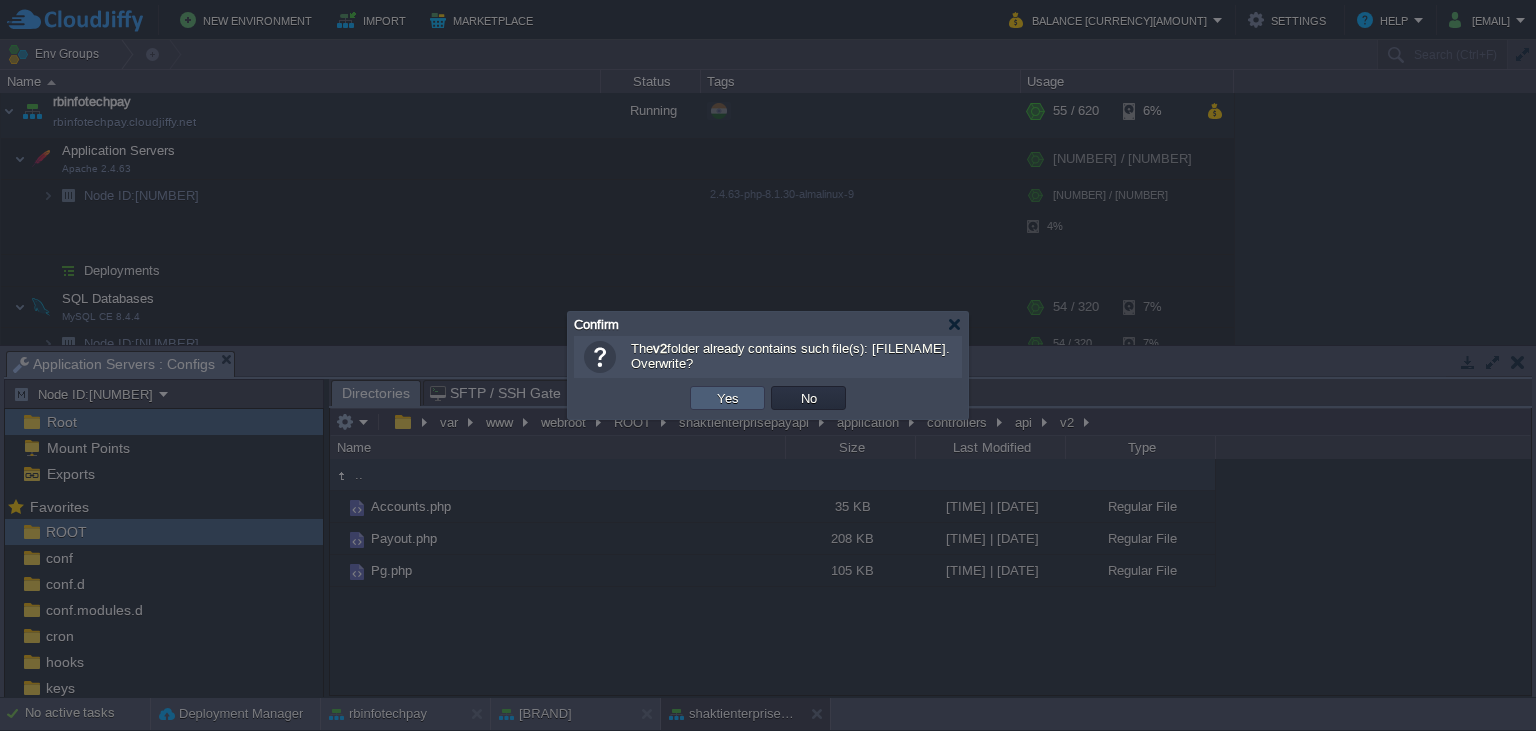 click on "Yes" at bounding box center (728, 398) 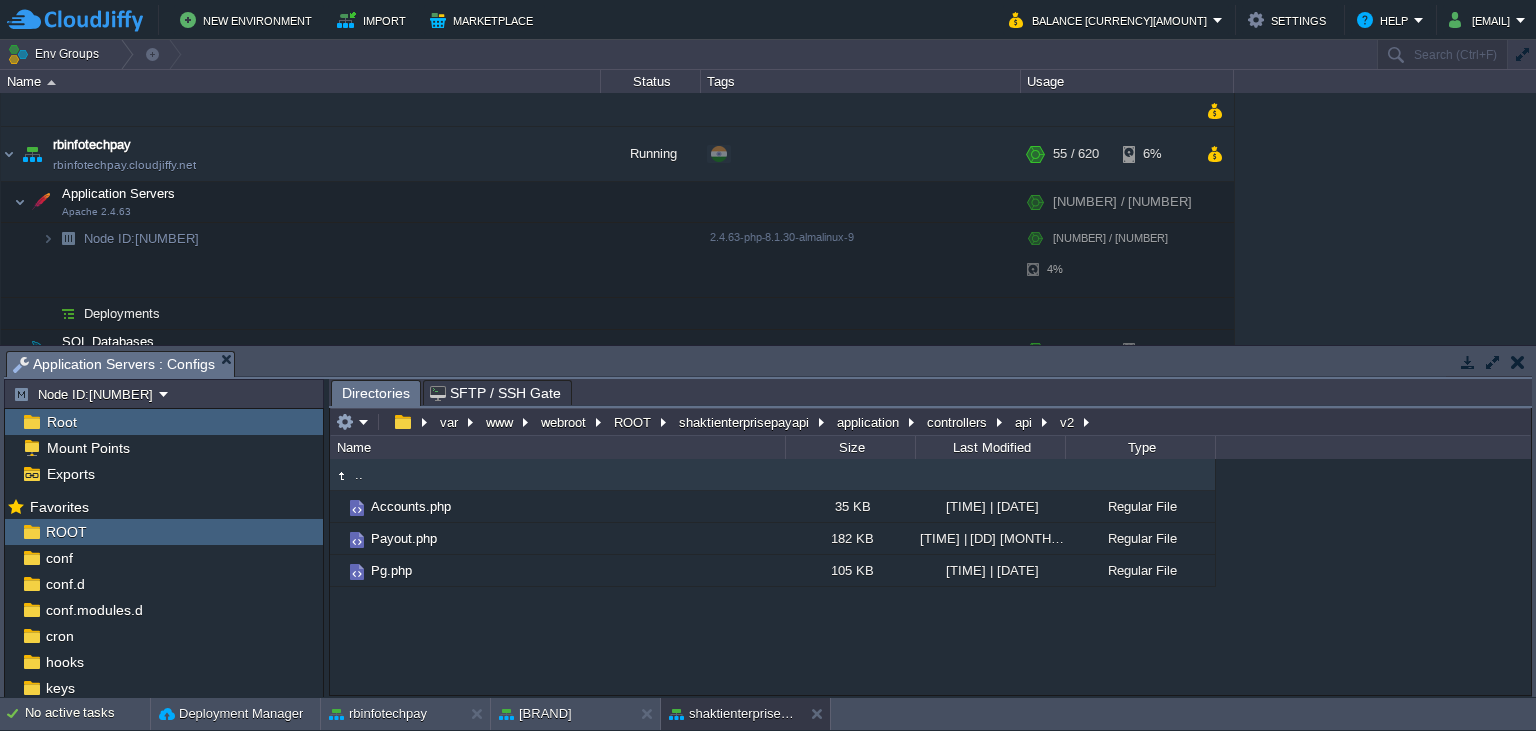 scroll, scrollTop: 1851, scrollLeft: 0, axis: vertical 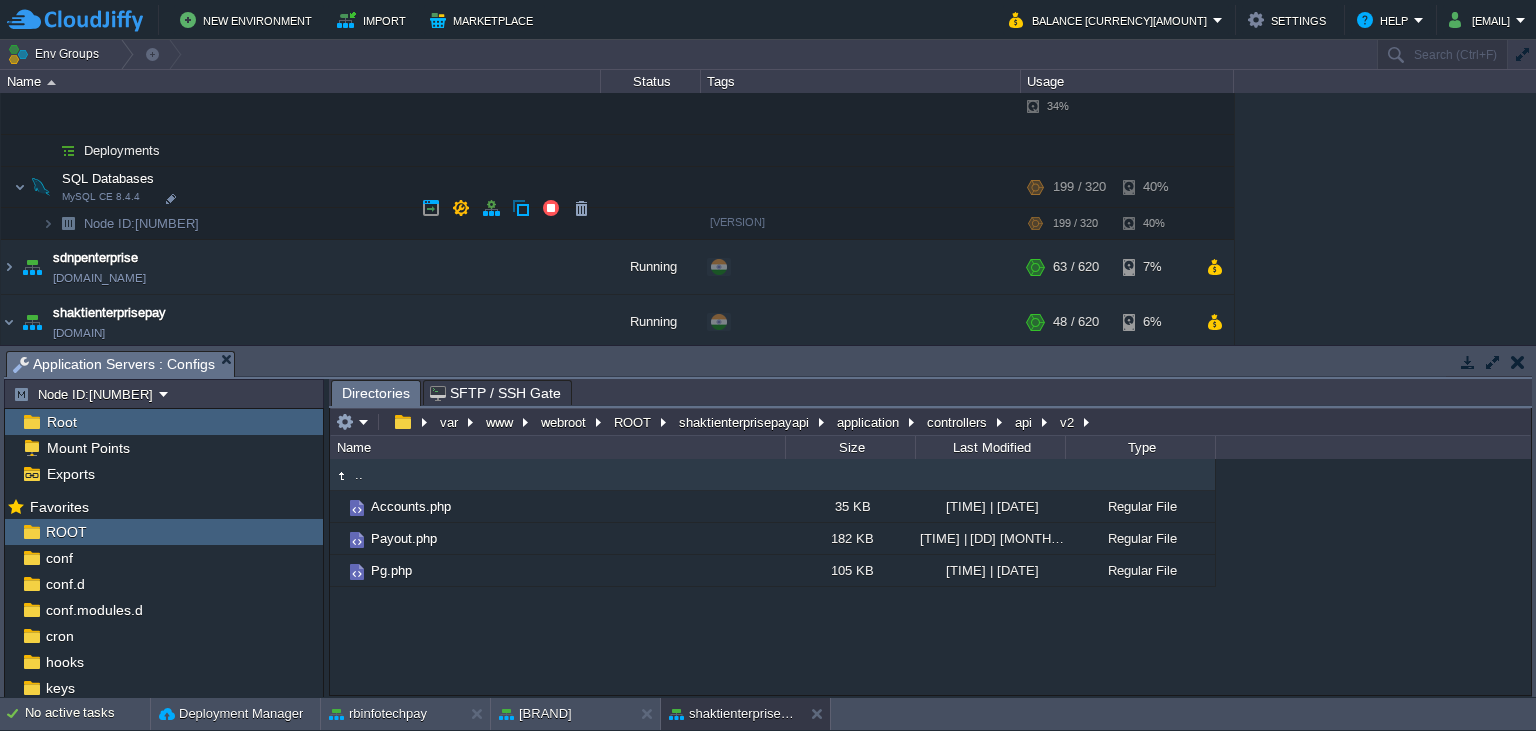 click at bounding box center (9, 816) 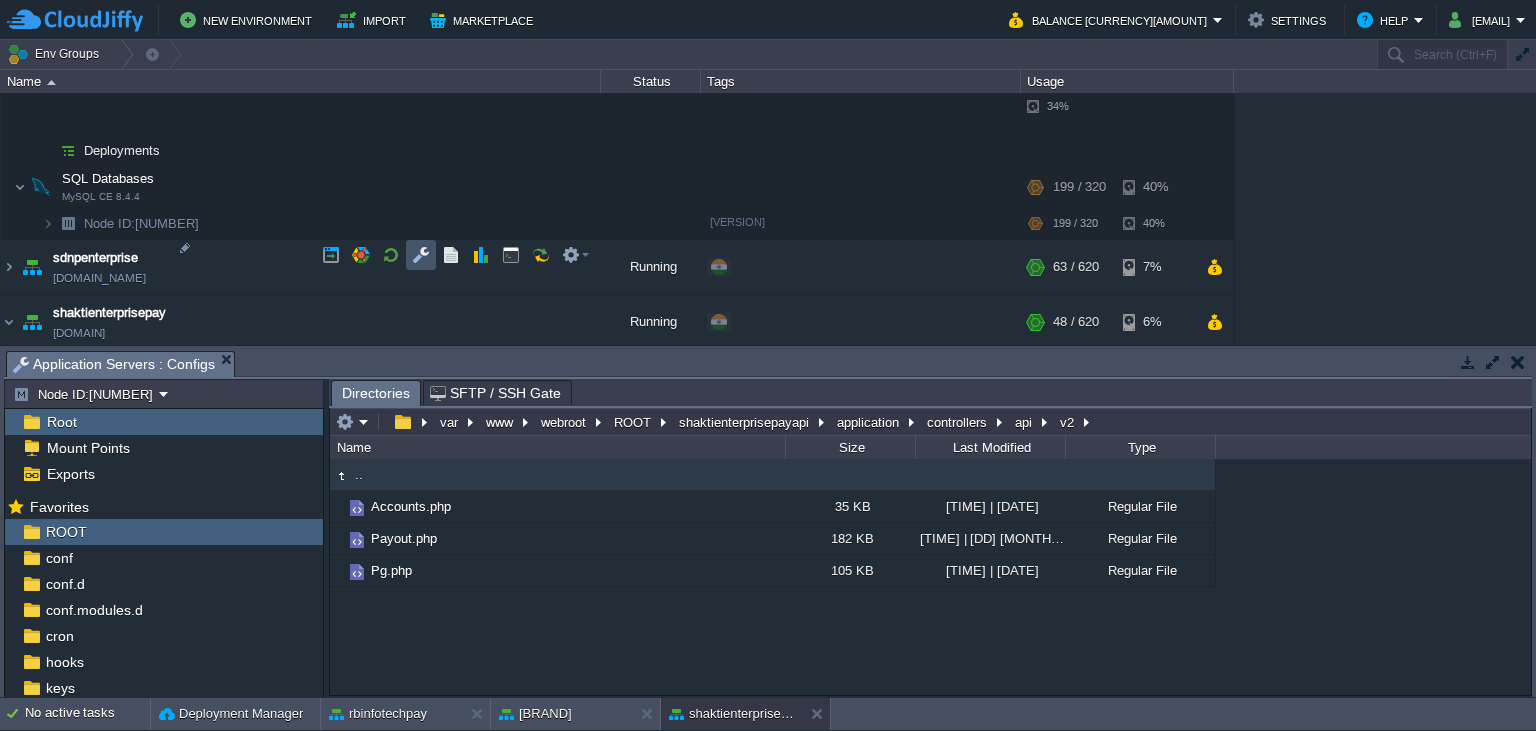 click at bounding box center (421, 255) 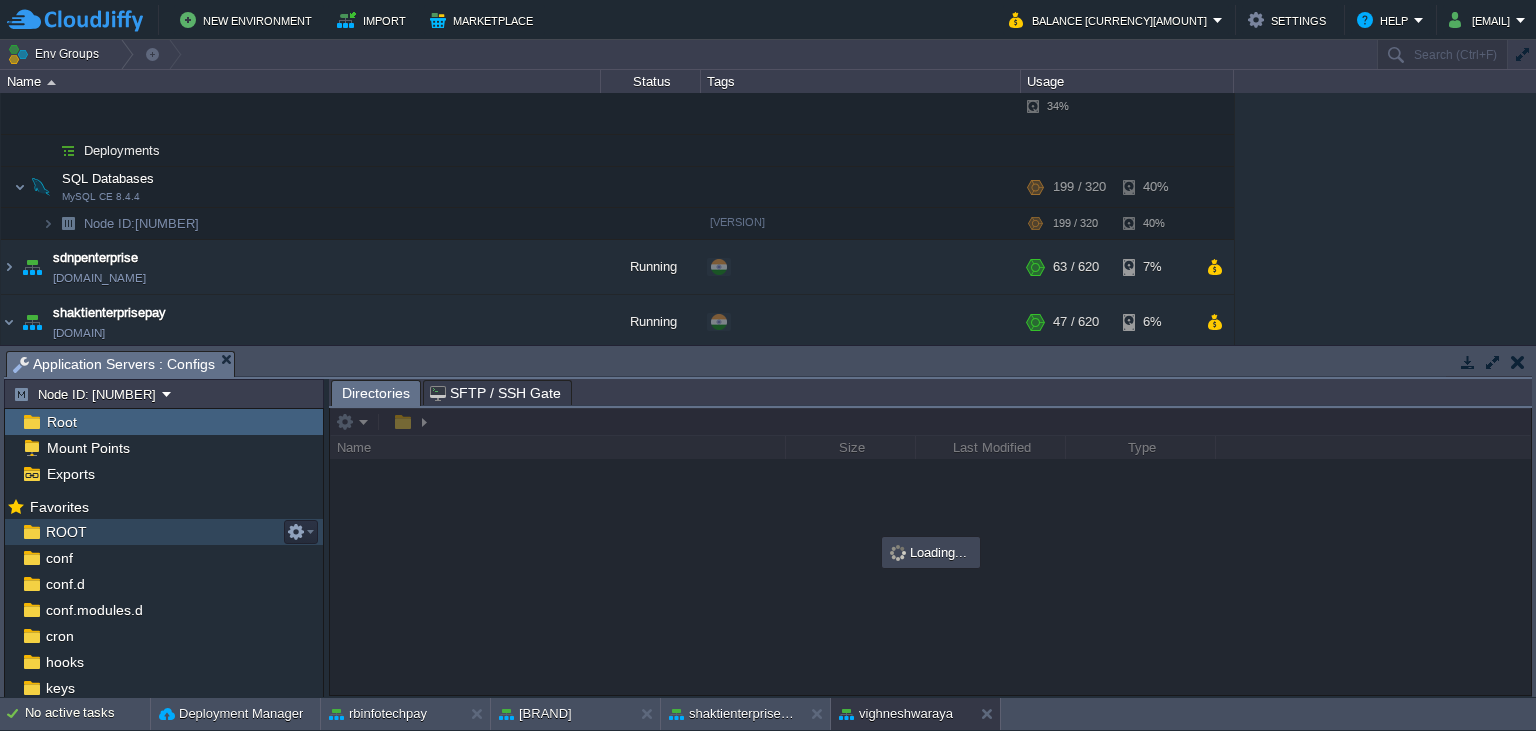 click on "ROOT" at bounding box center (164, 532) 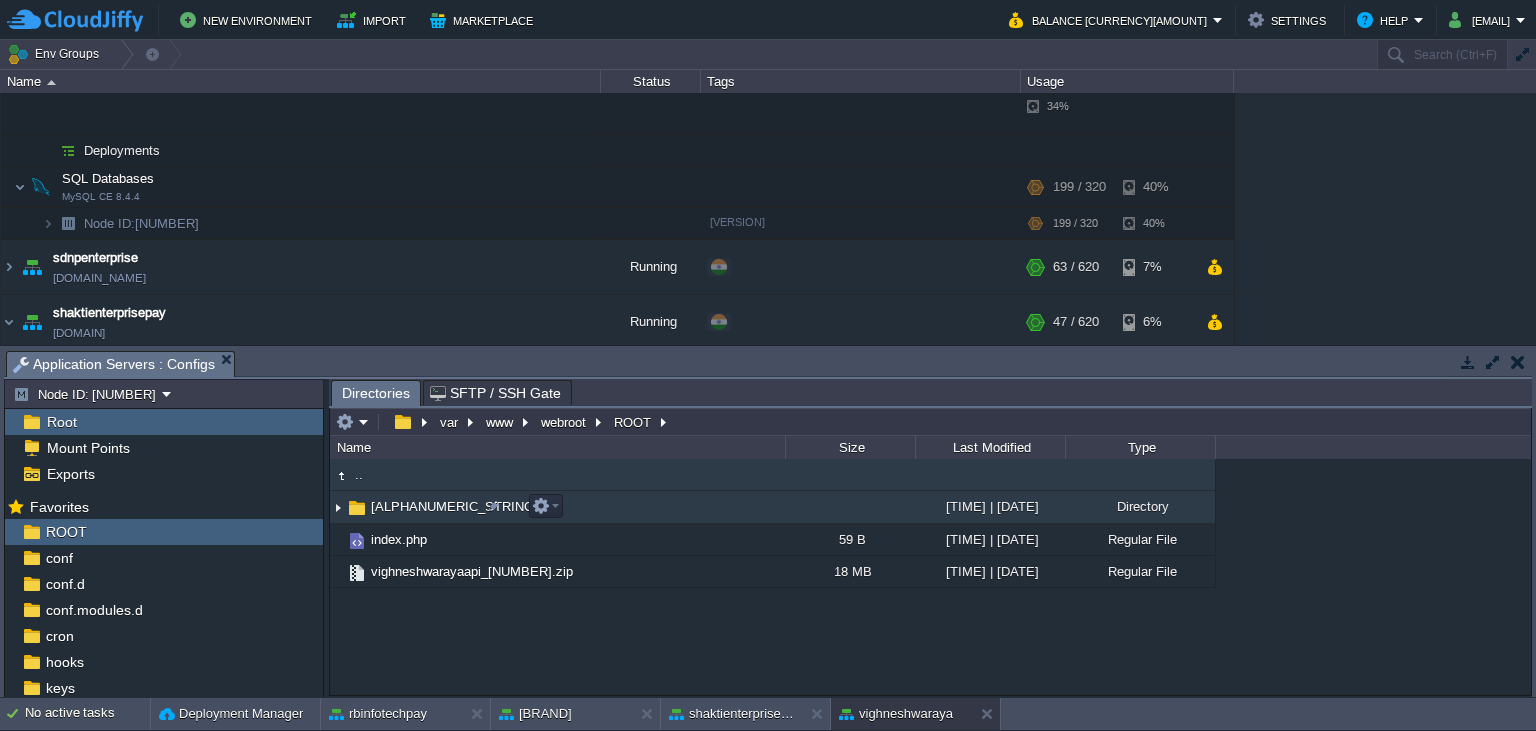 click on "[ALPHANUMERIC_STRING]" at bounding box center (454, 506) 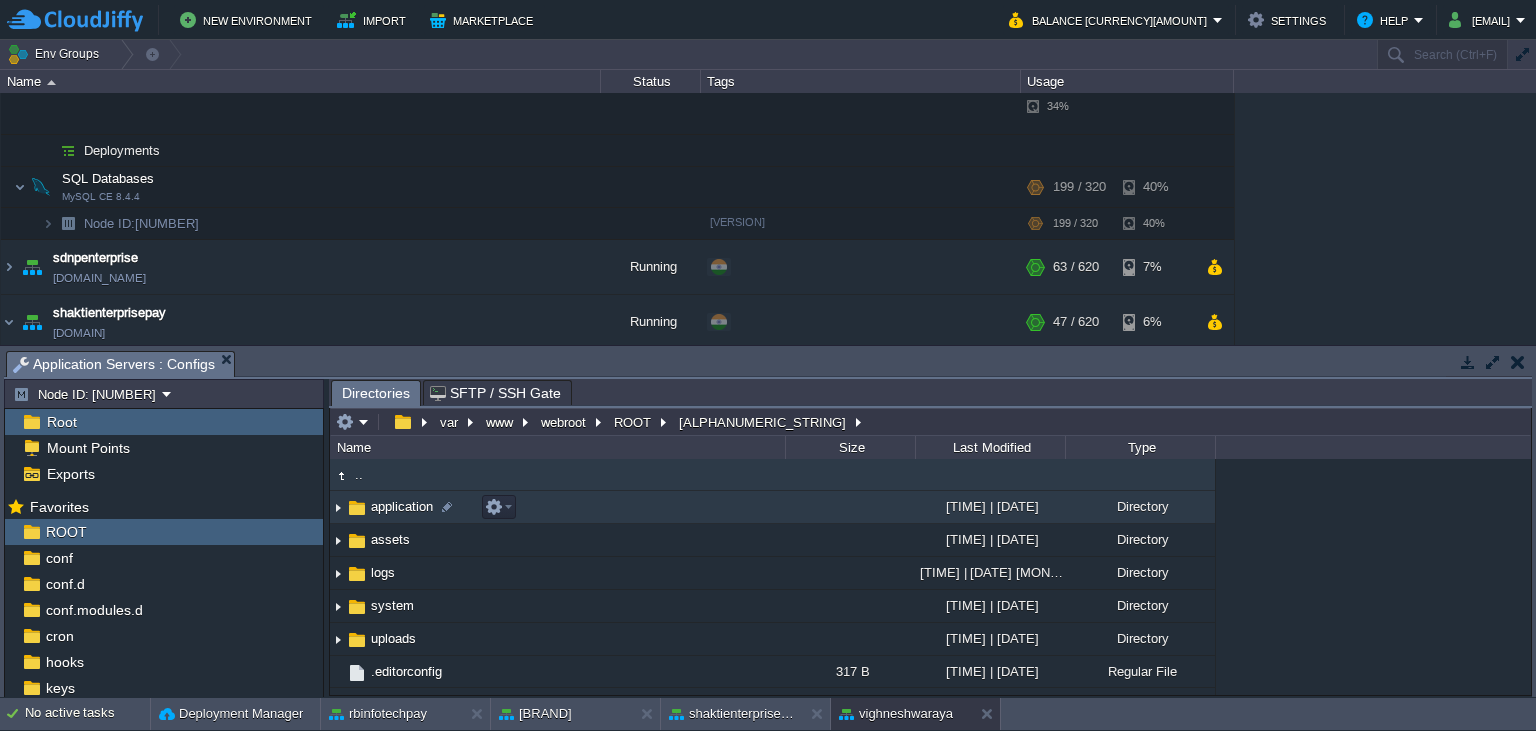 click on "application" at bounding box center (402, 506) 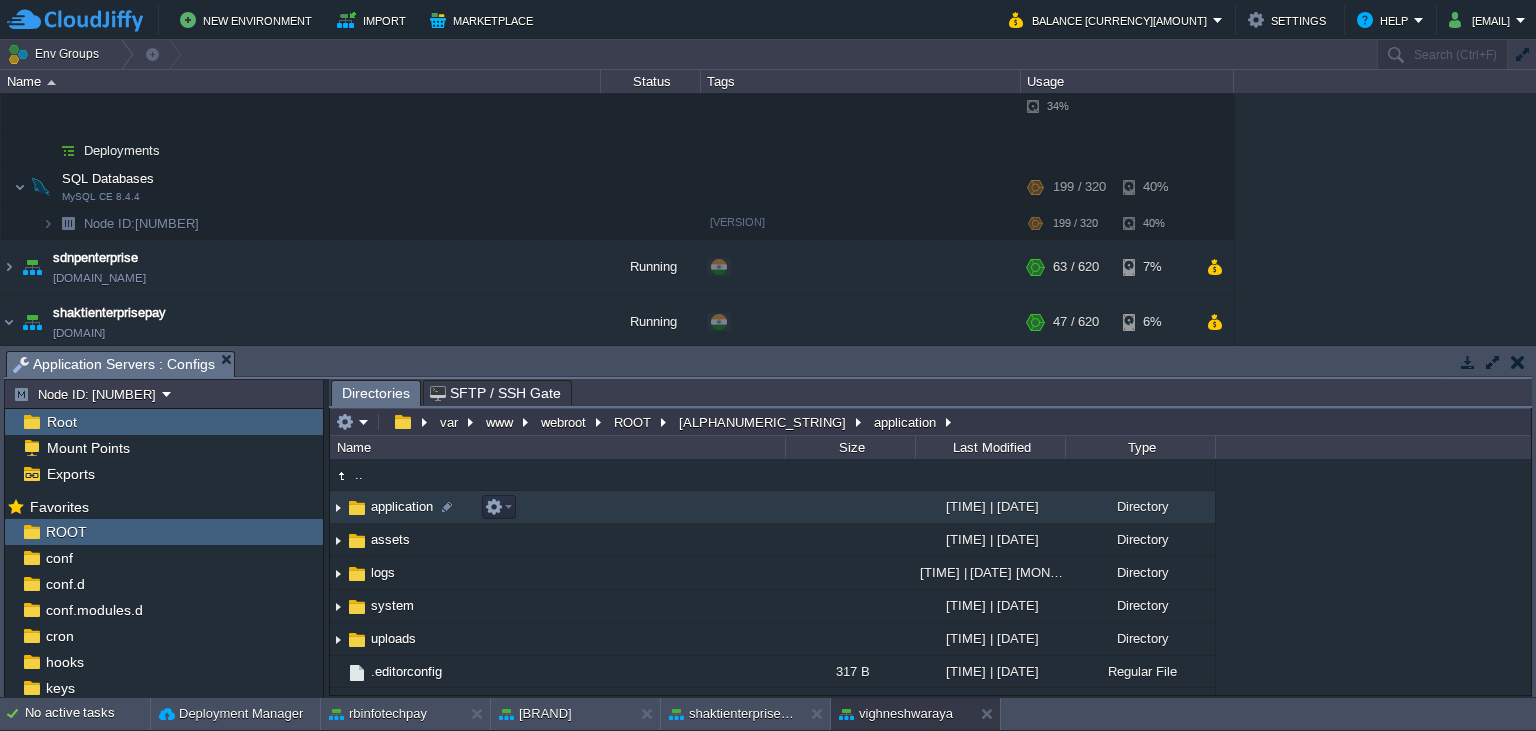 click on "application" at bounding box center [402, 506] 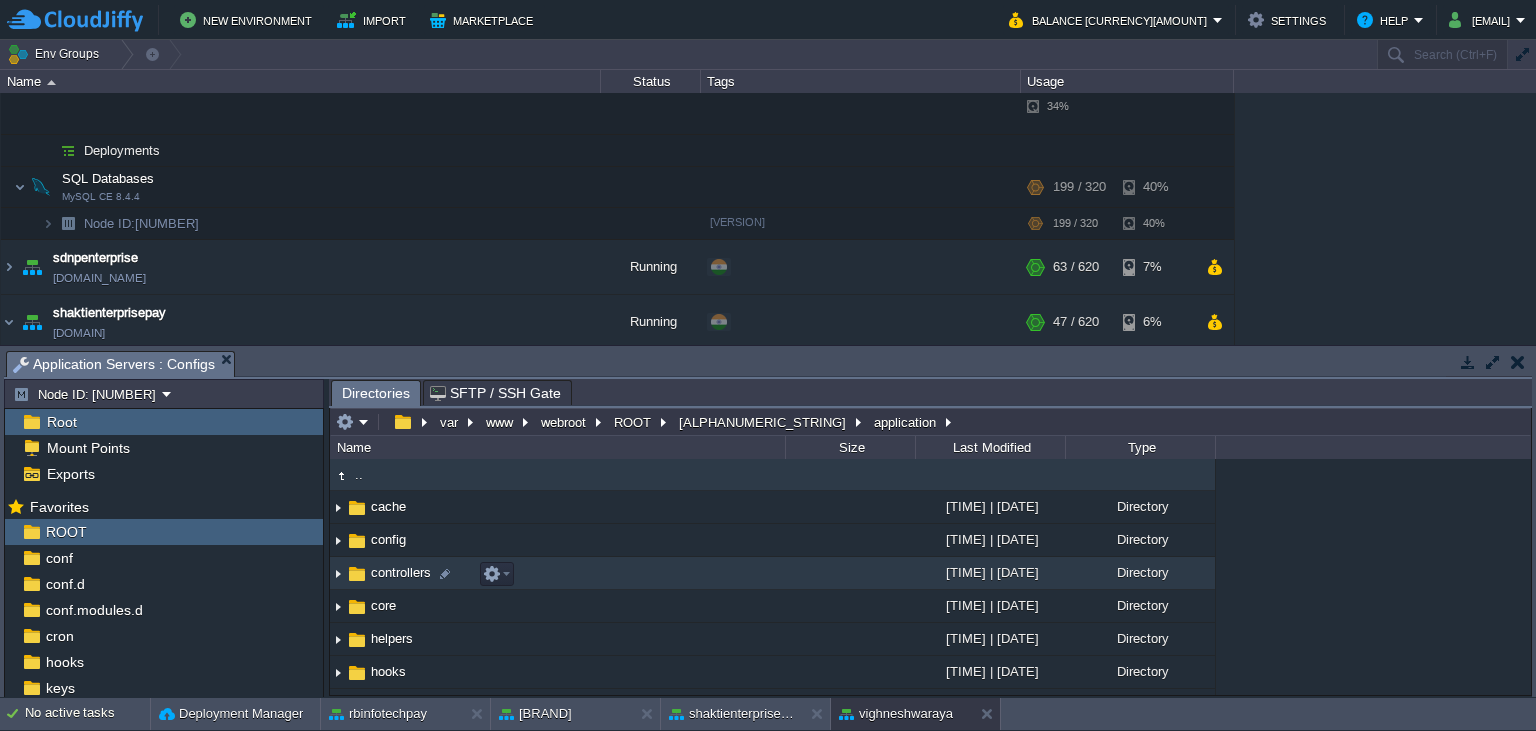 click on "controllers" at bounding box center [557, 573] 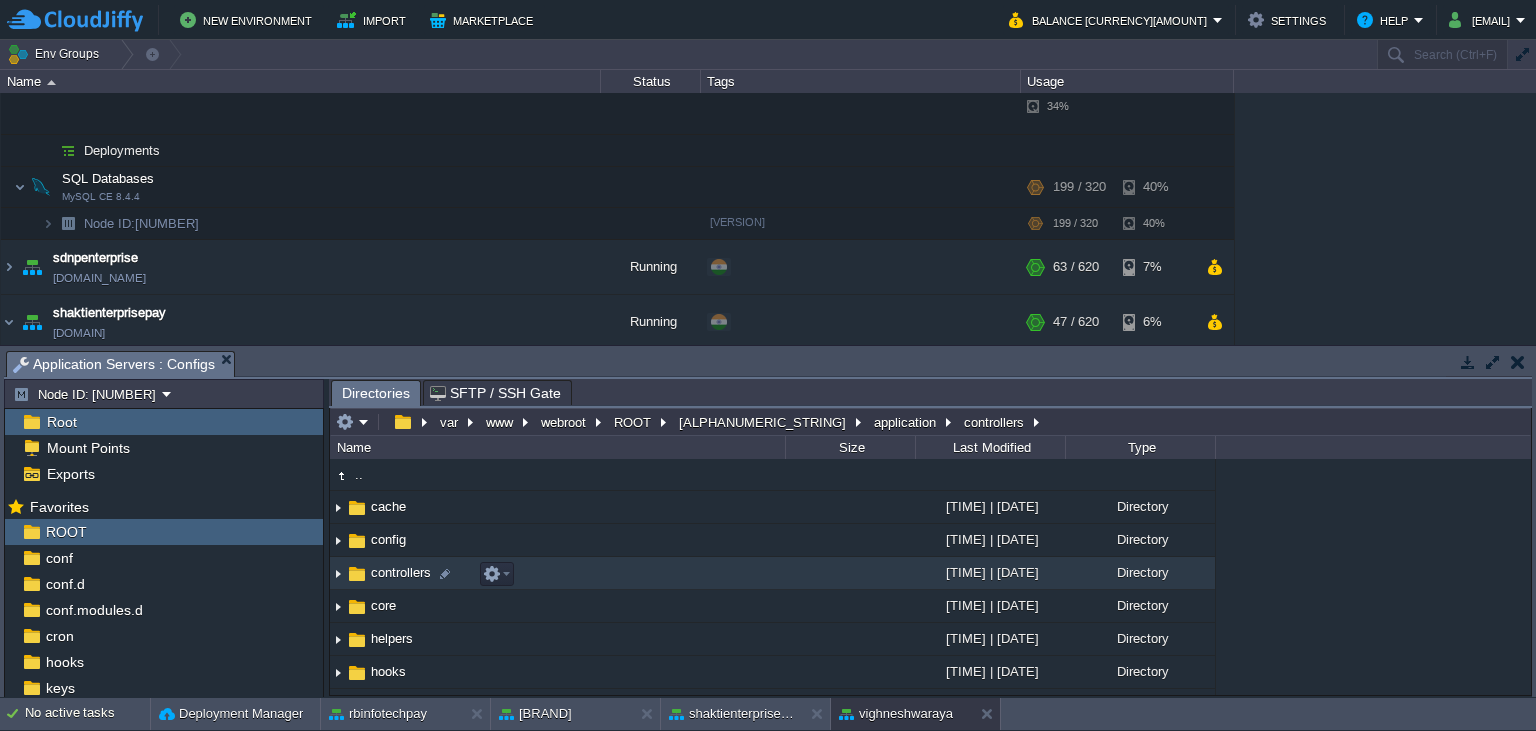 click on "controllers" at bounding box center (401, 572) 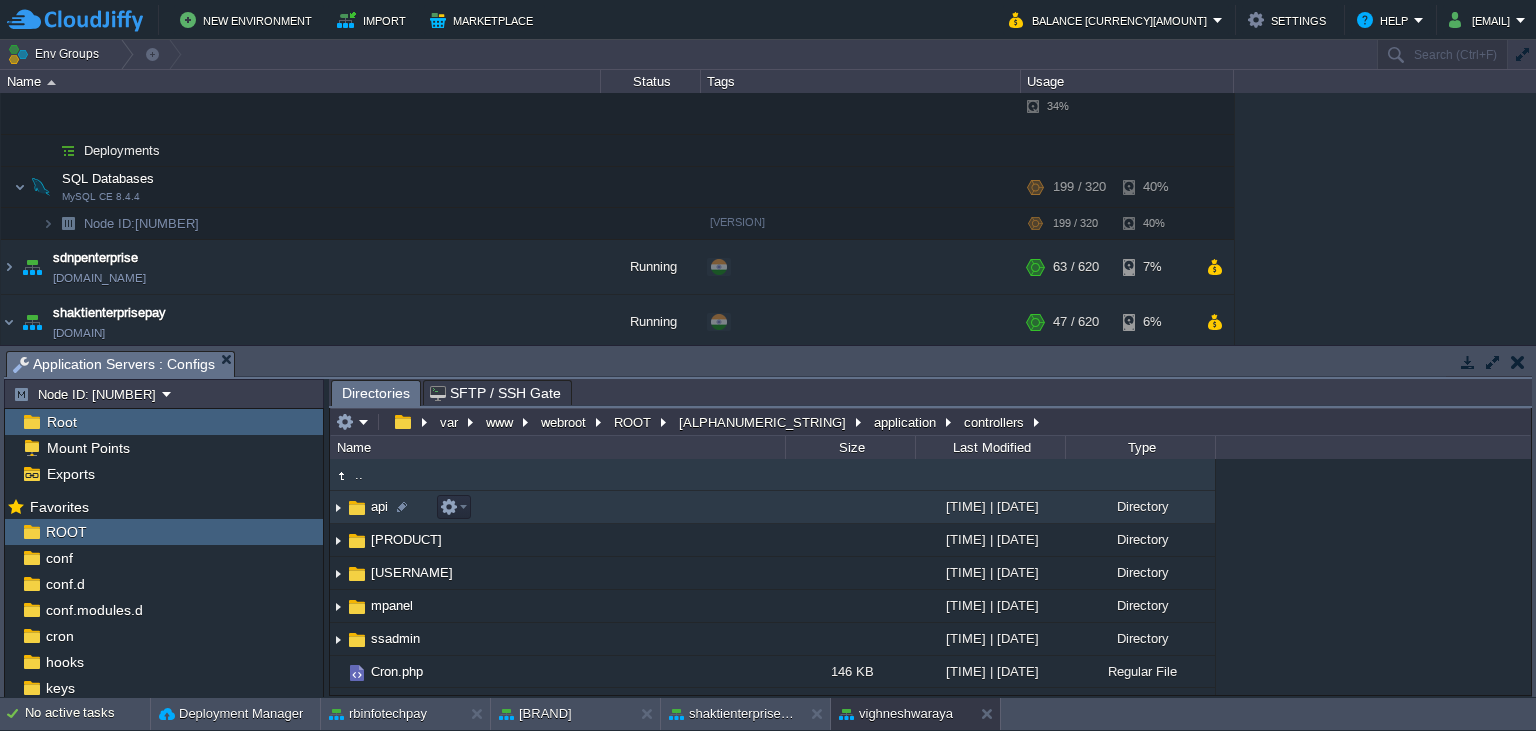 click on "api" at bounding box center [379, 506] 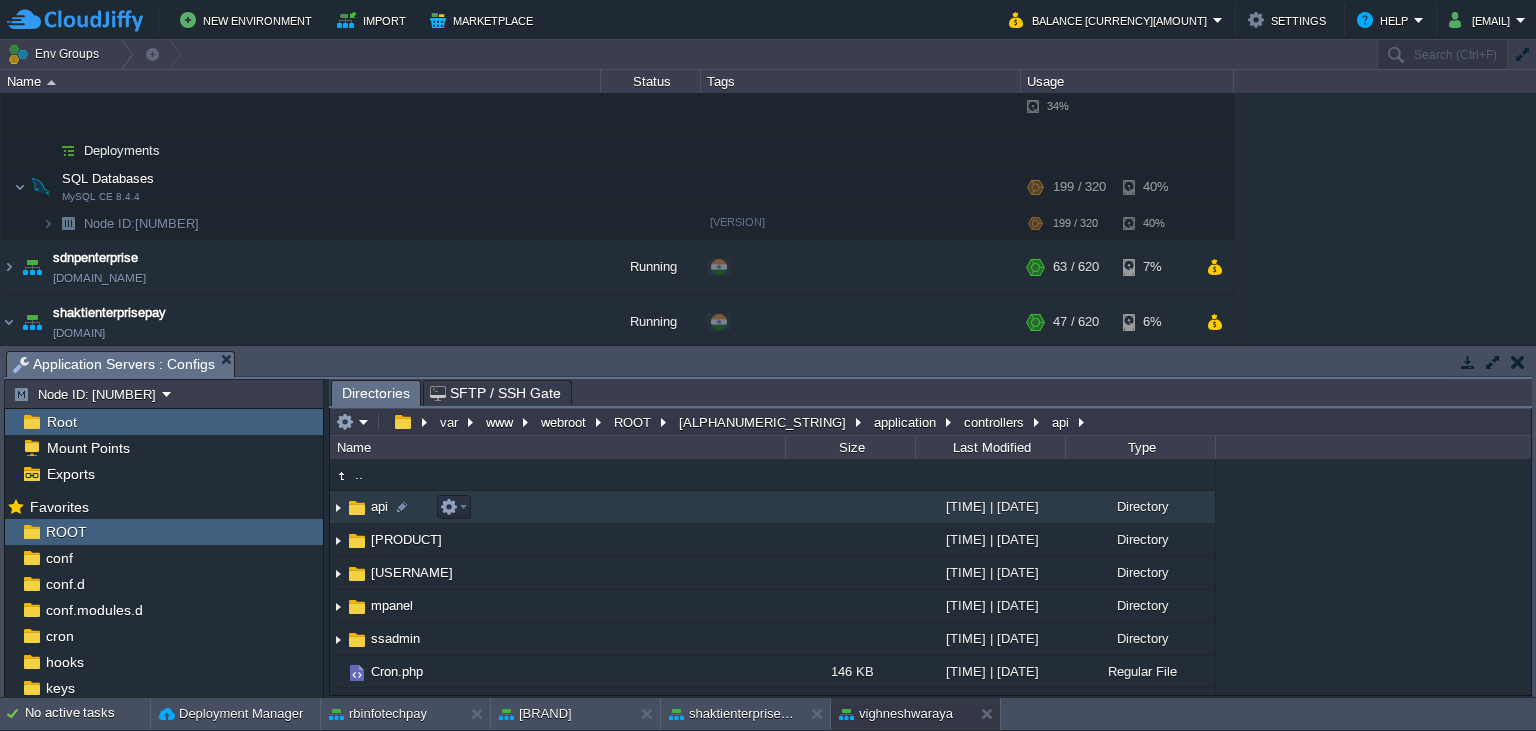 click on "api" at bounding box center (557, 507) 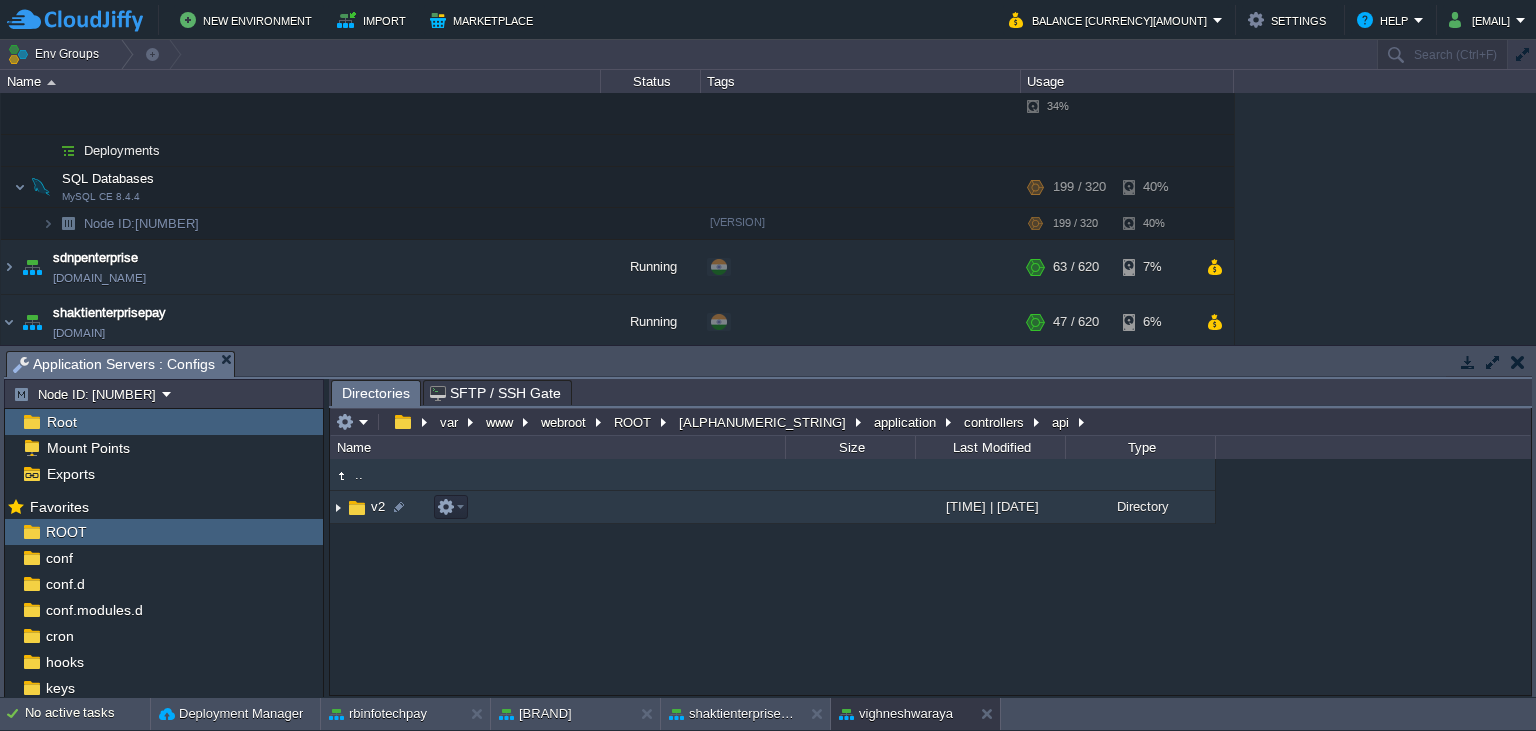 click on "v2" at bounding box center [378, 506] 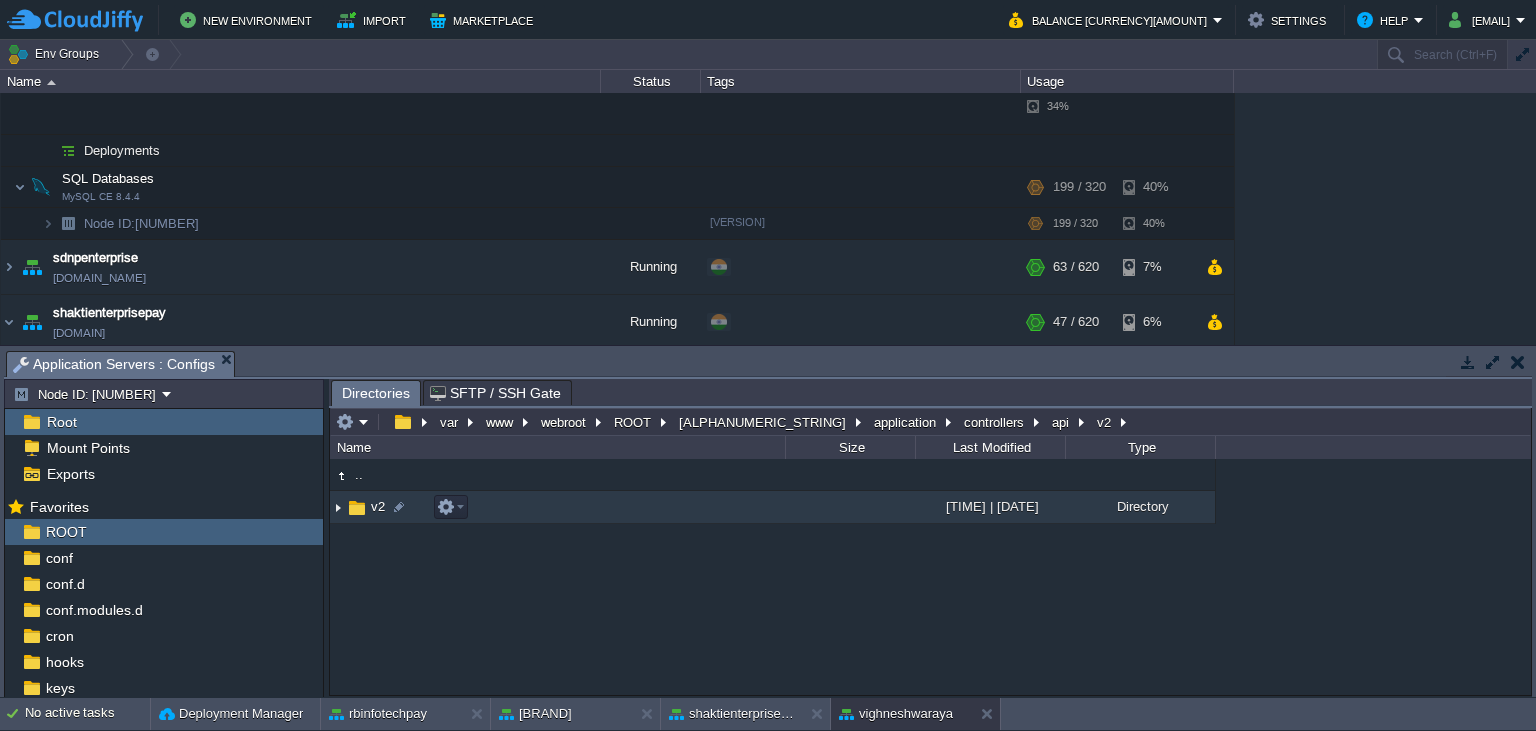 click on "v2" at bounding box center [378, 506] 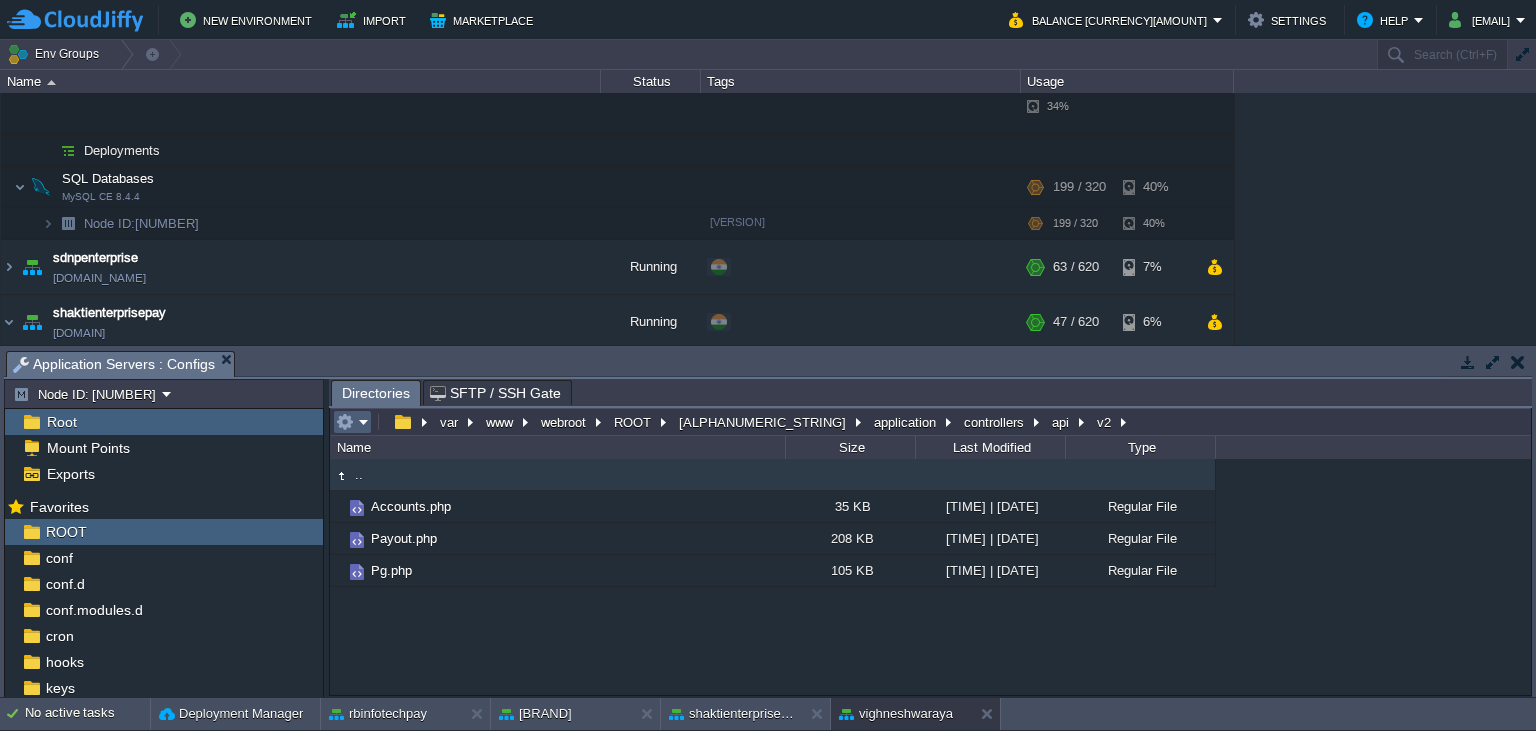 click at bounding box center [352, 422] 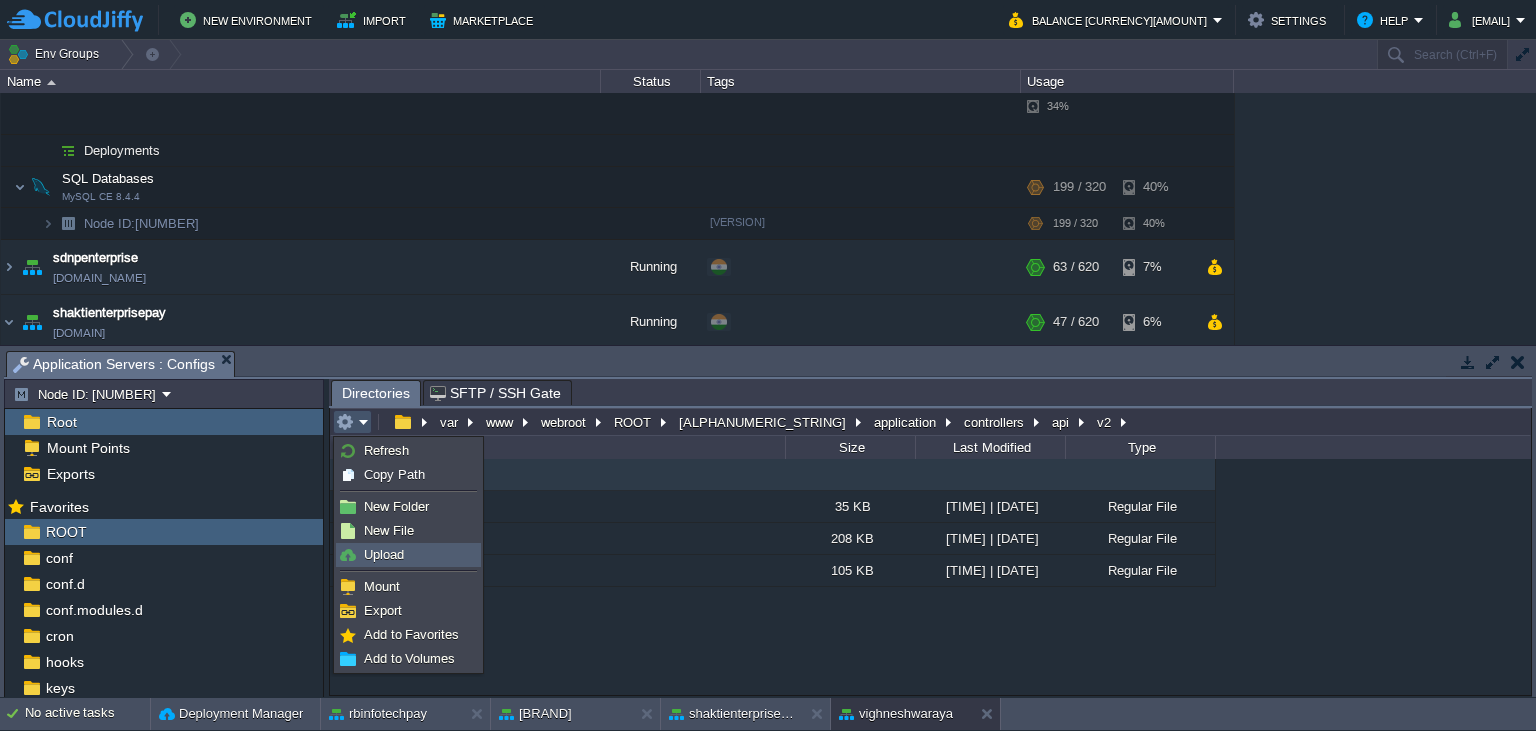 click on "Upload" at bounding box center (408, 555) 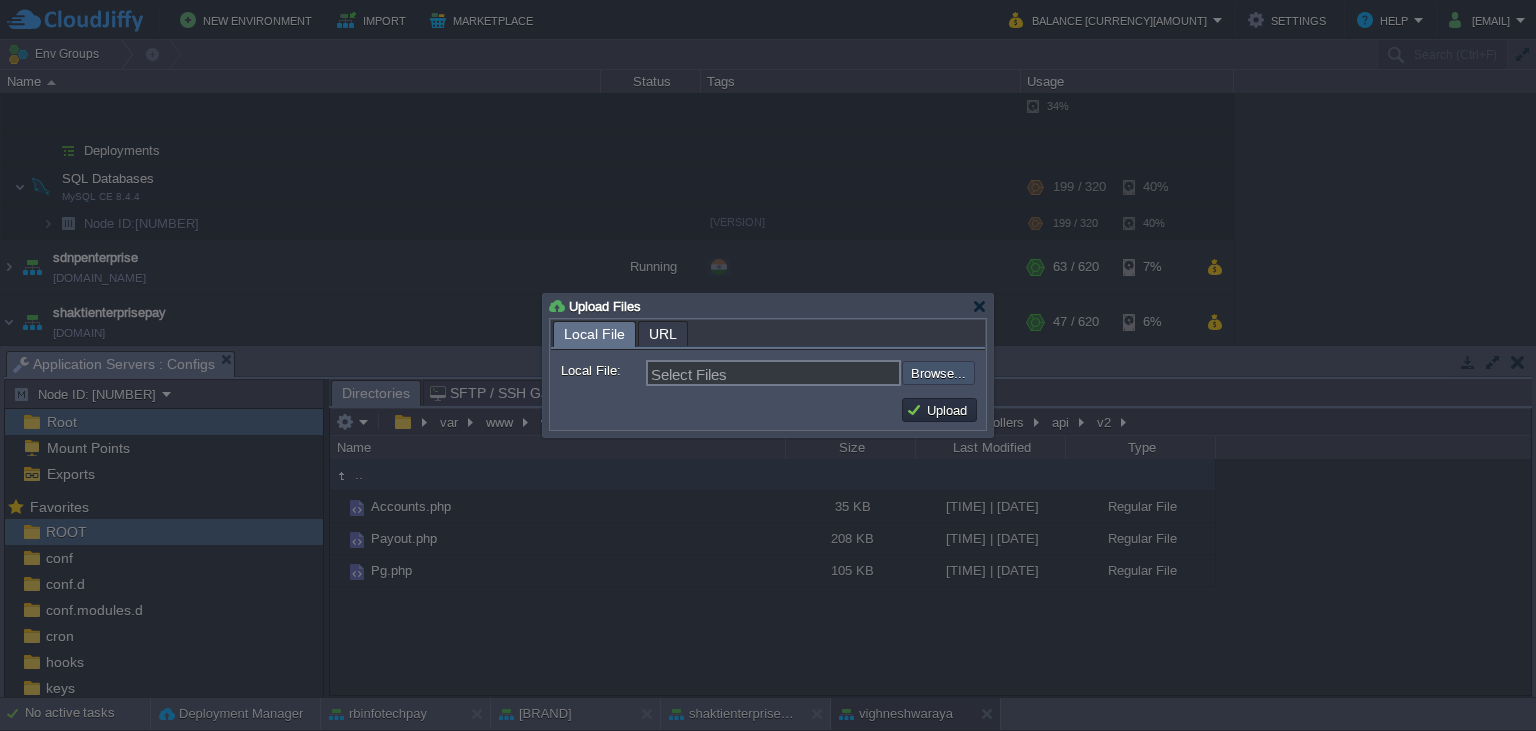 click at bounding box center [848, 373] 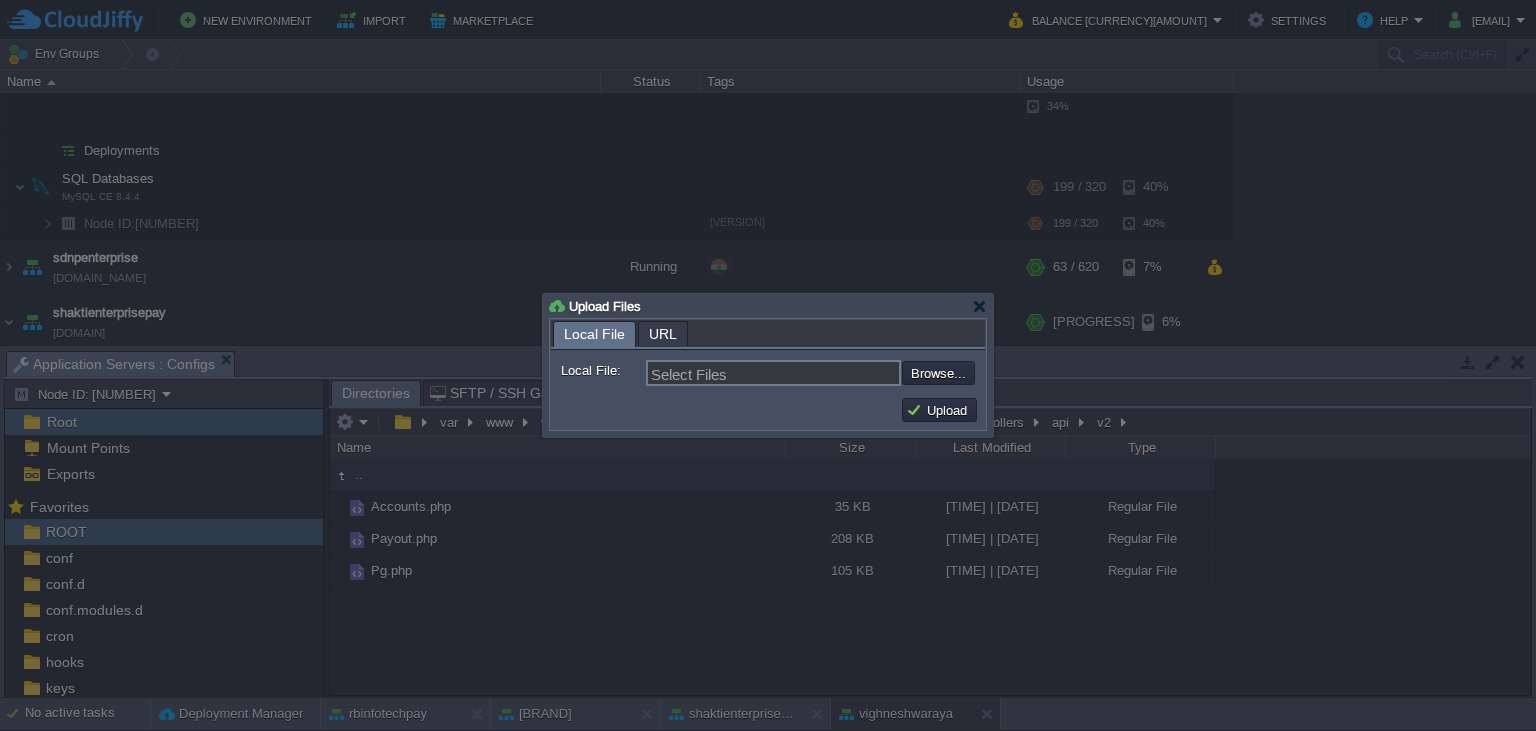 type on "[PATH]" 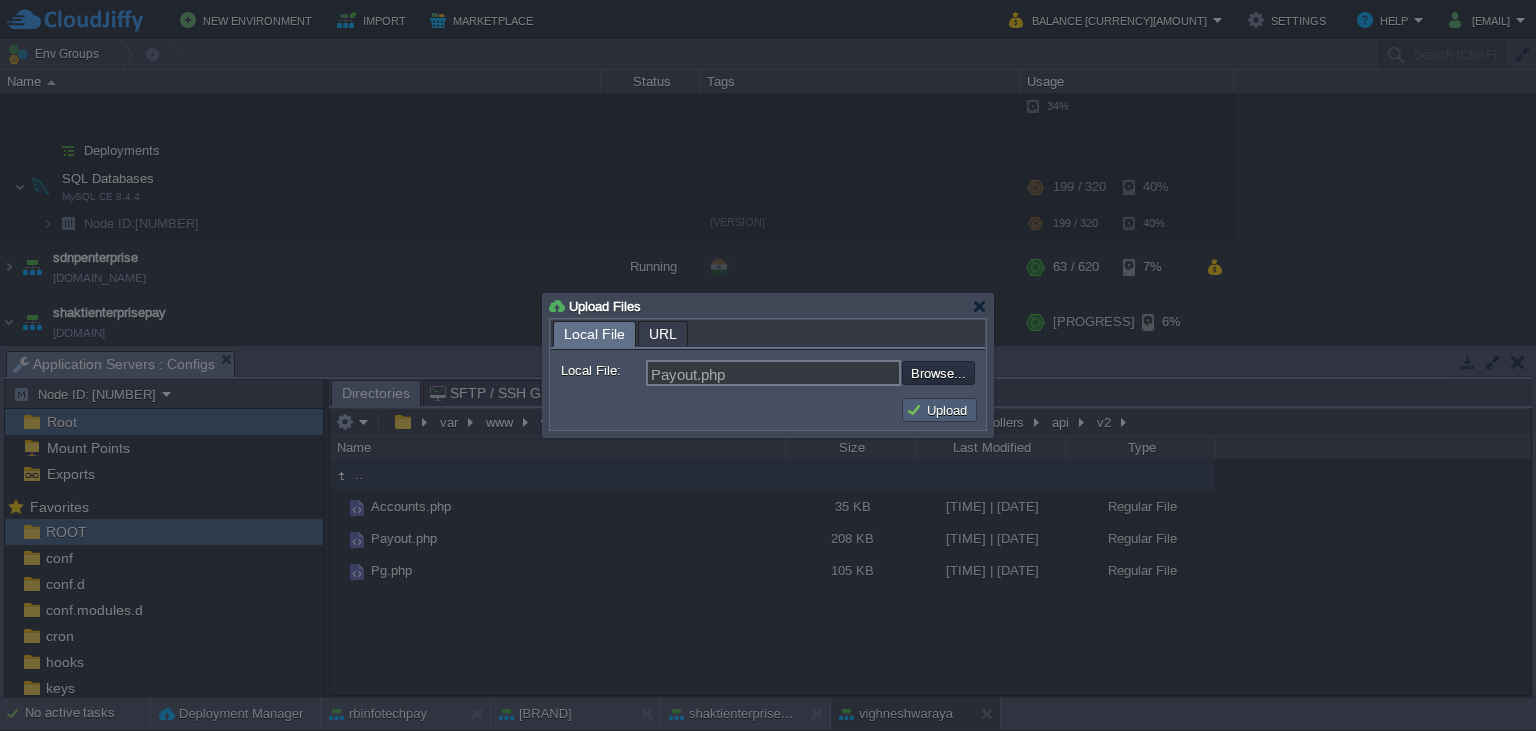 click on "Upload" at bounding box center [939, 410] 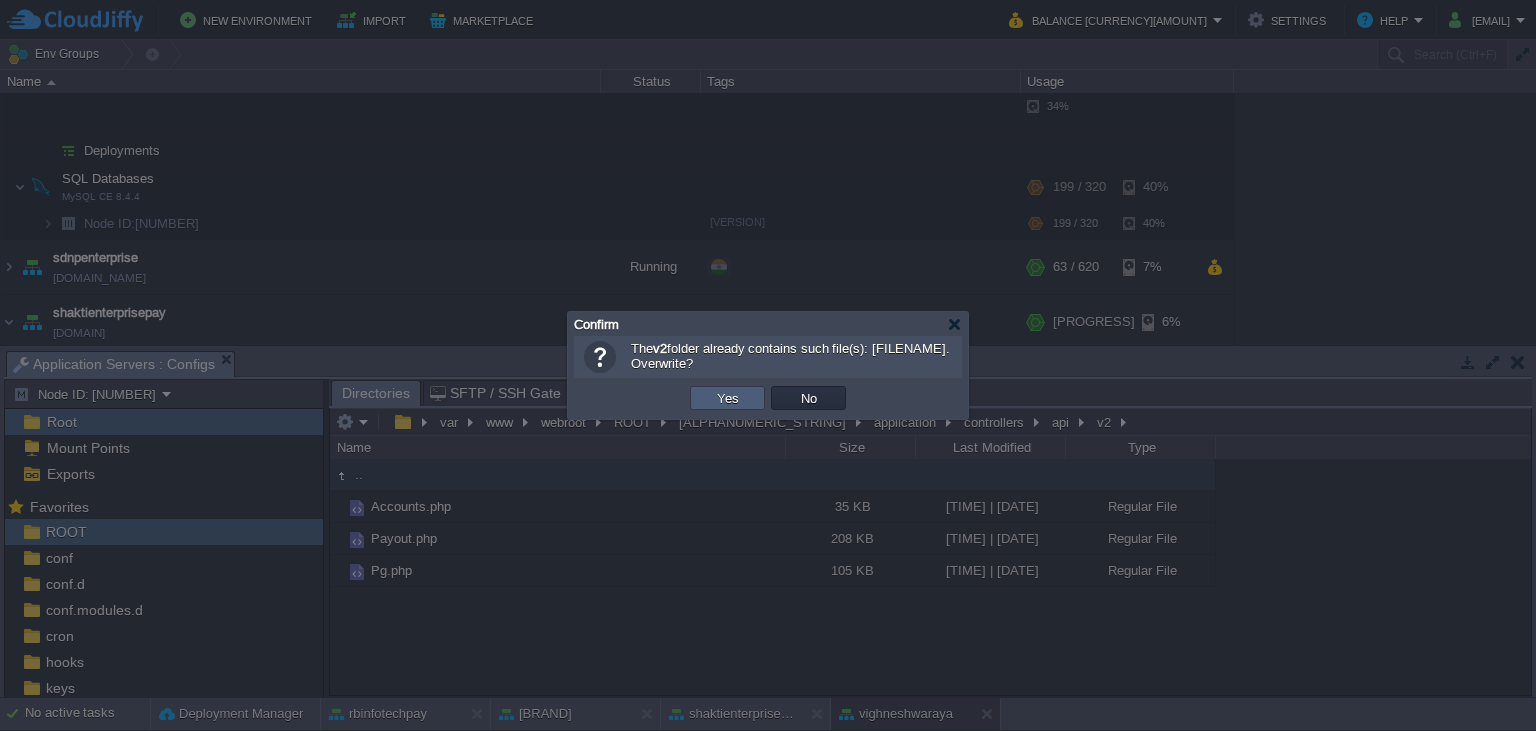 click on "Yes" at bounding box center [728, 398] 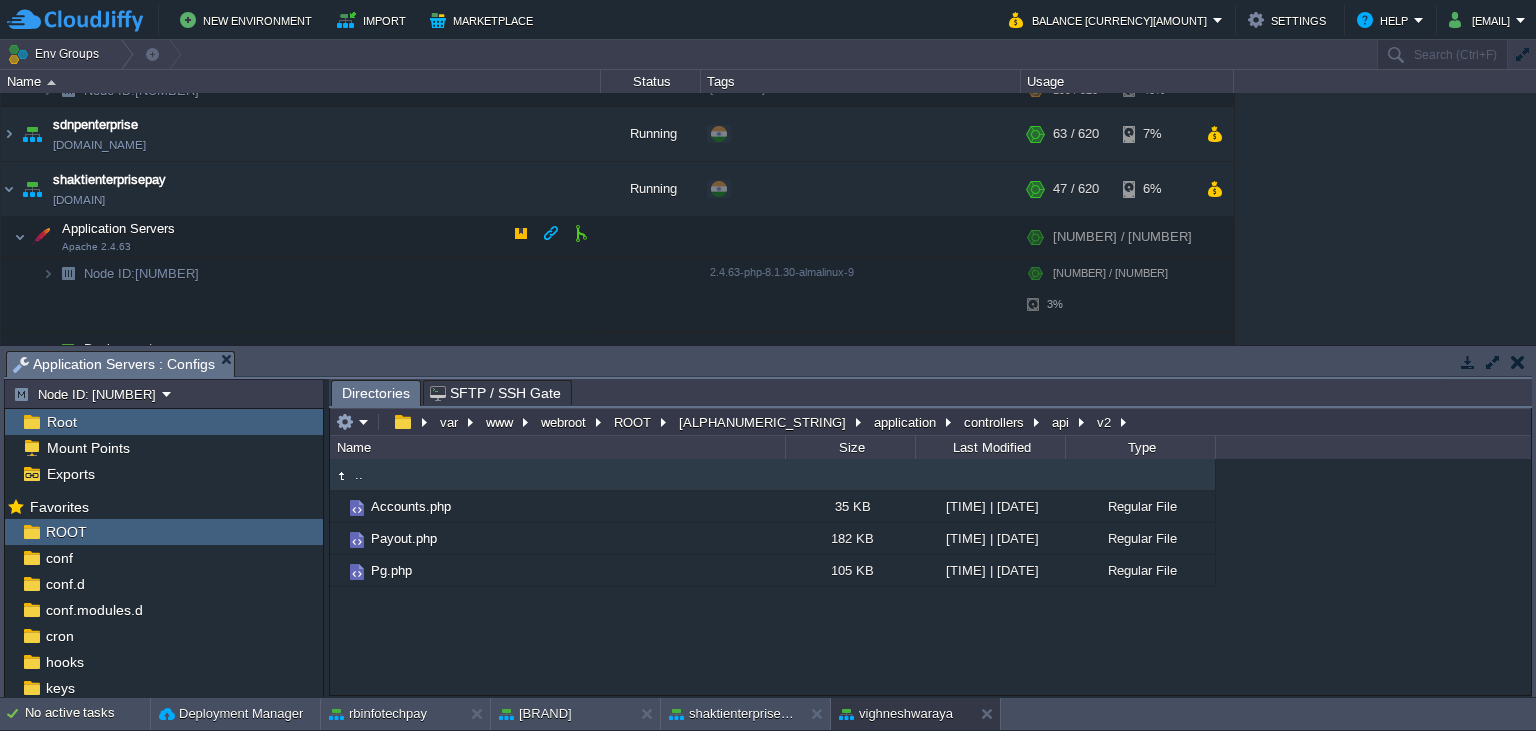 scroll, scrollTop: 1942, scrollLeft: 0, axis: vertical 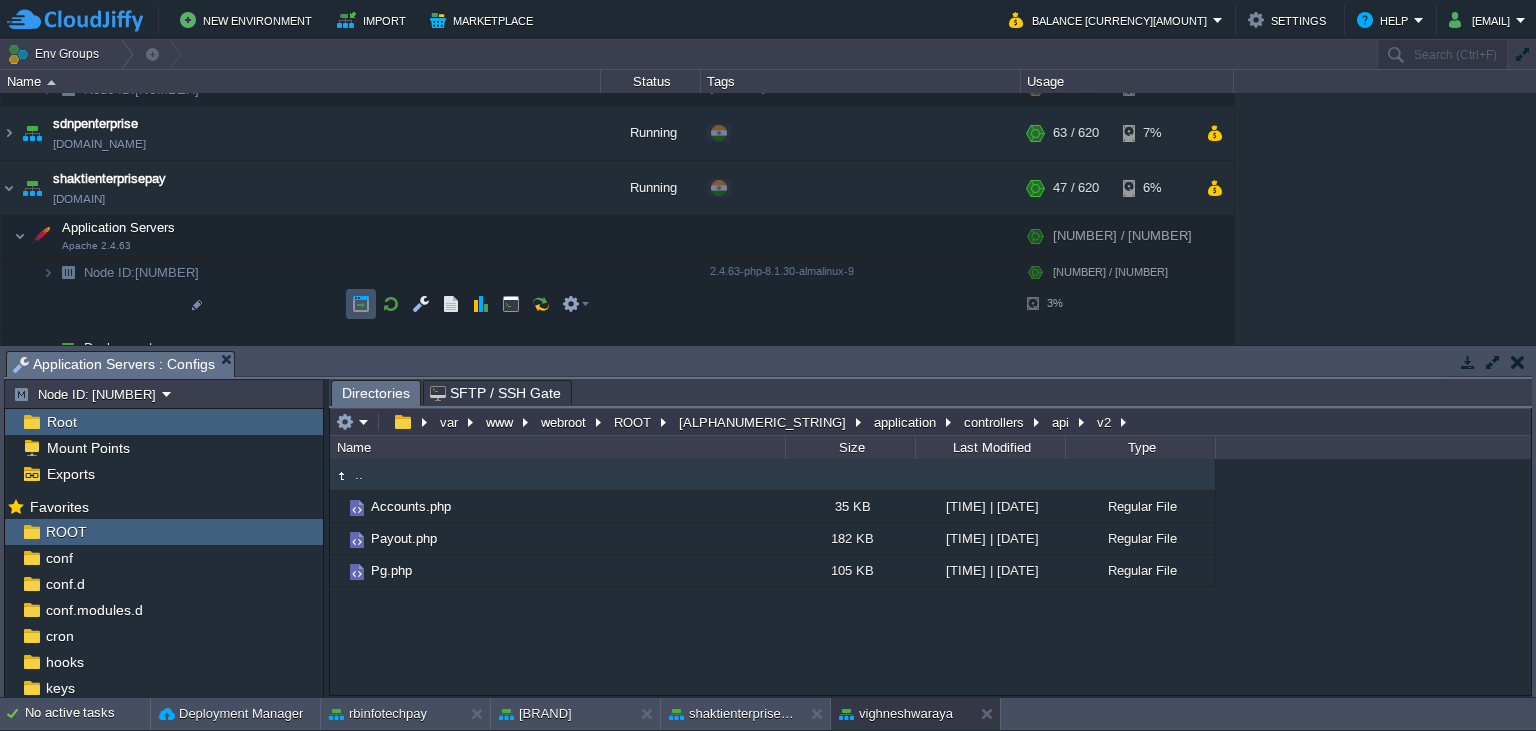 click at bounding box center (361, 304) 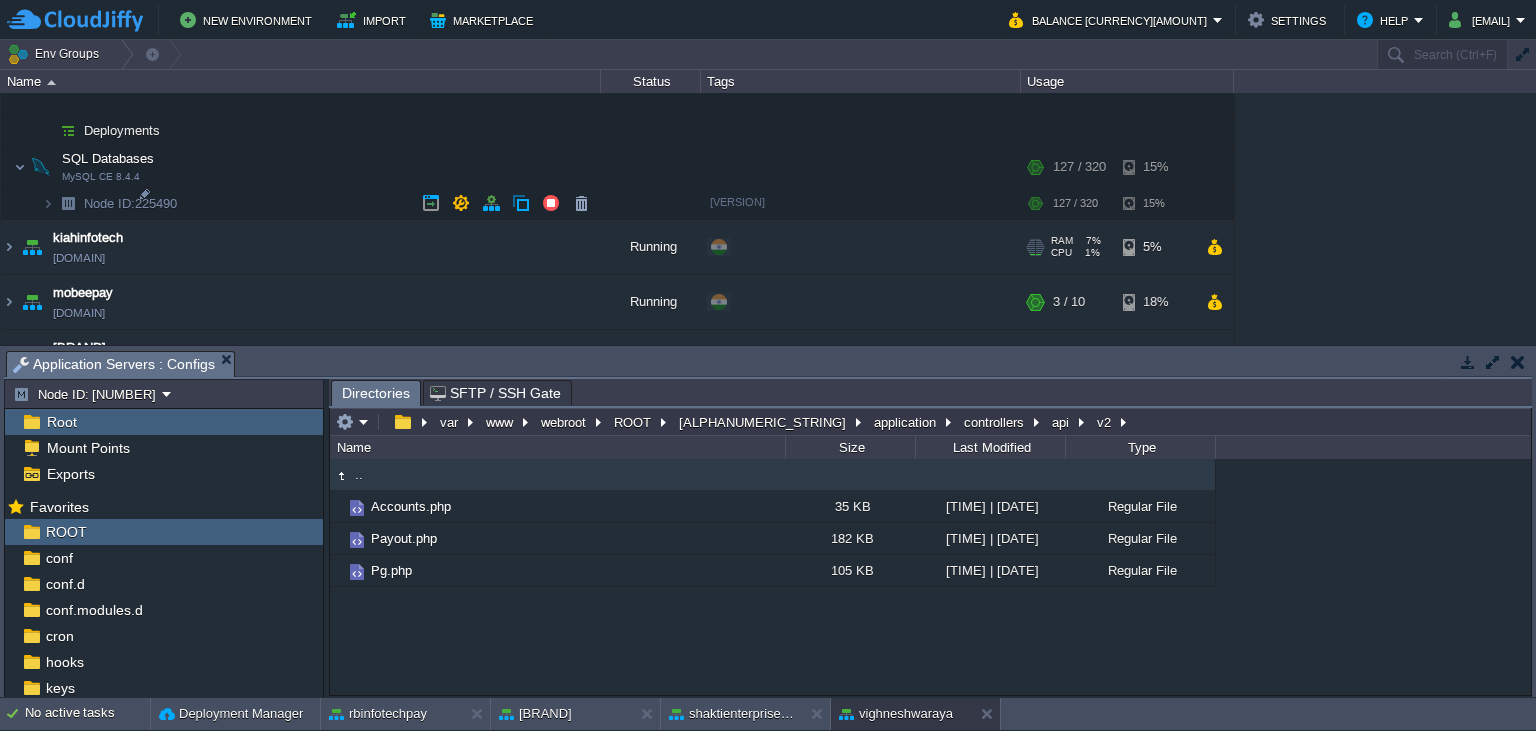 scroll, scrollTop: 118, scrollLeft: 0, axis: vertical 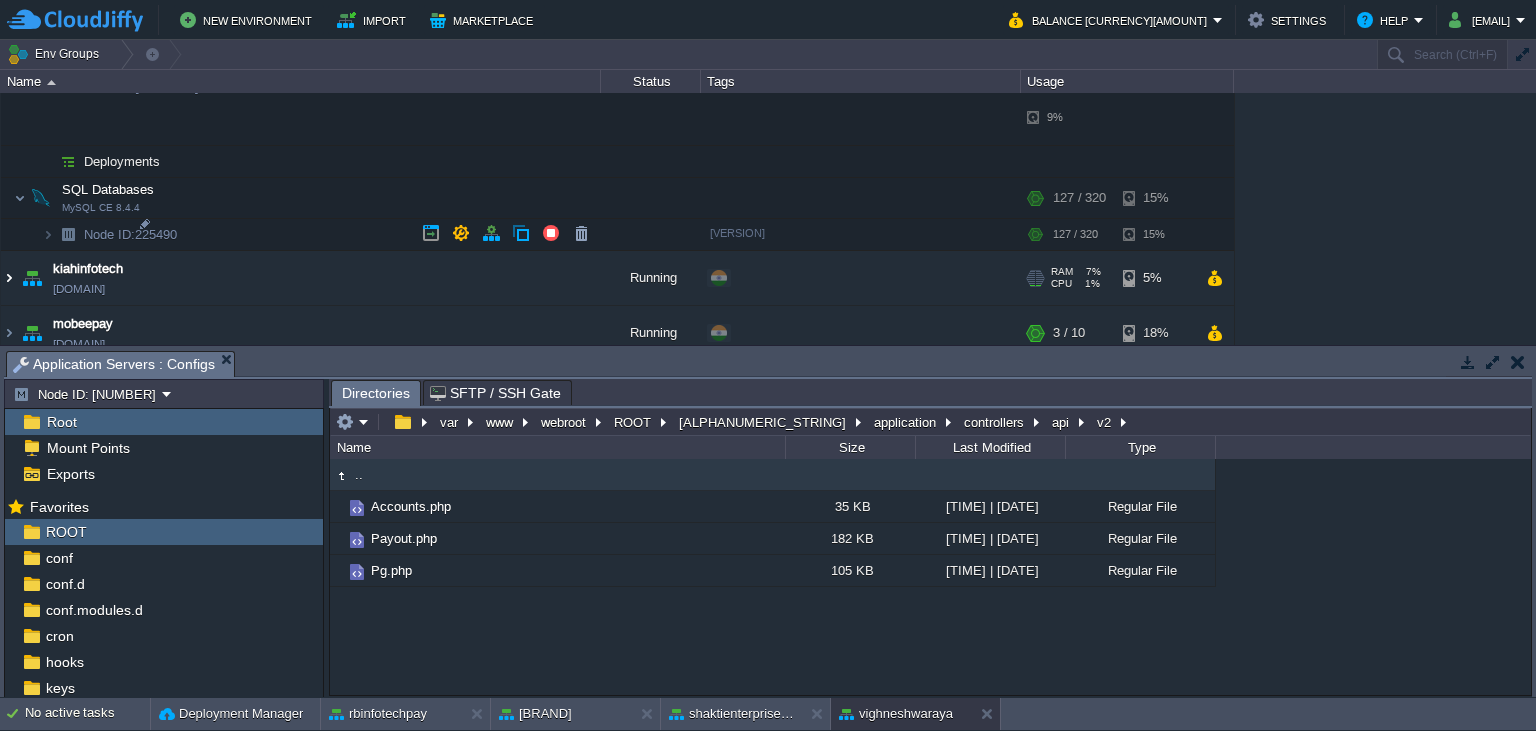 click at bounding box center [9, 278] 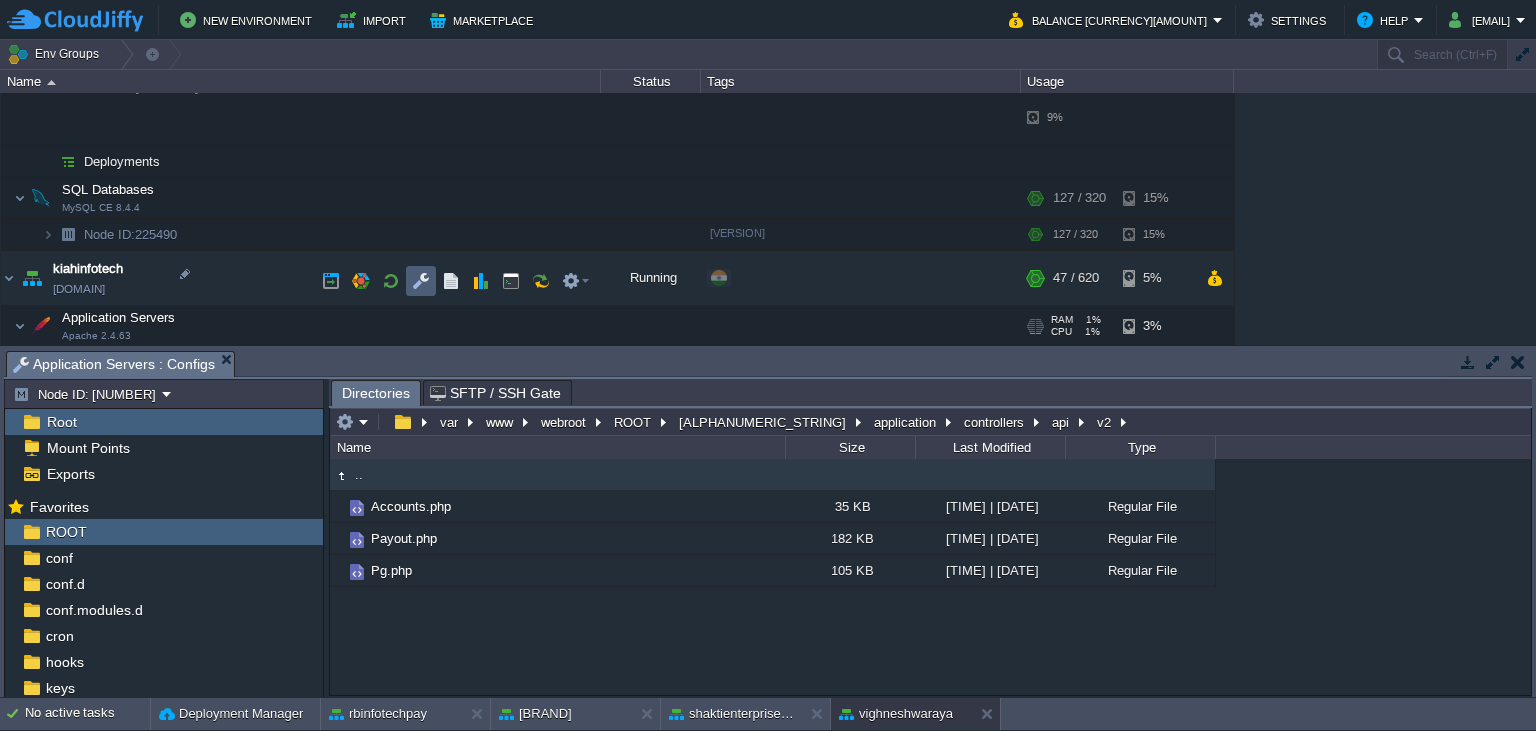 click at bounding box center (421, 281) 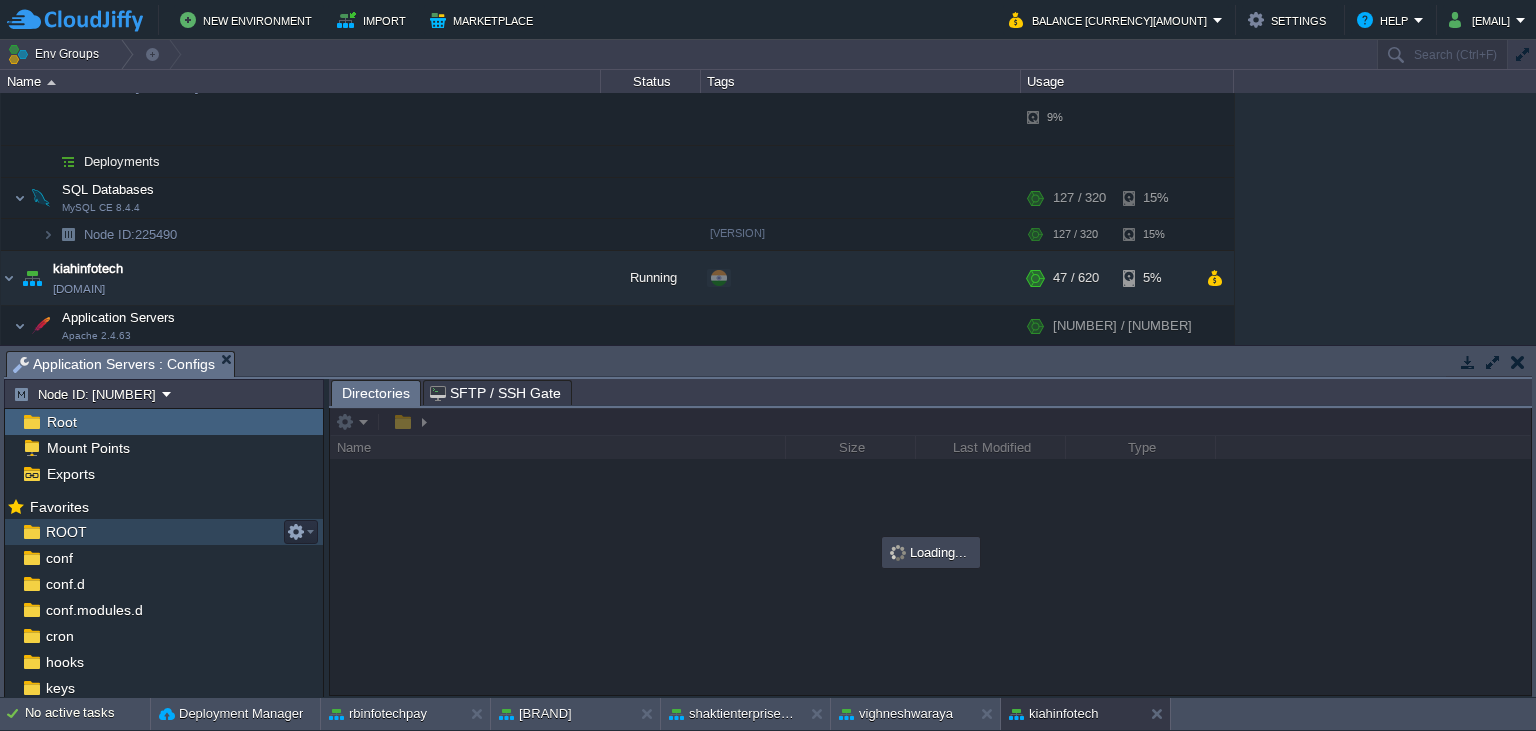 click on "ROOT" at bounding box center (164, 532) 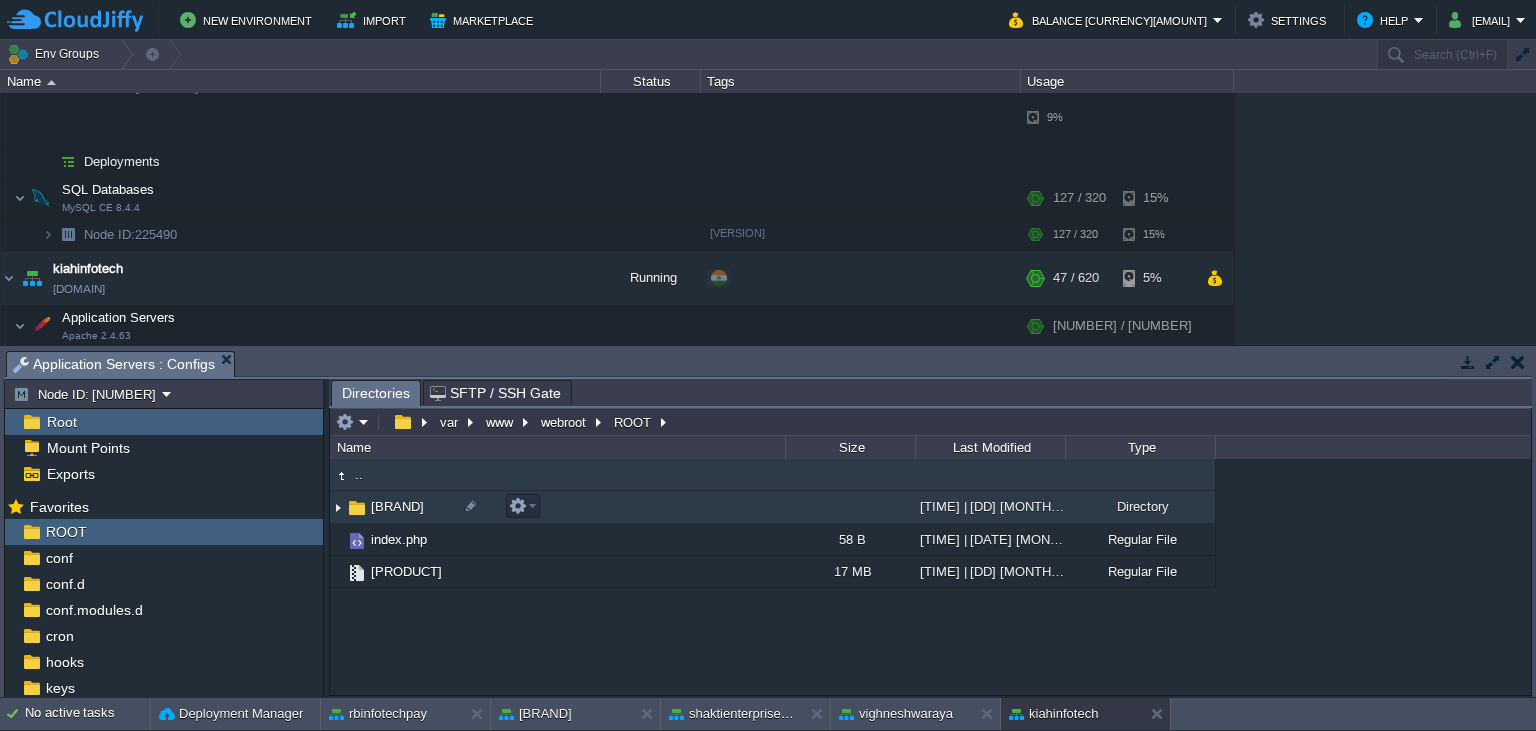 click on "[BRAND]" at bounding box center (397, 506) 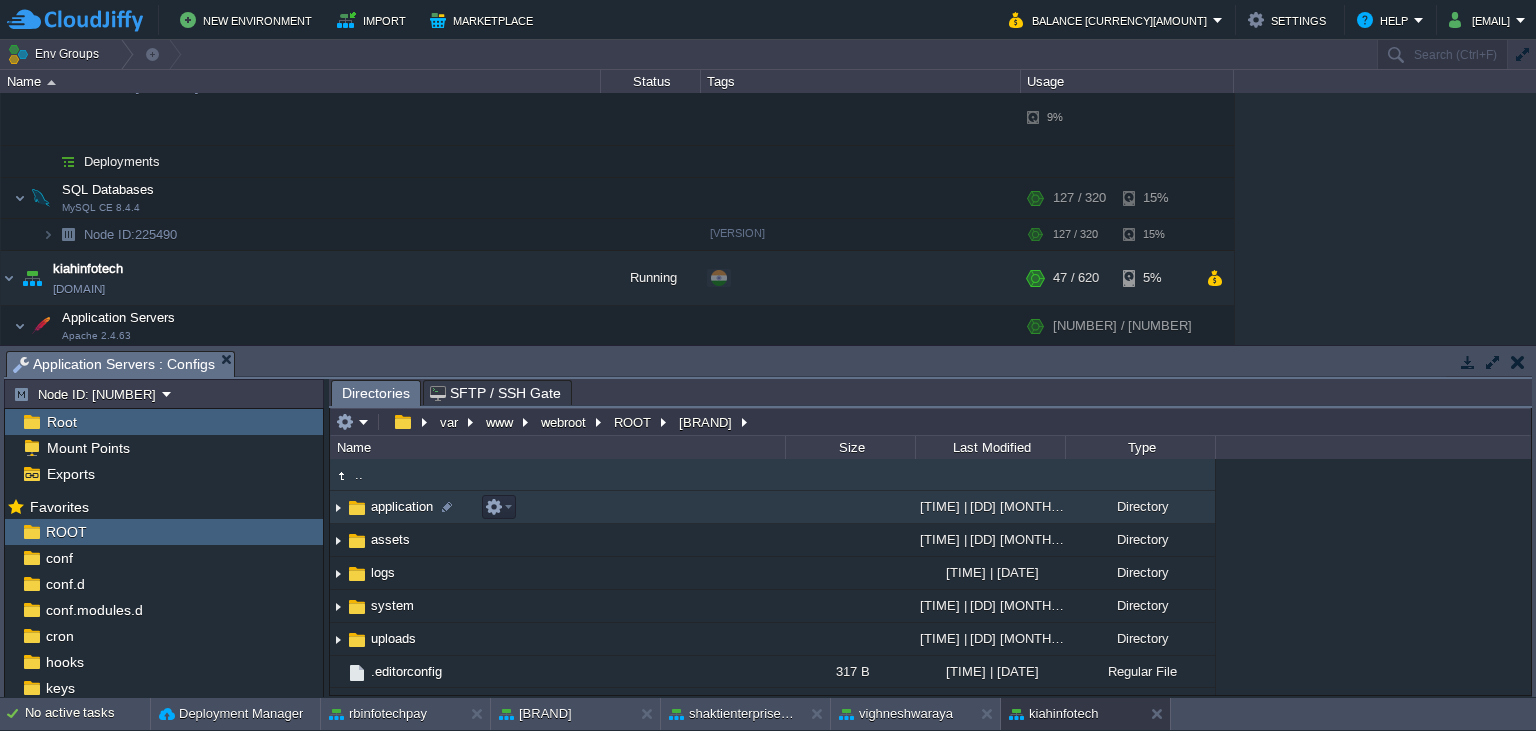 click on "application" at bounding box center (402, 506) 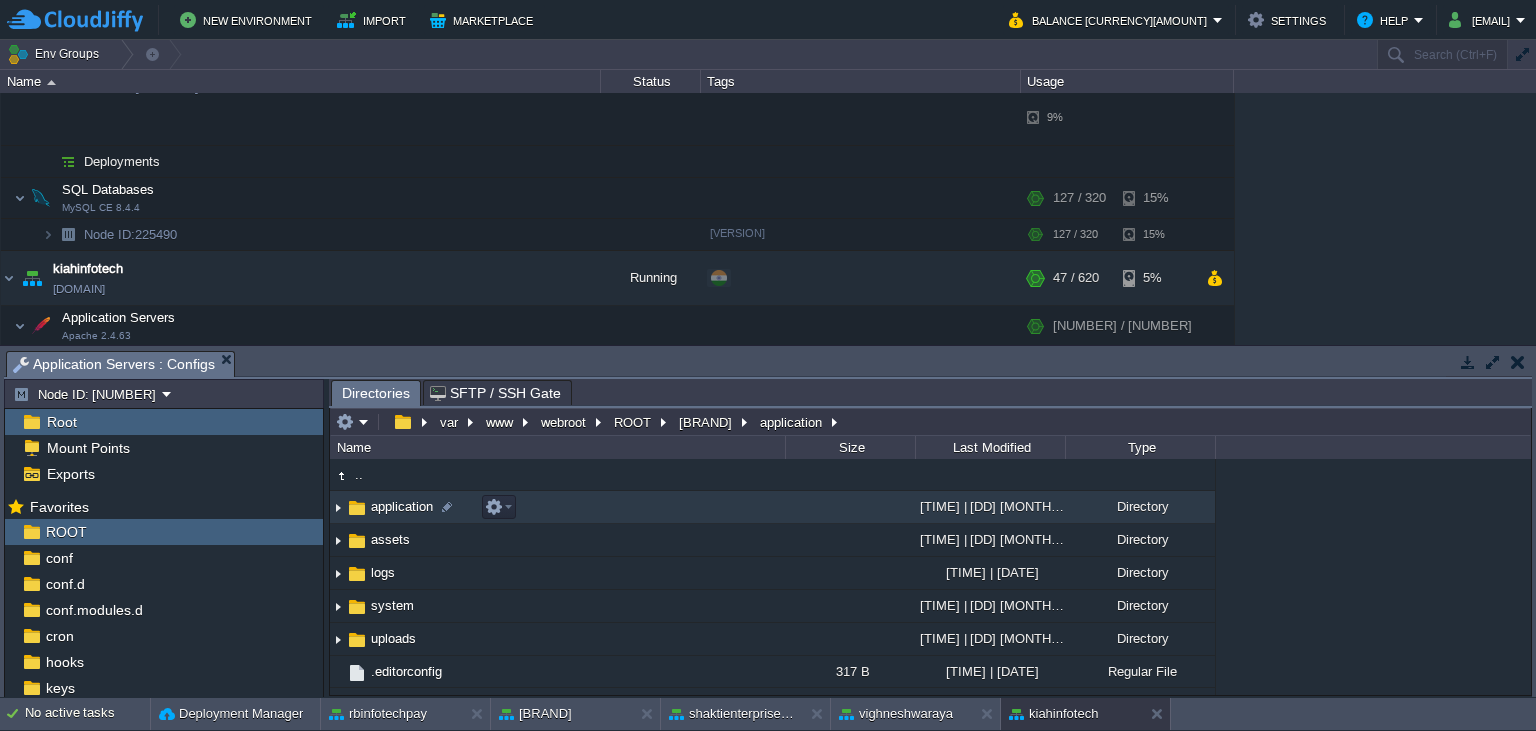 click on "application" at bounding box center [402, 506] 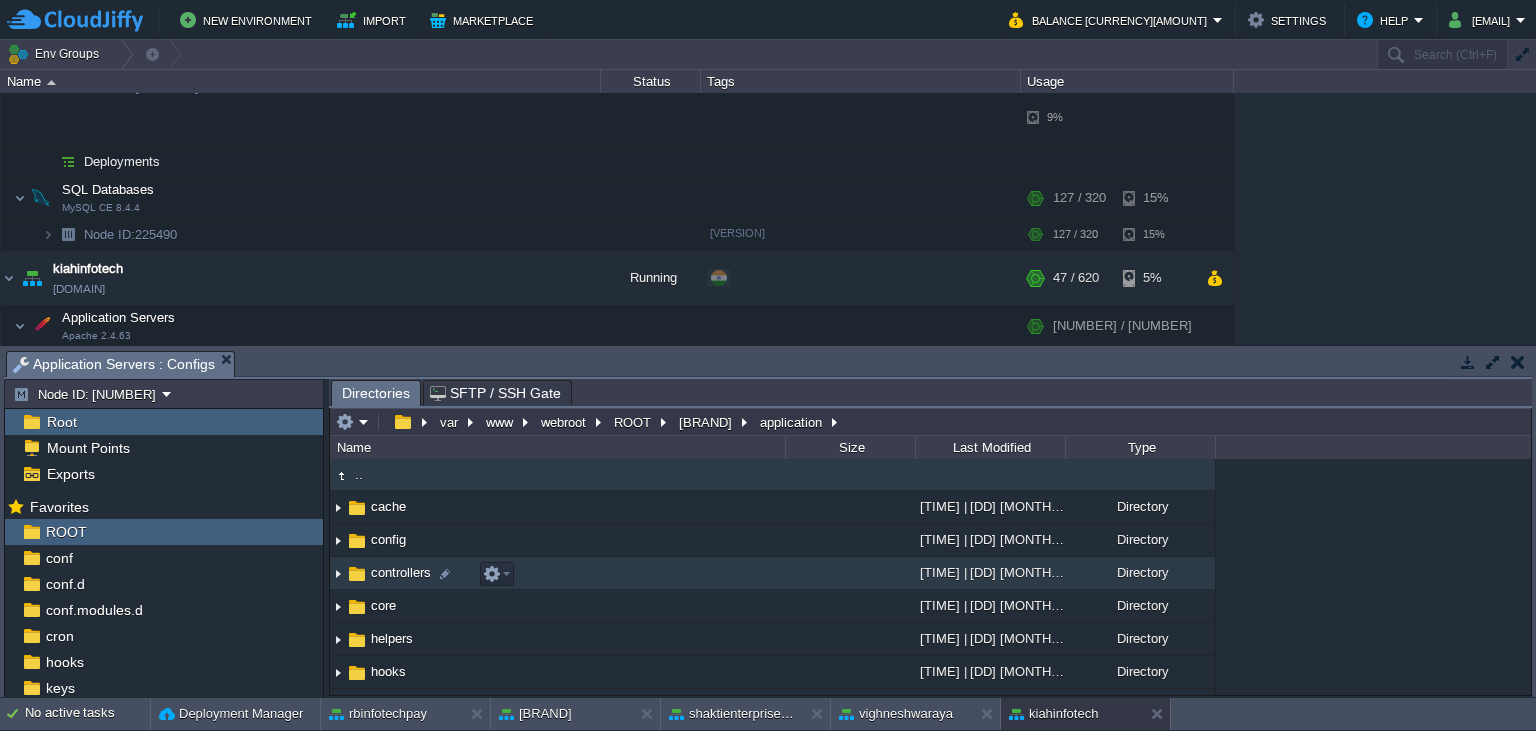 click on "controllers" at bounding box center (401, 572) 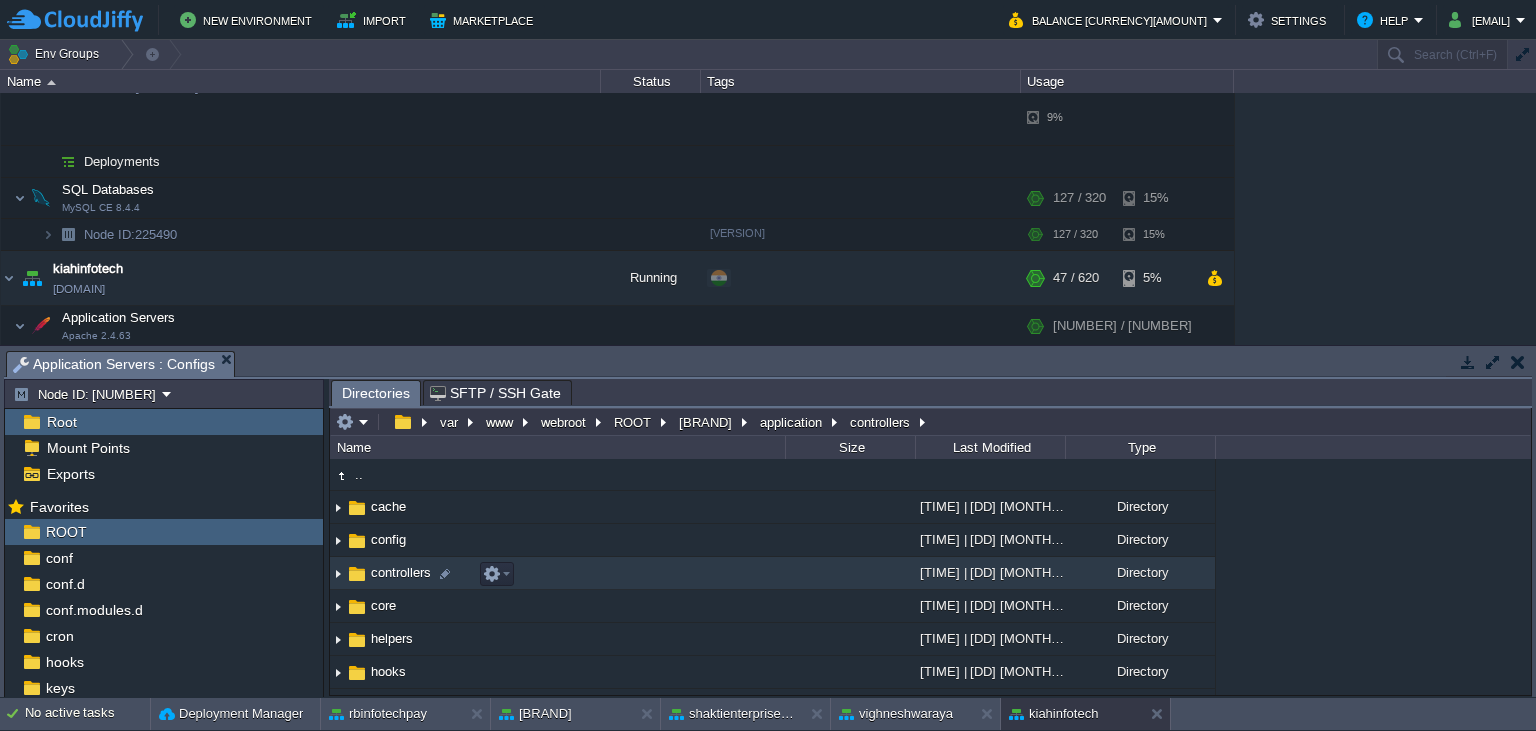 click on "controllers" at bounding box center (401, 572) 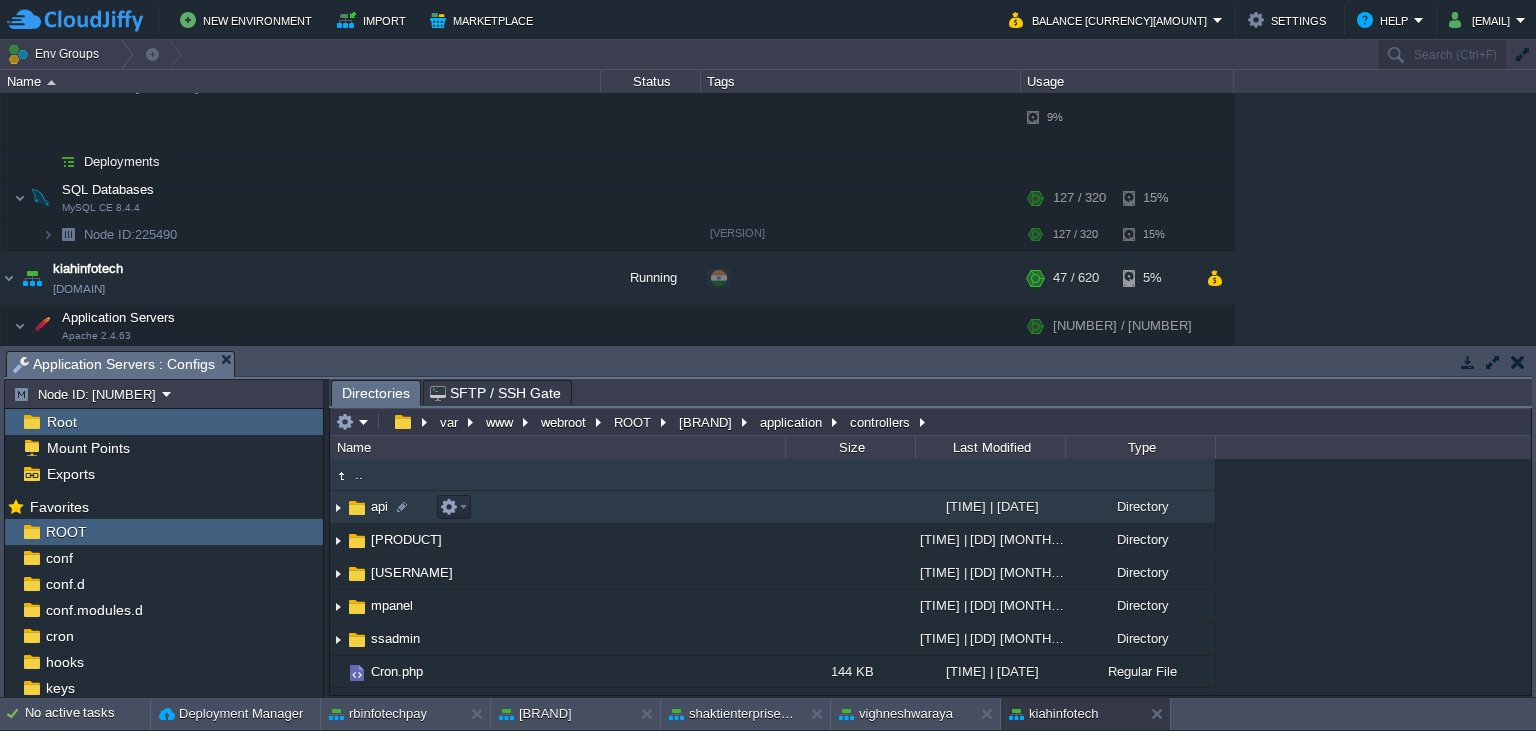 click at bounding box center (357, 508) 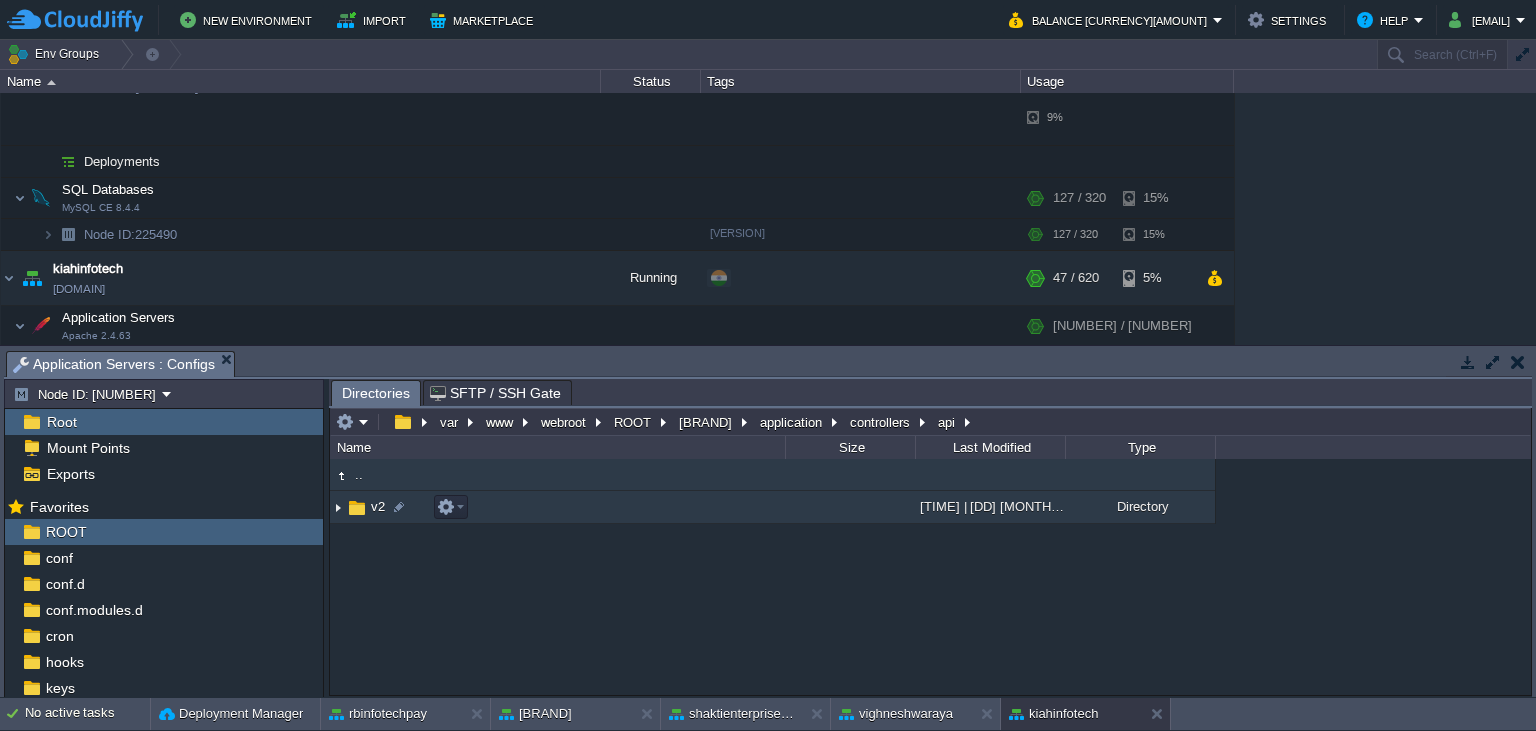 click at bounding box center [357, 508] 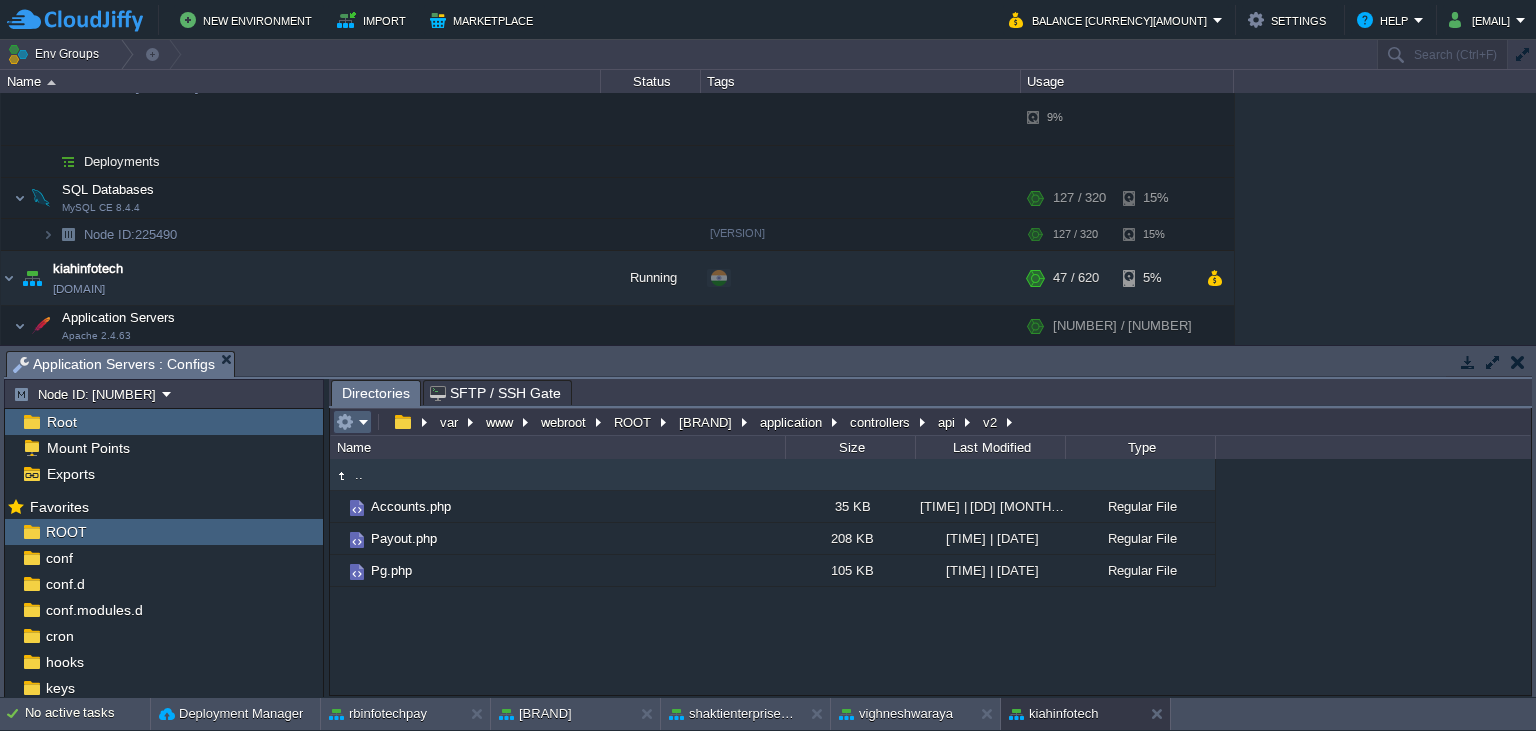 click at bounding box center (352, 422) 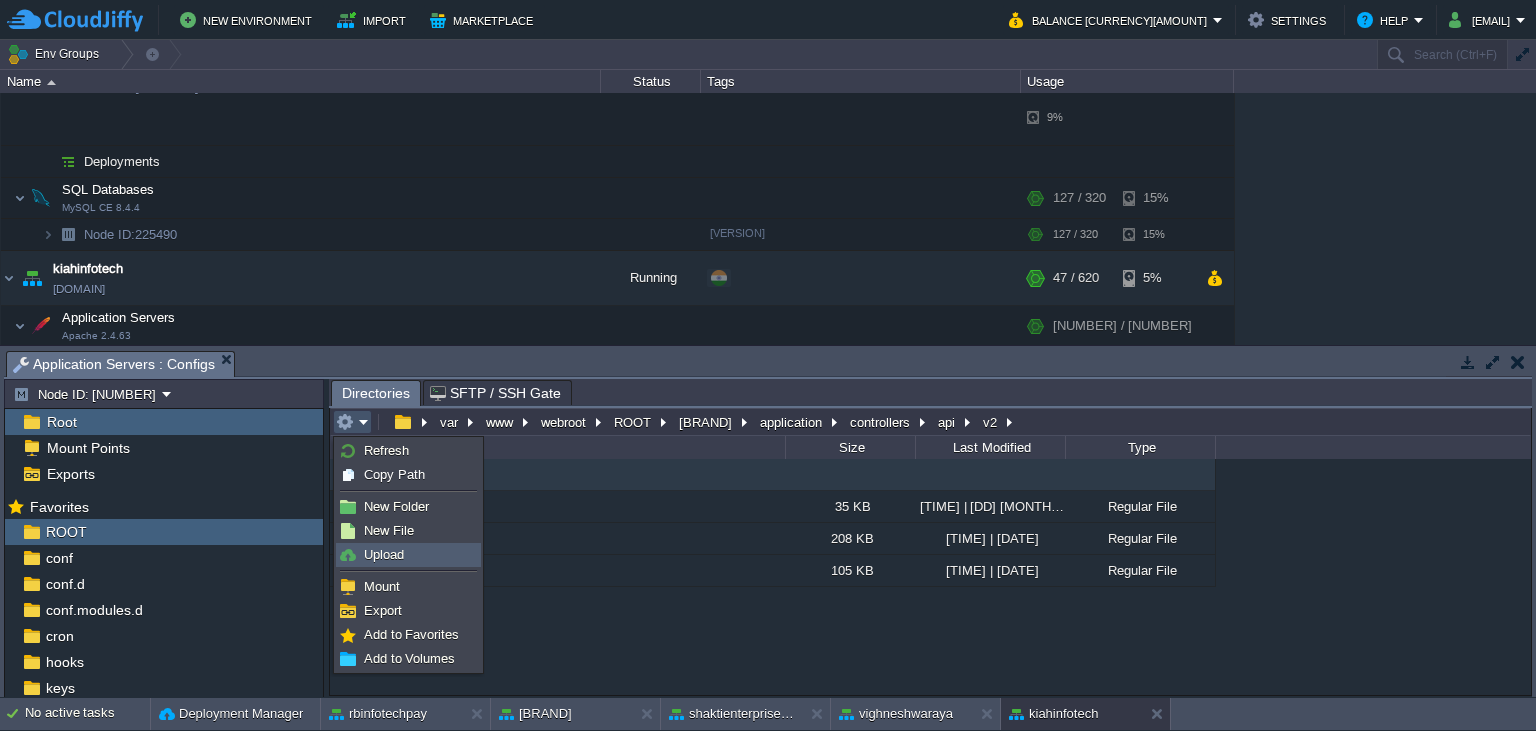 click on "Upload" at bounding box center [408, 555] 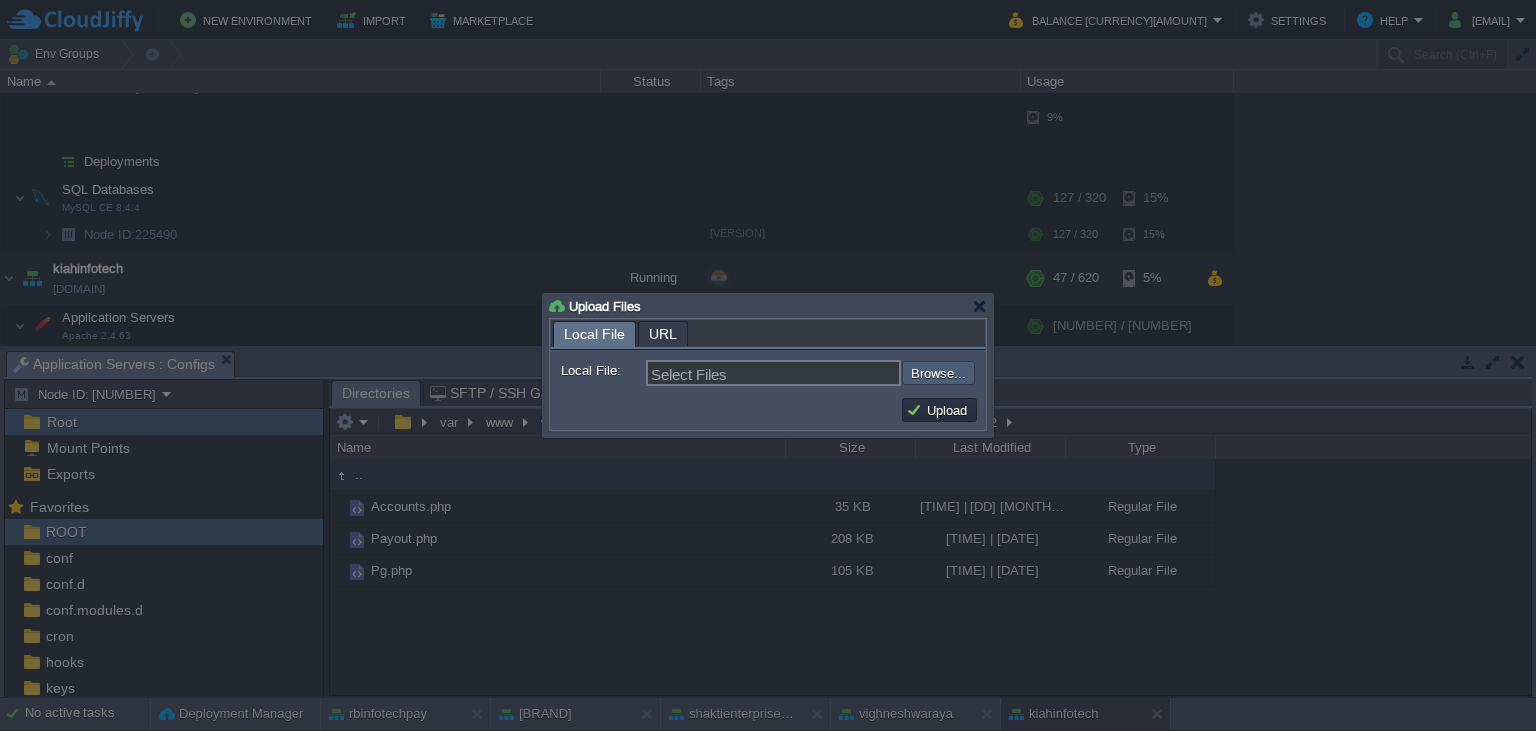 click at bounding box center (848, 373) 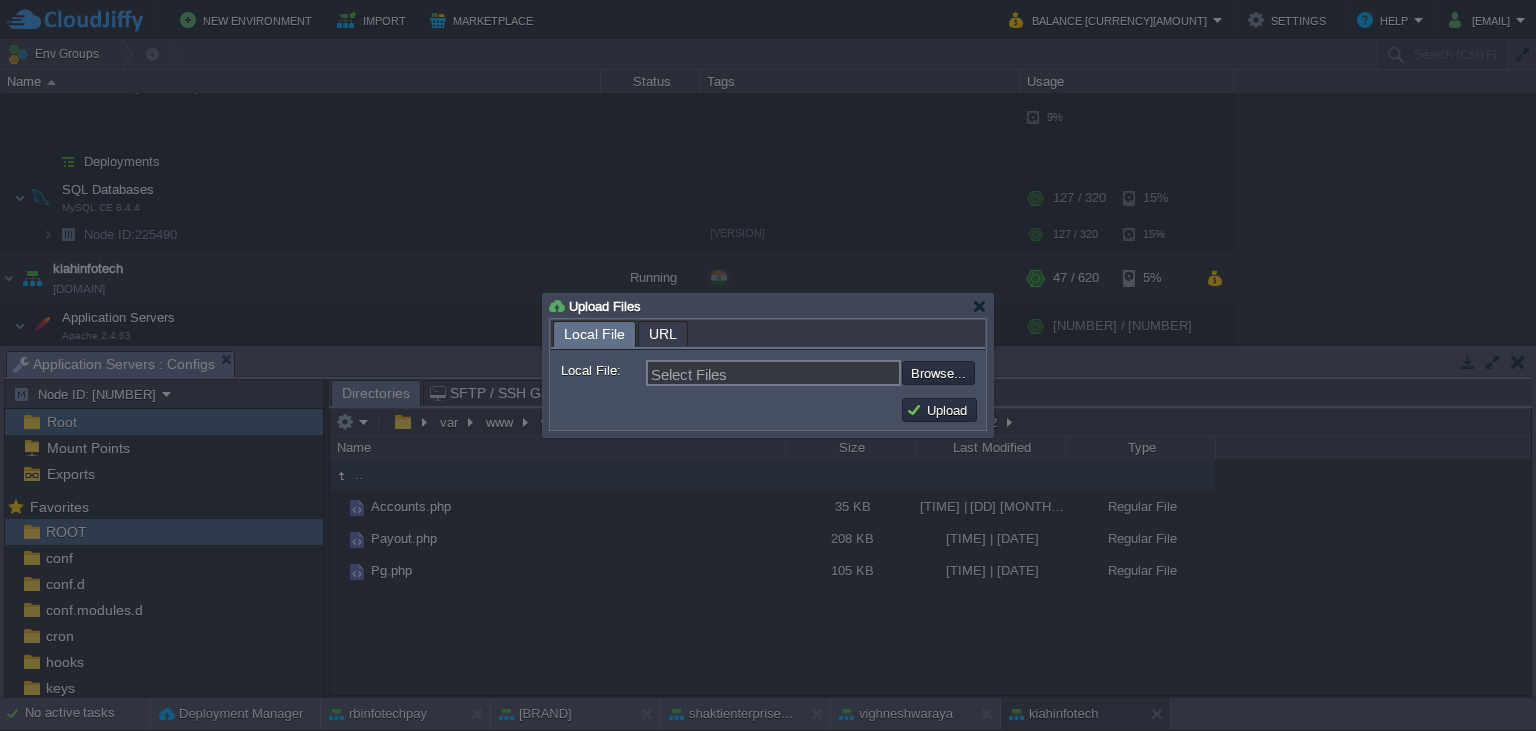 type on "[PATH]" 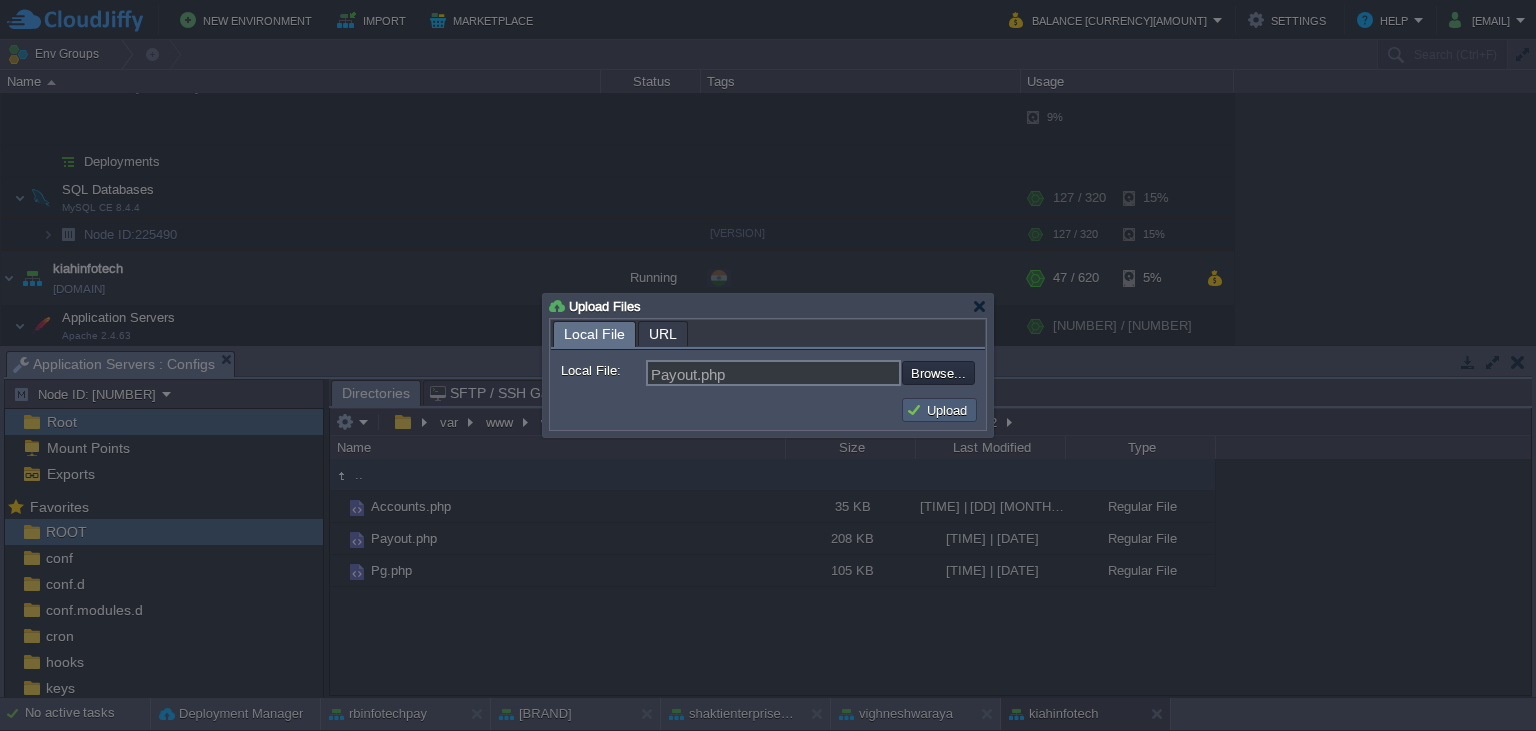 click on "Upload" at bounding box center (939, 410) 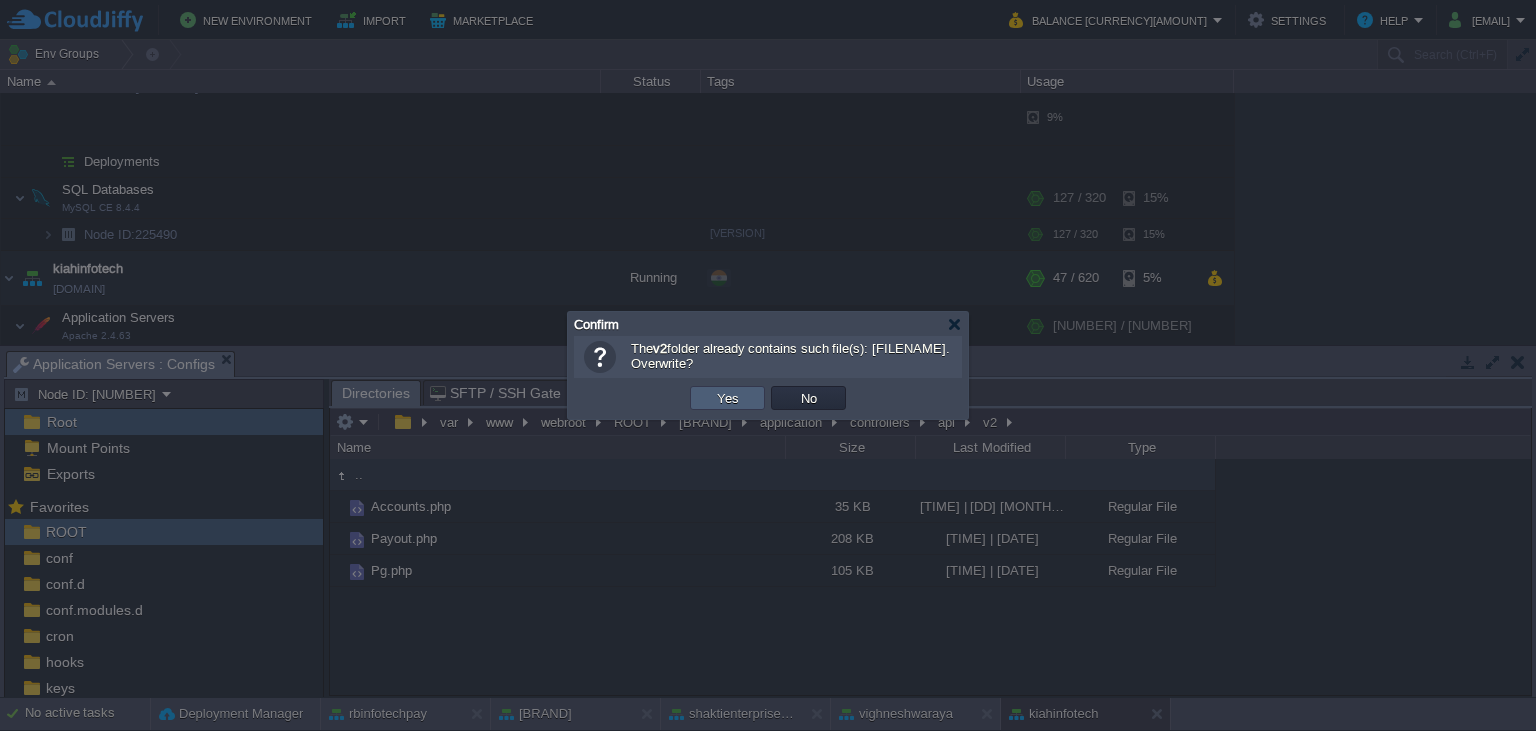 click on "Yes" at bounding box center (728, 398) 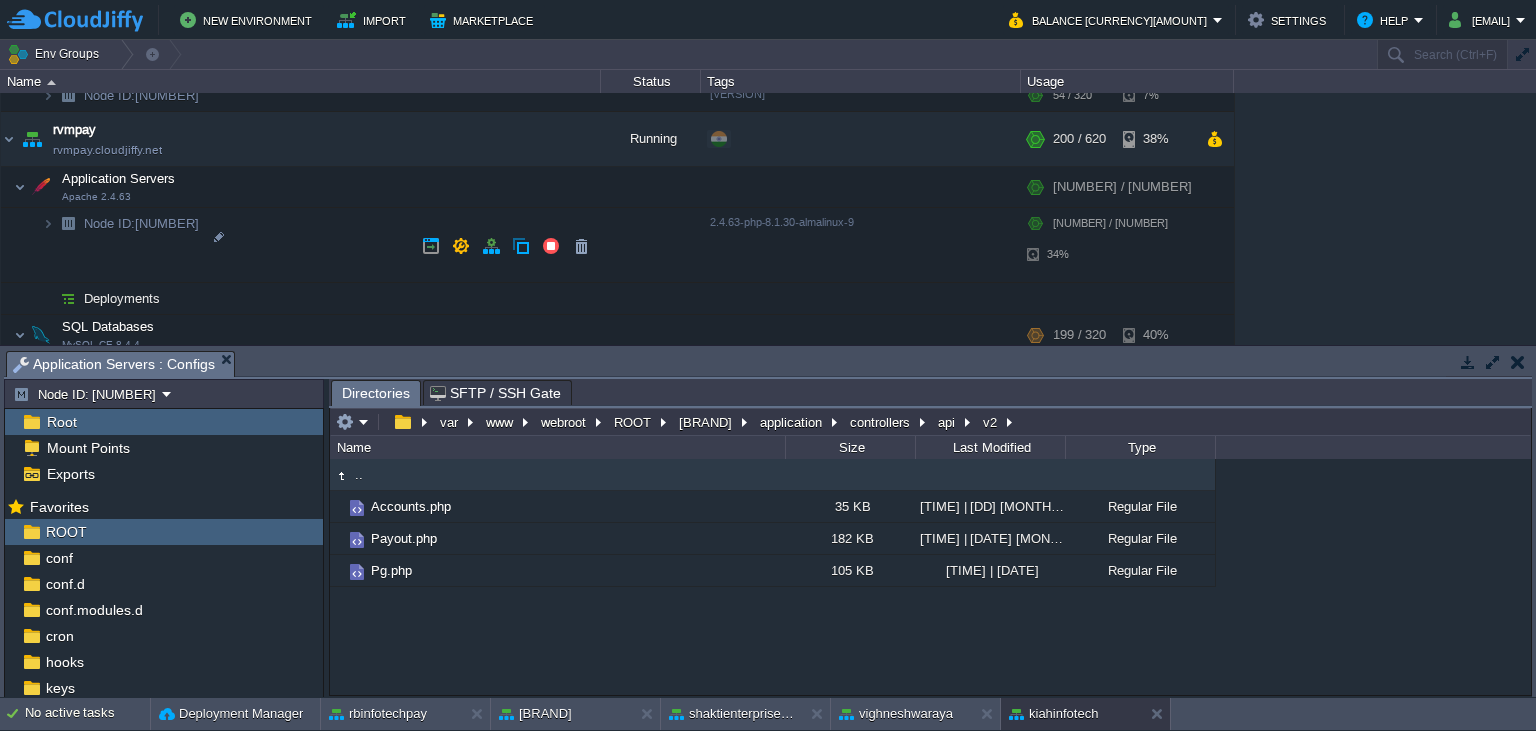scroll, scrollTop: 1915, scrollLeft: 0, axis: vertical 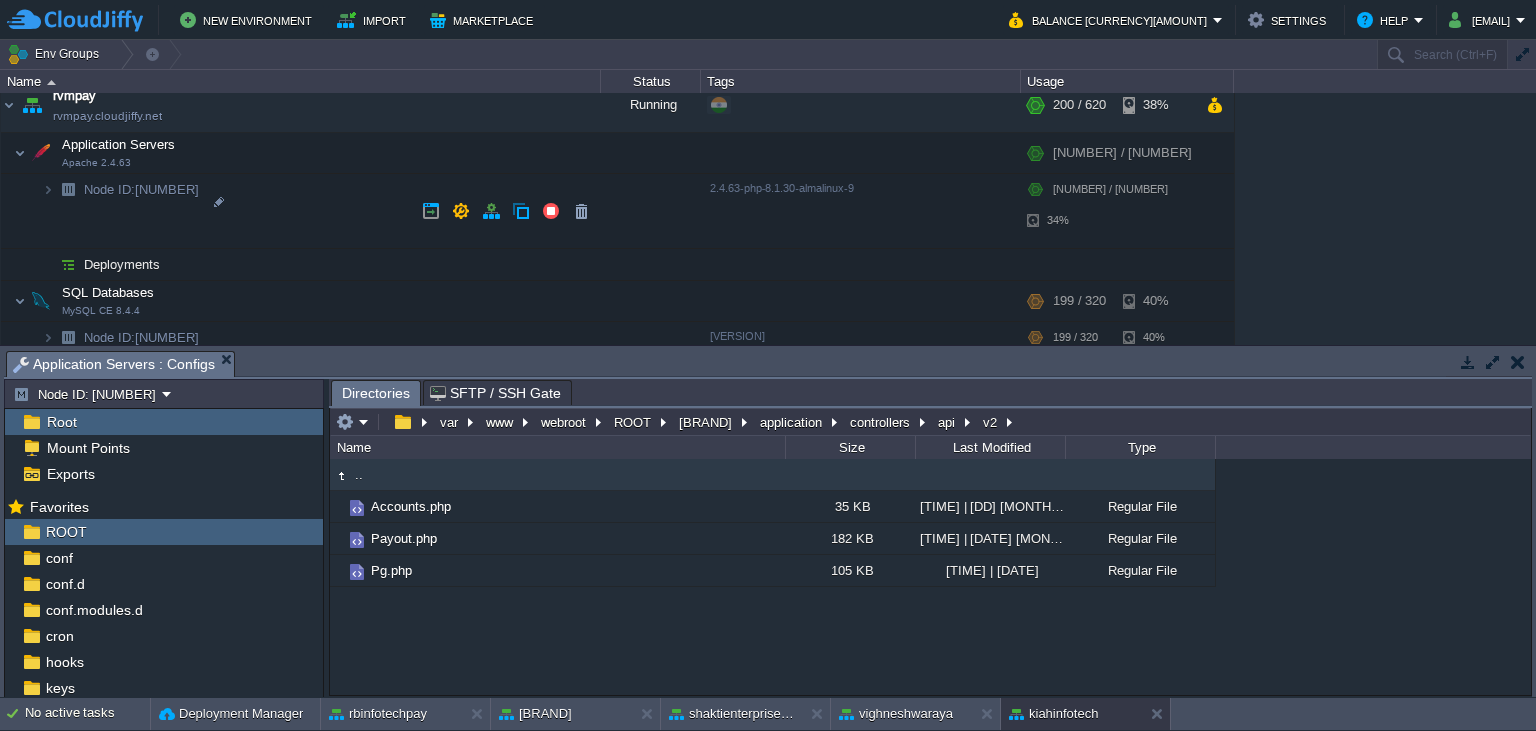 click at bounding box center [9, 862] 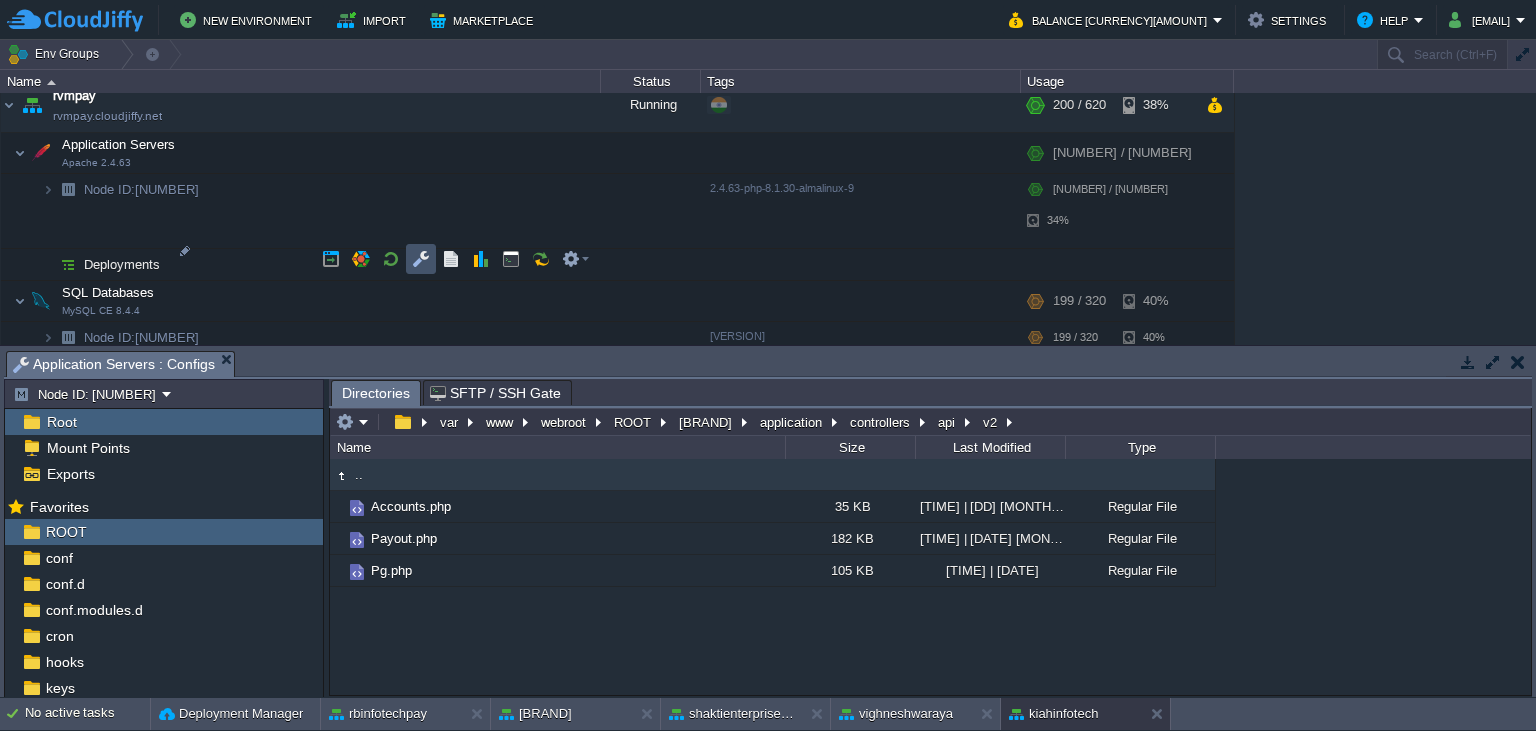 click at bounding box center (421, 259) 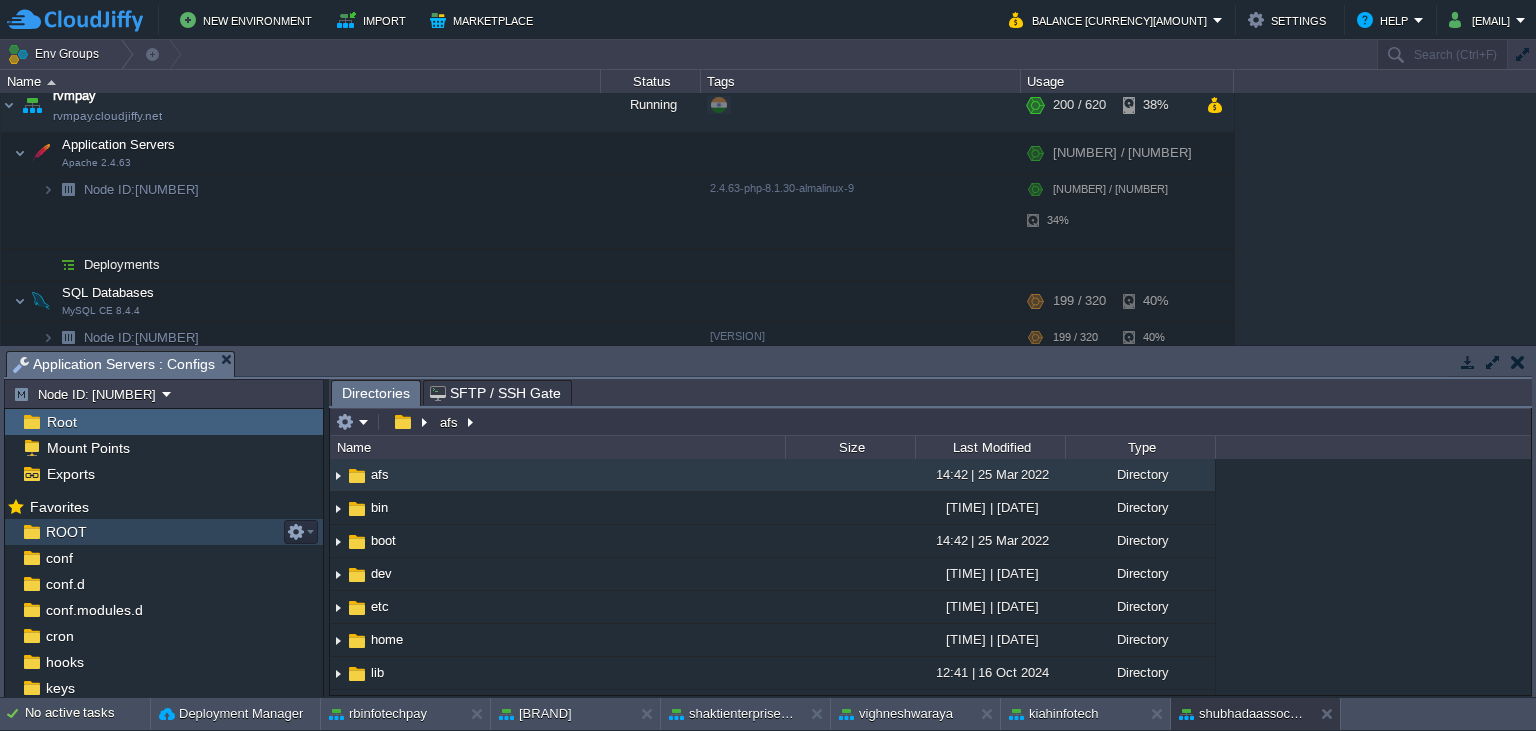 click on "ROOT" at bounding box center (164, 532) 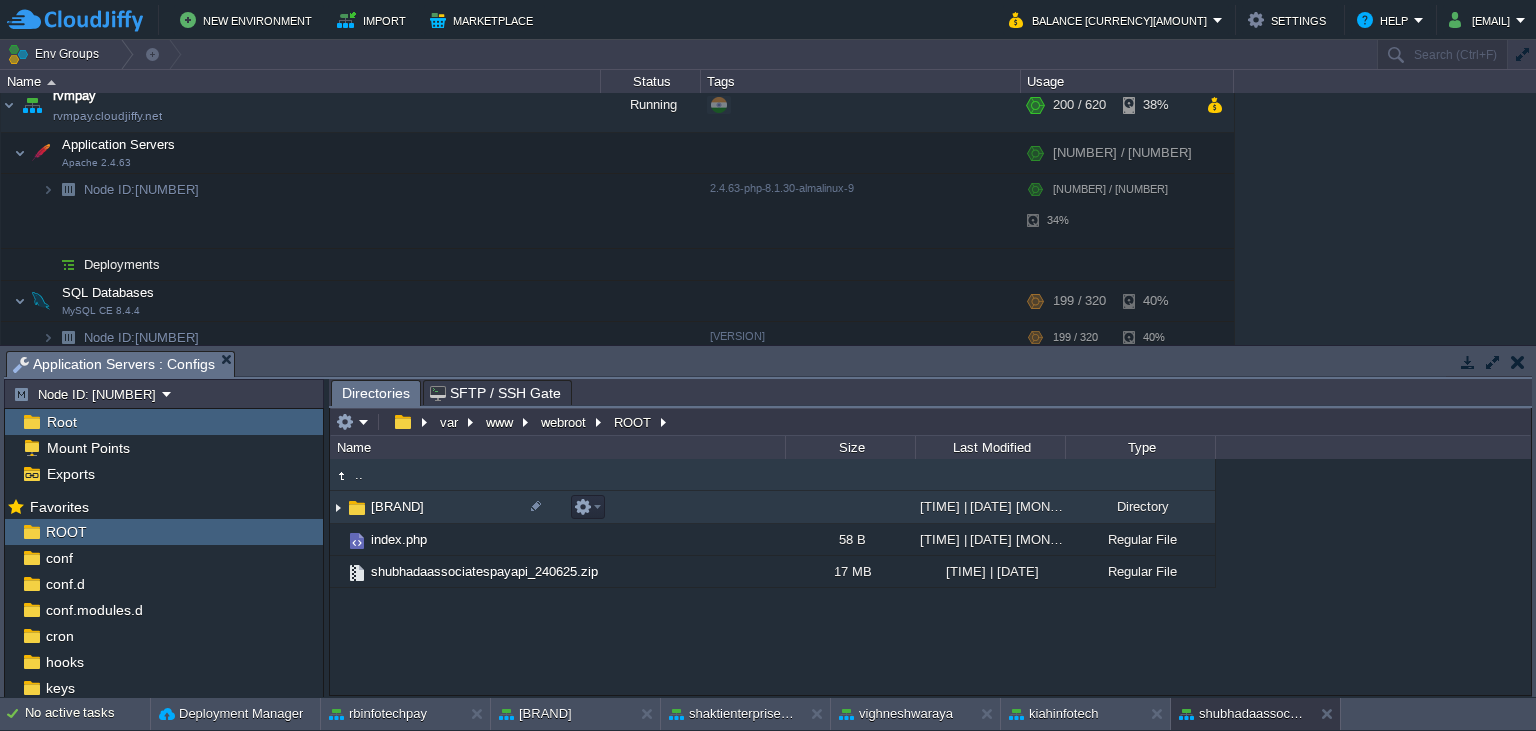click on "[BRAND]" at bounding box center (397, 506) 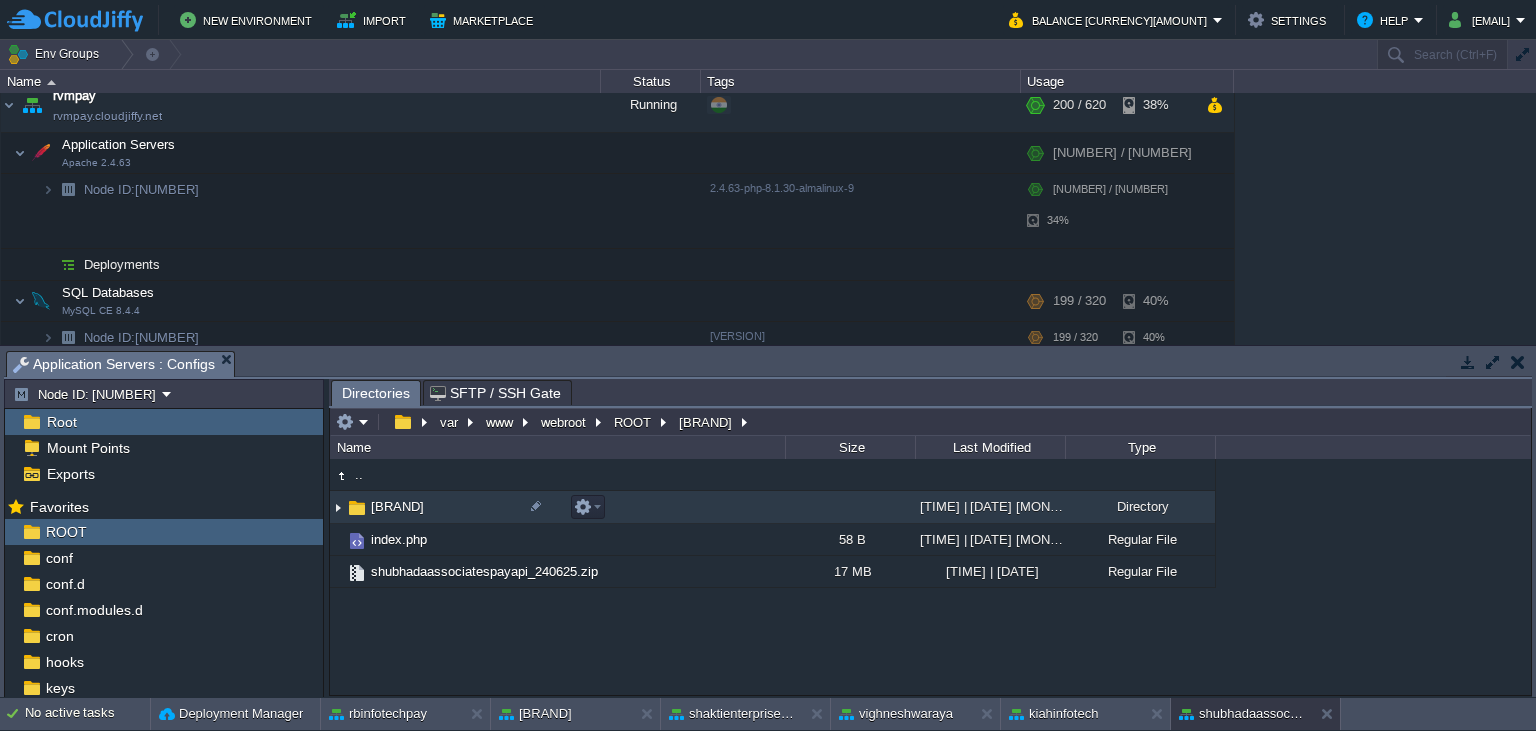 click on "[BRAND]" at bounding box center [397, 506] 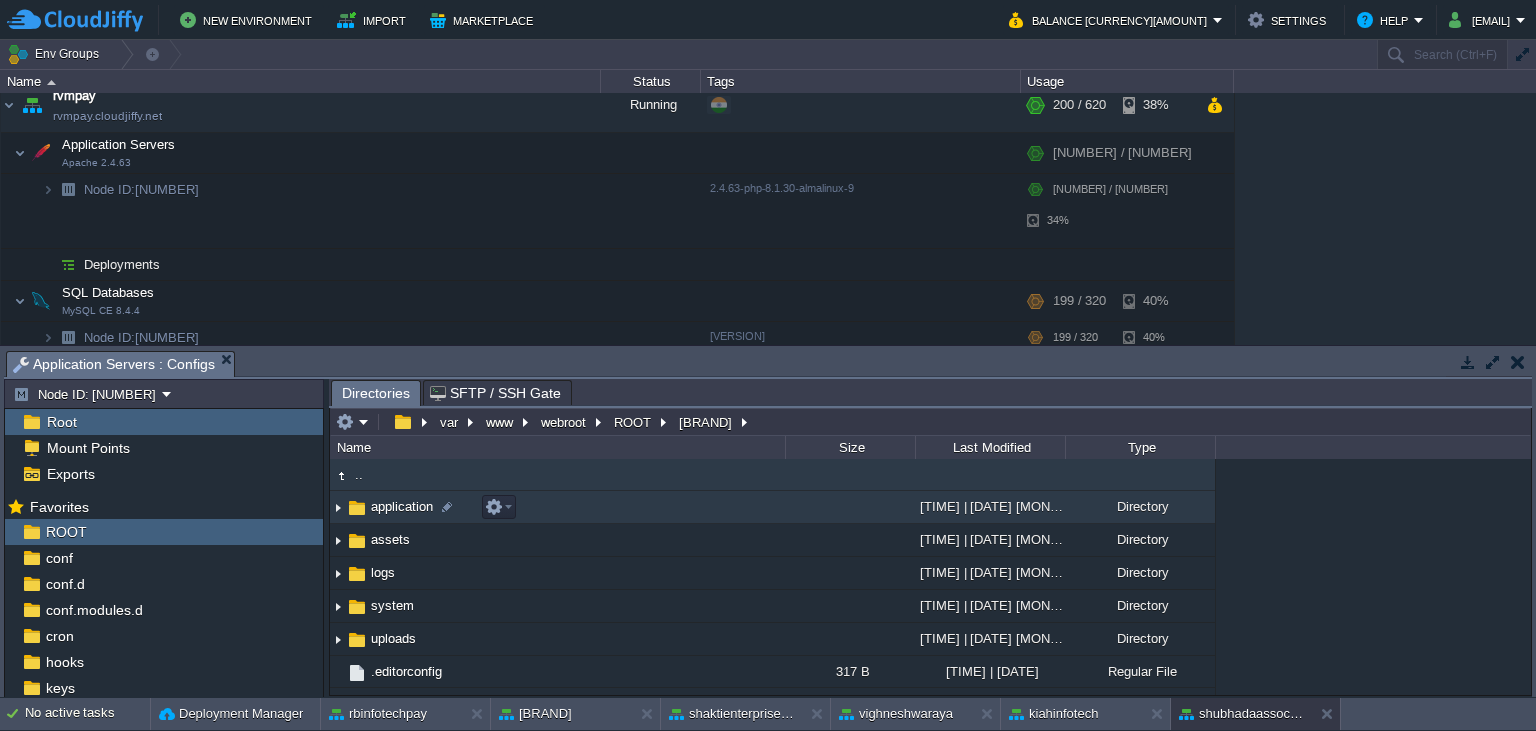 click on "application" at bounding box center [402, 506] 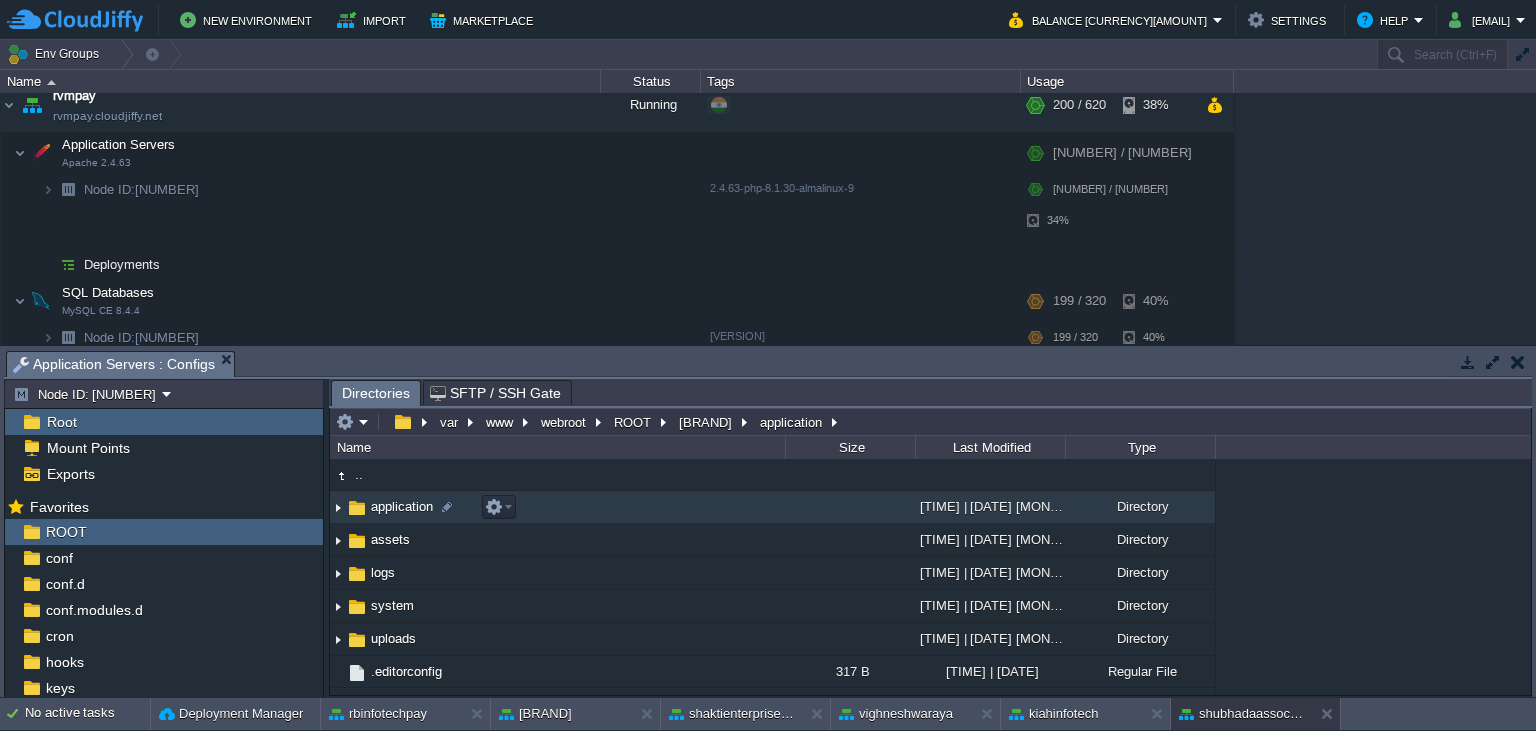 click on "application" at bounding box center (402, 506) 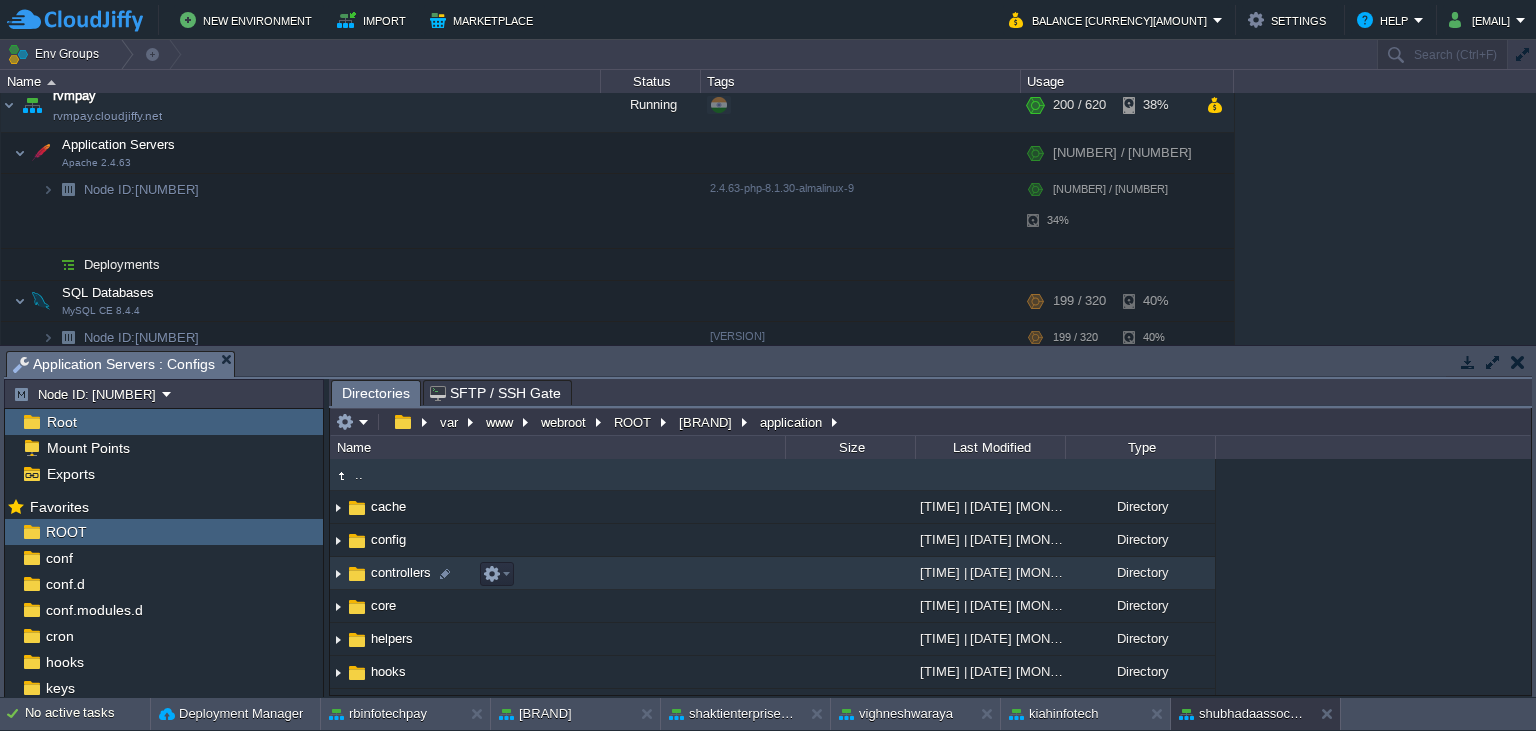 click on "controllers" at bounding box center [401, 572] 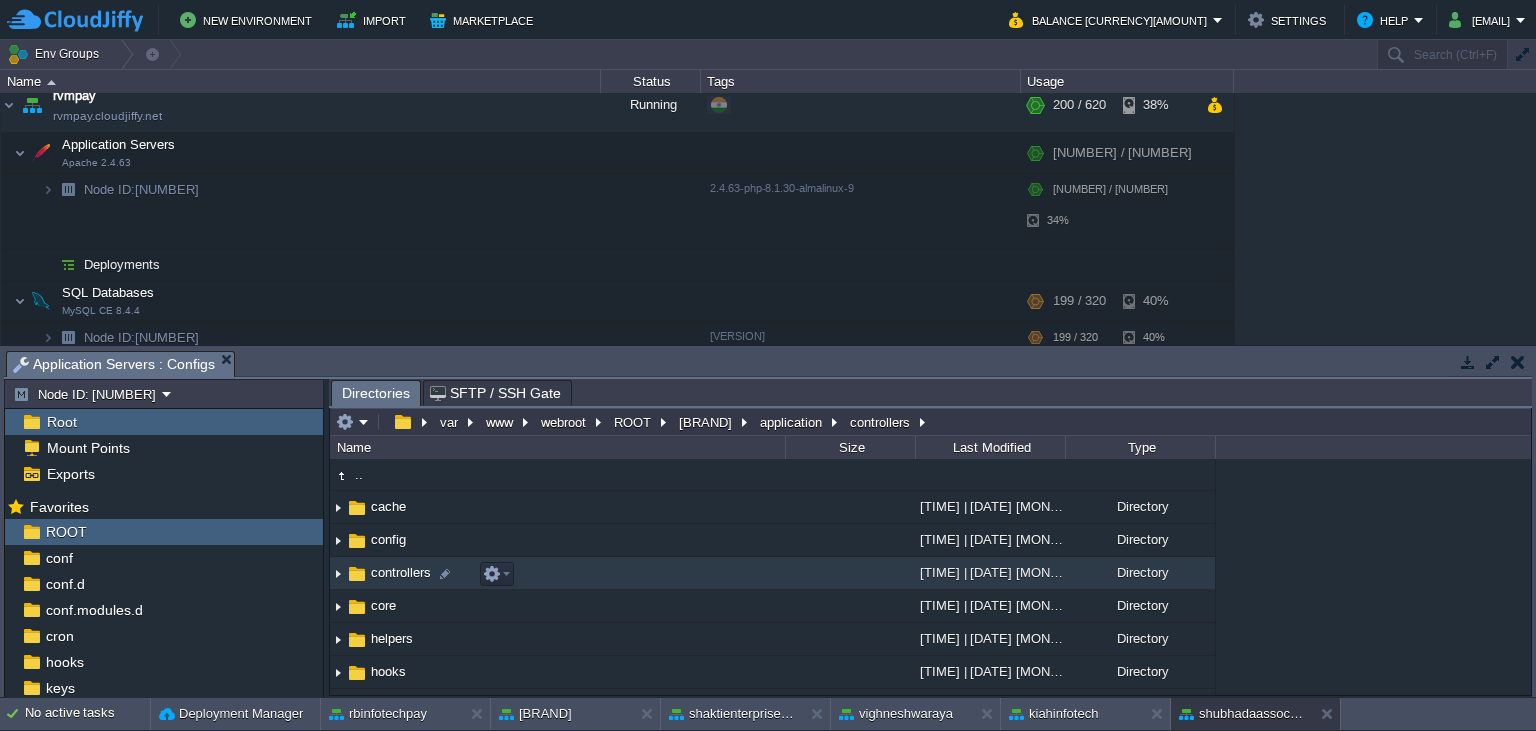 click on "controllers" at bounding box center [401, 572] 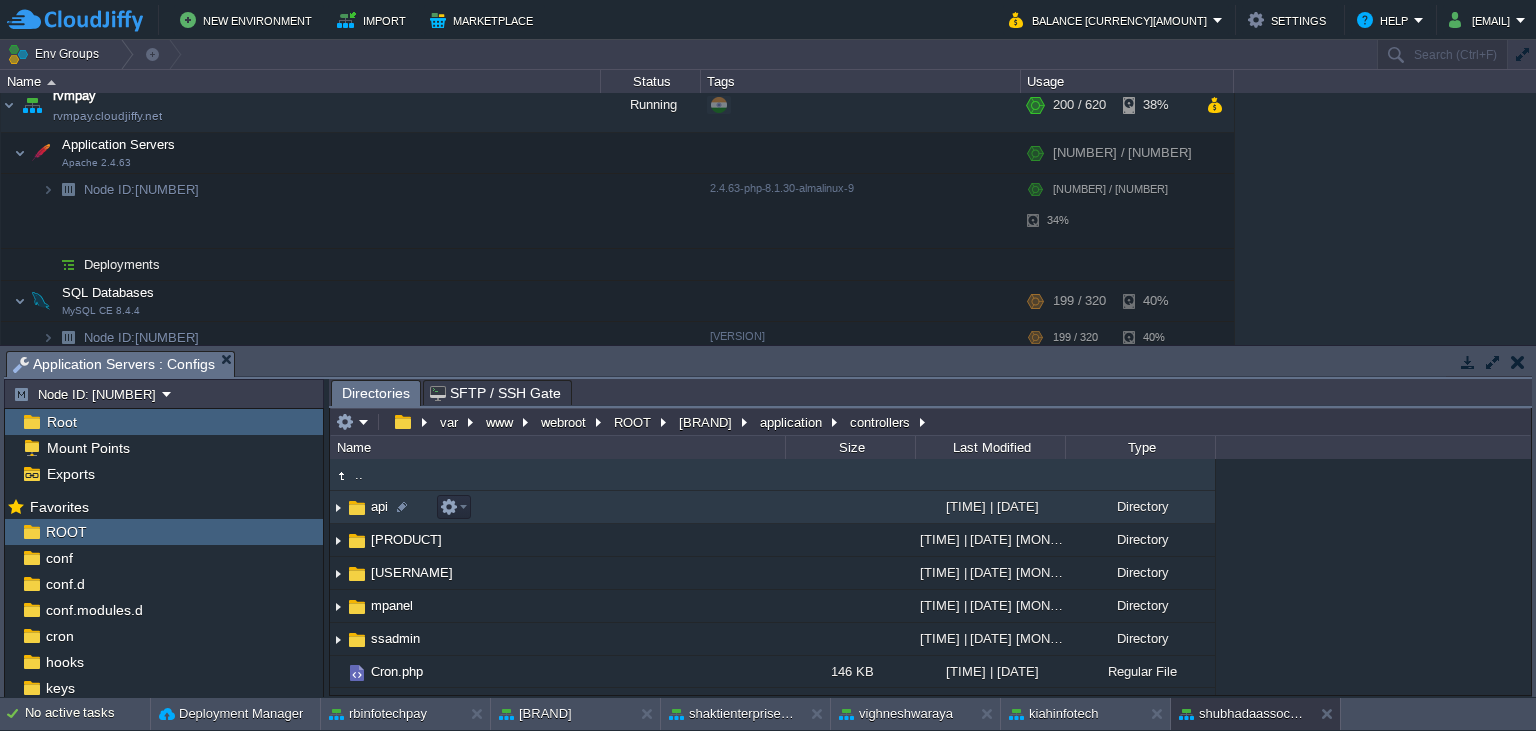 click at bounding box center [357, 508] 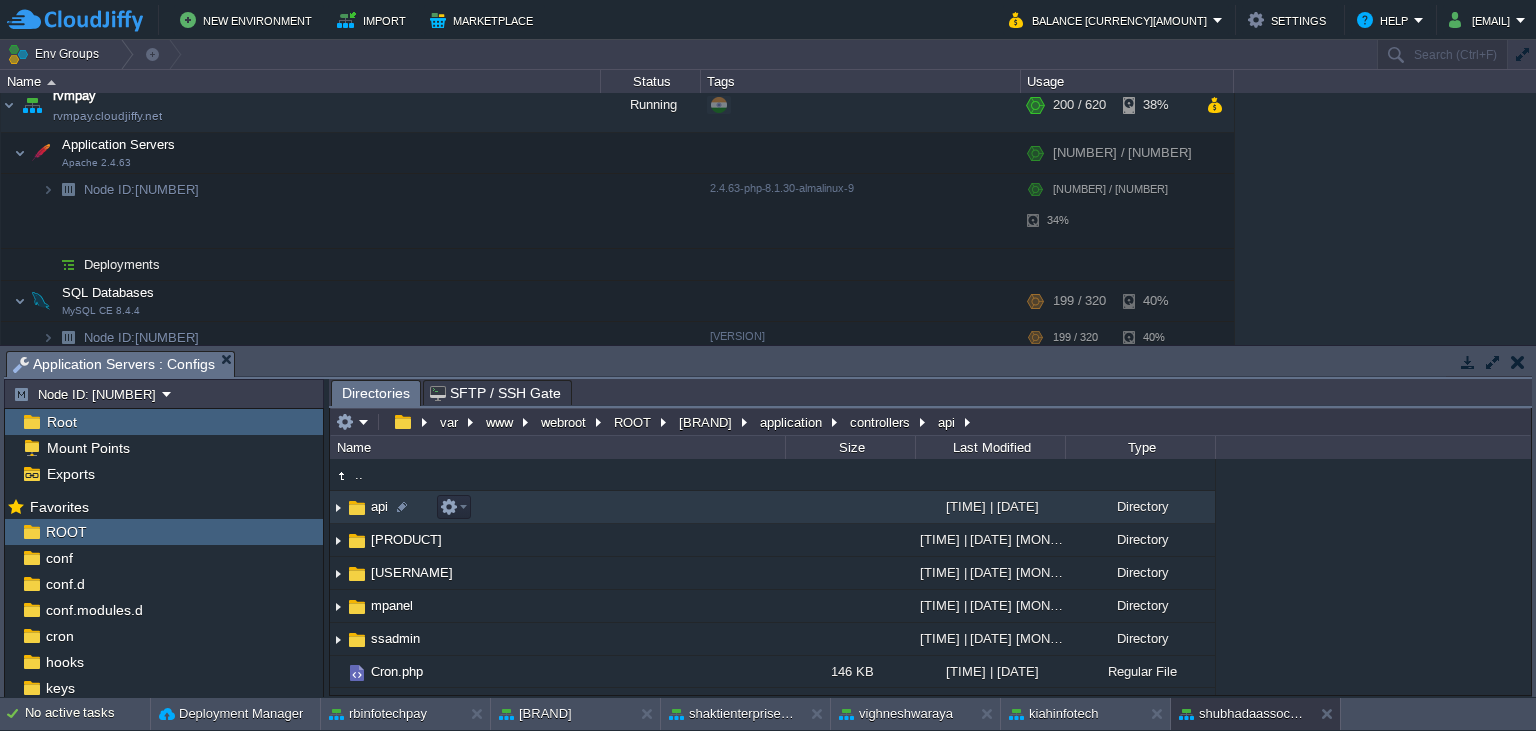click at bounding box center (357, 508) 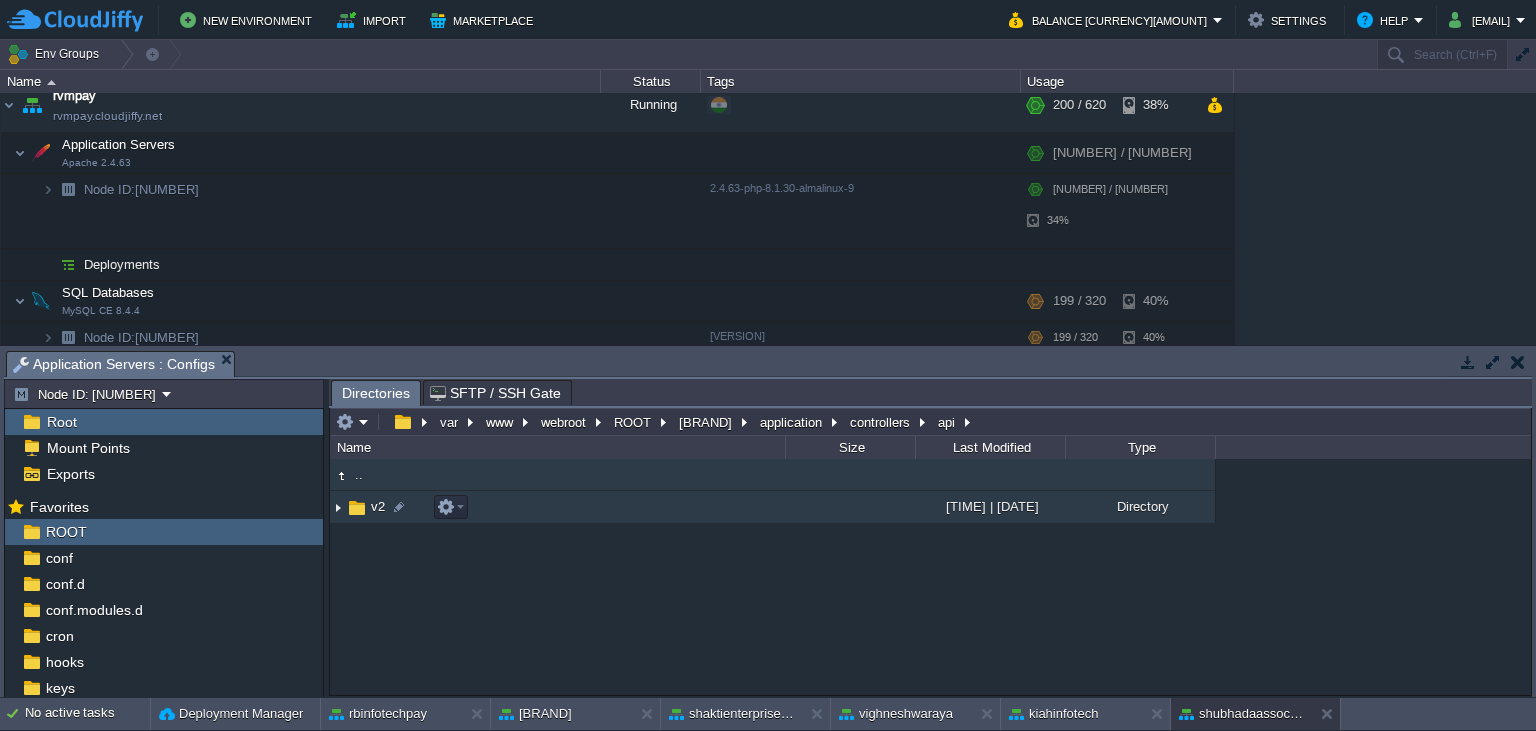 click at bounding box center (357, 508) 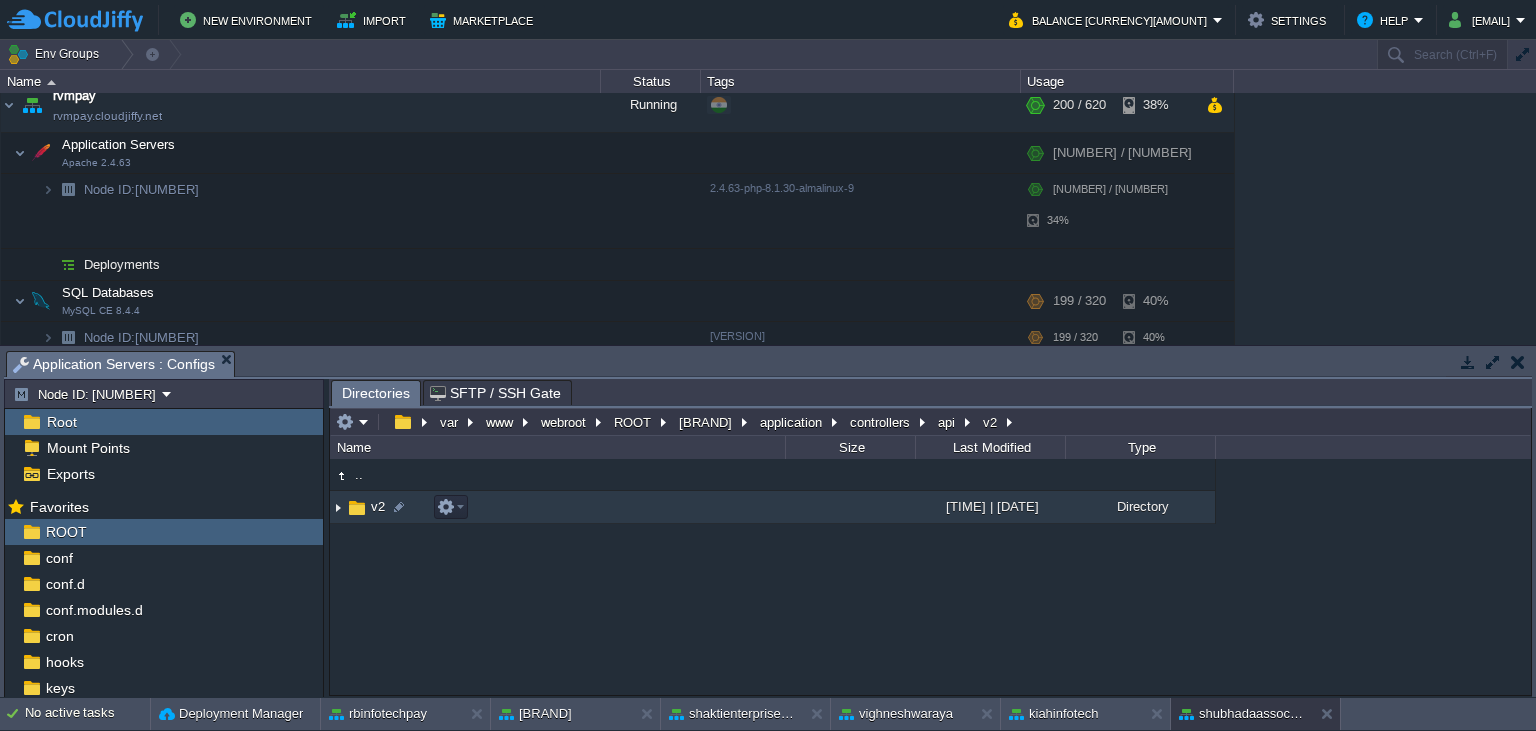click at bounding box center [357, 508] 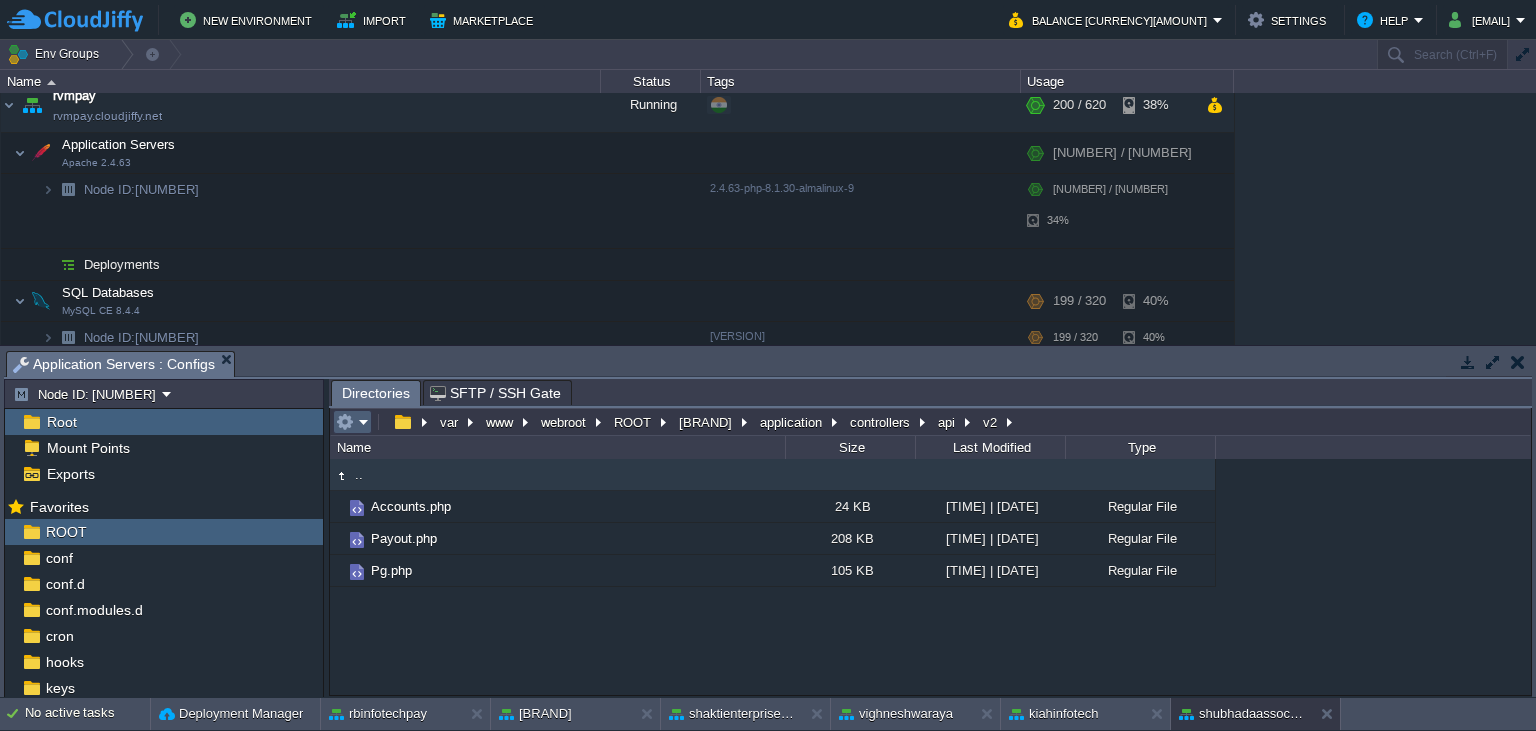 click at bounding box center [352, 422] 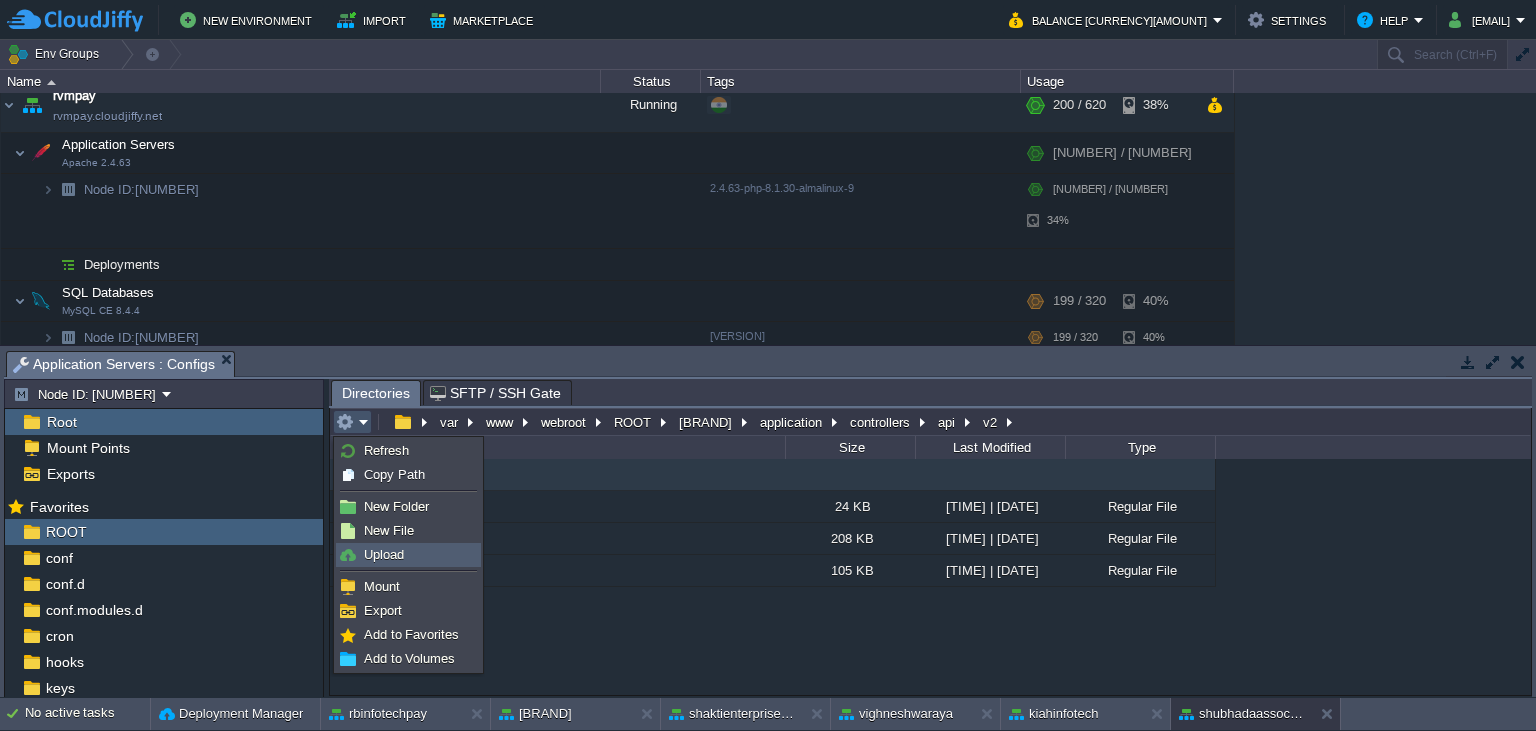click on "Upload" at bounding box center [408, 555] 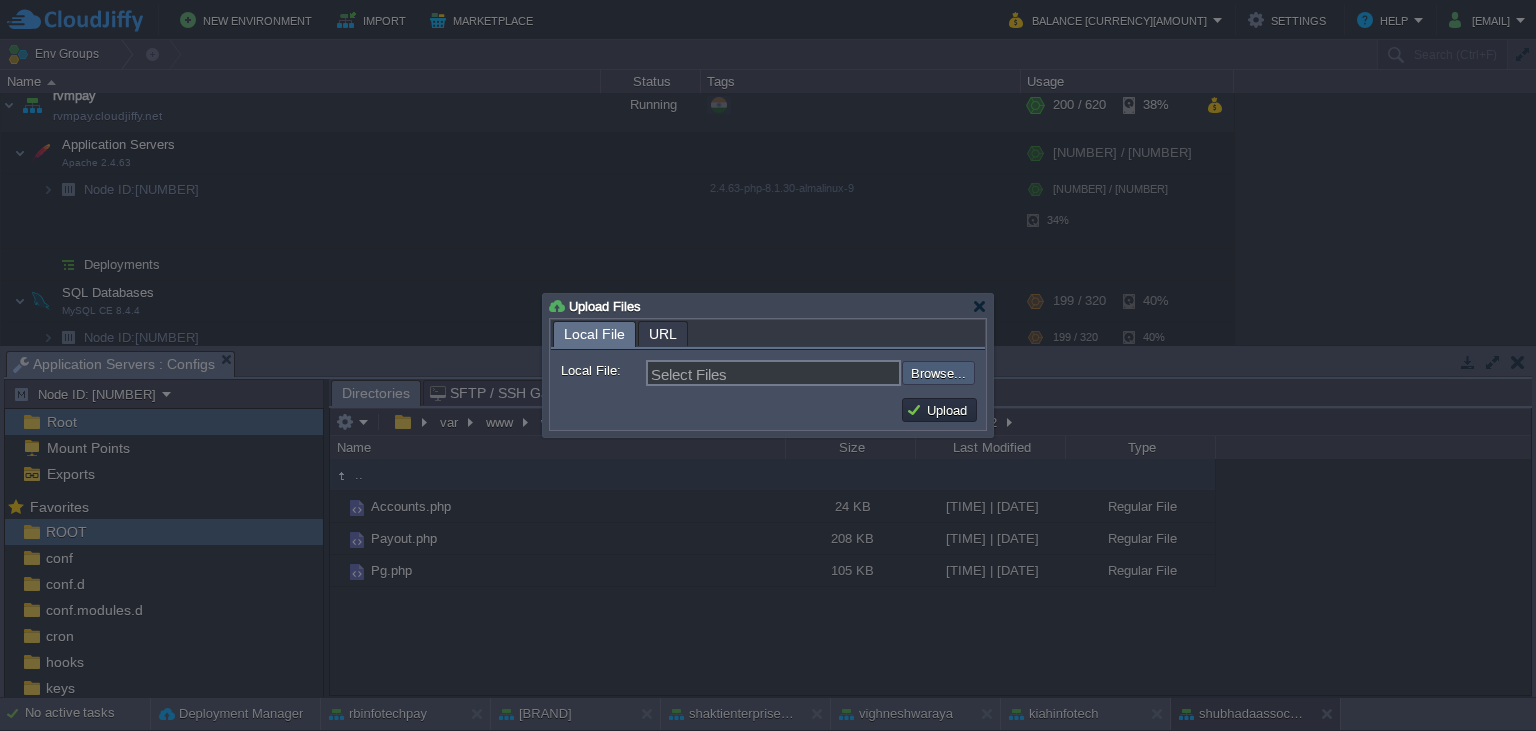 click at bounding box center [848, 373] 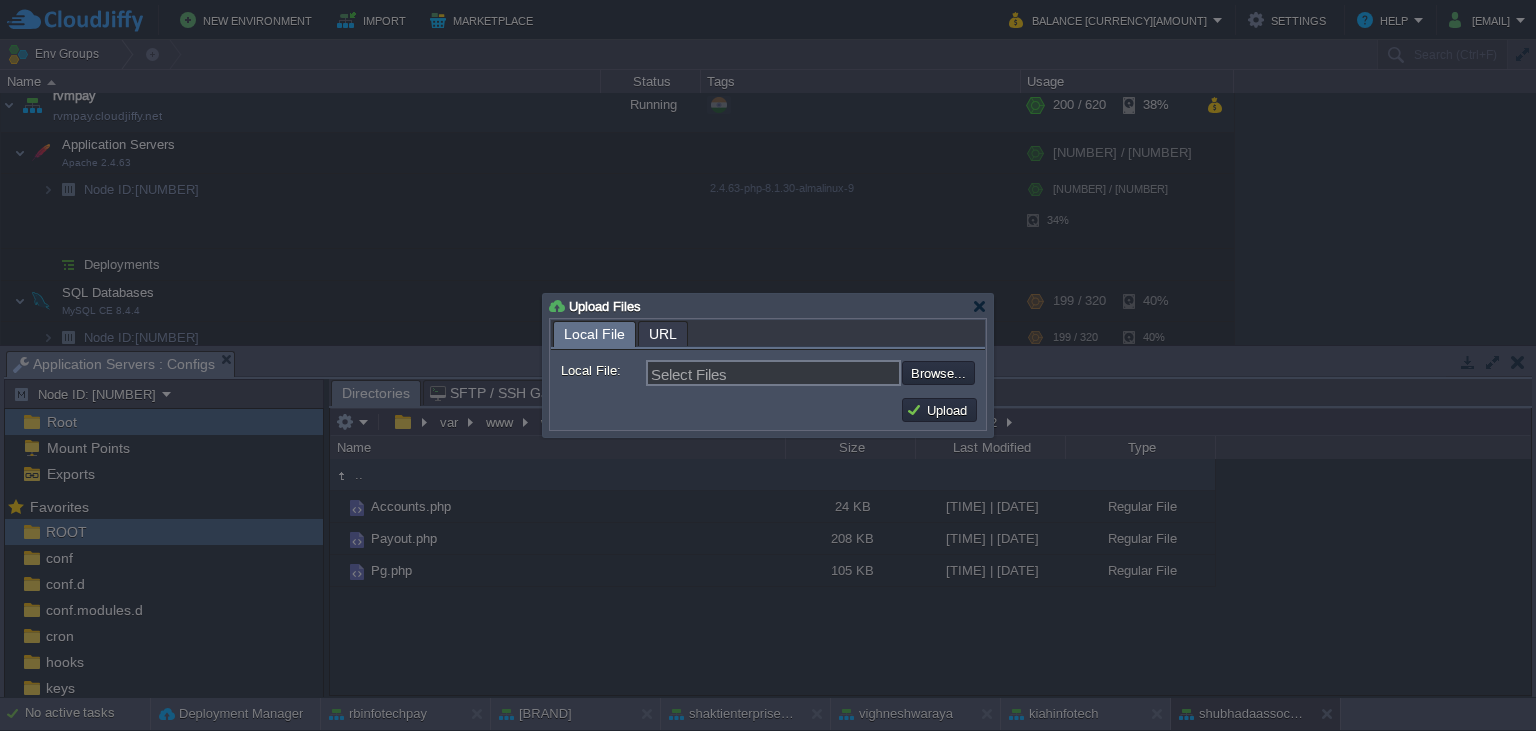 type on "[PATH]" 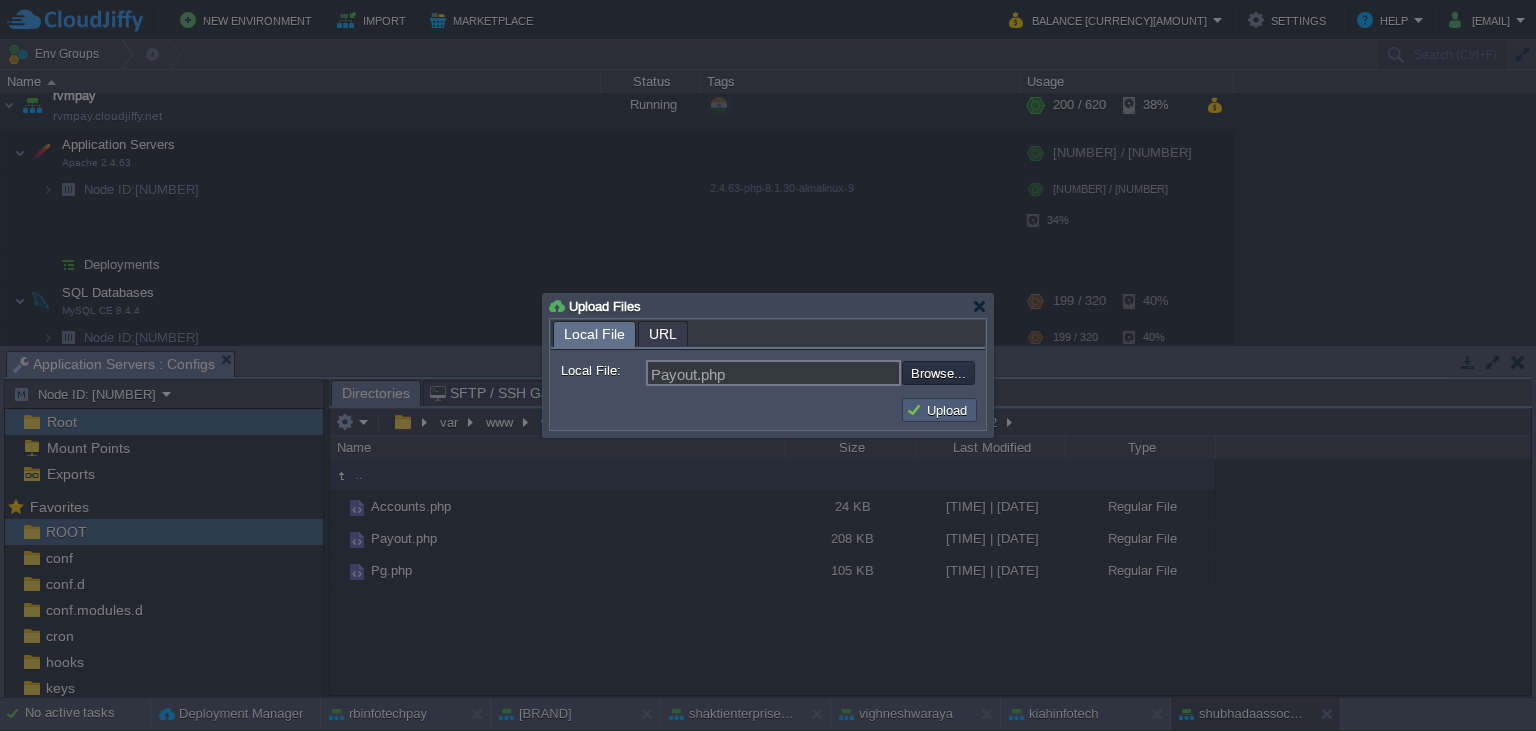click on "Upload" at bounding box center (939, 410) 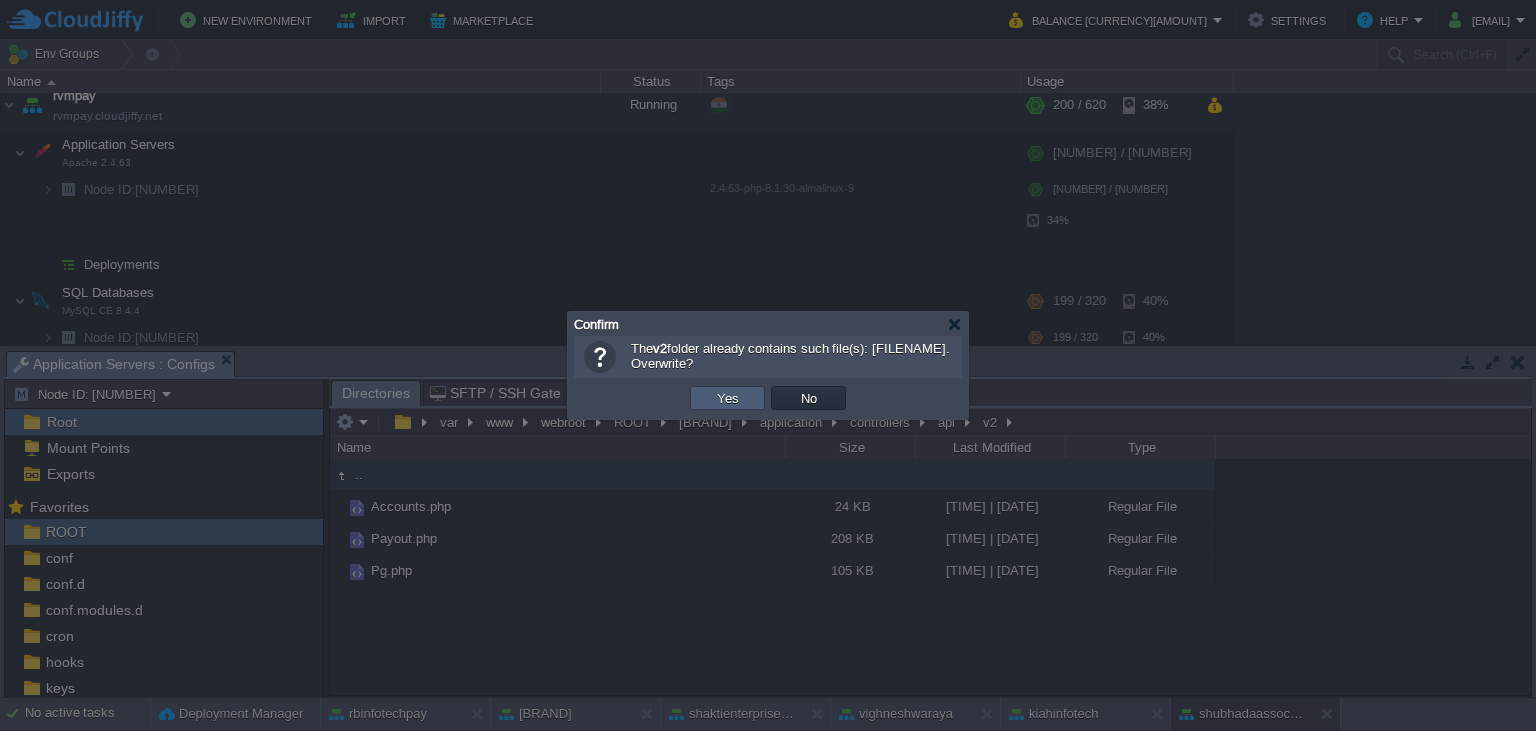 click on "Yes" at bounding box center [728, 398] 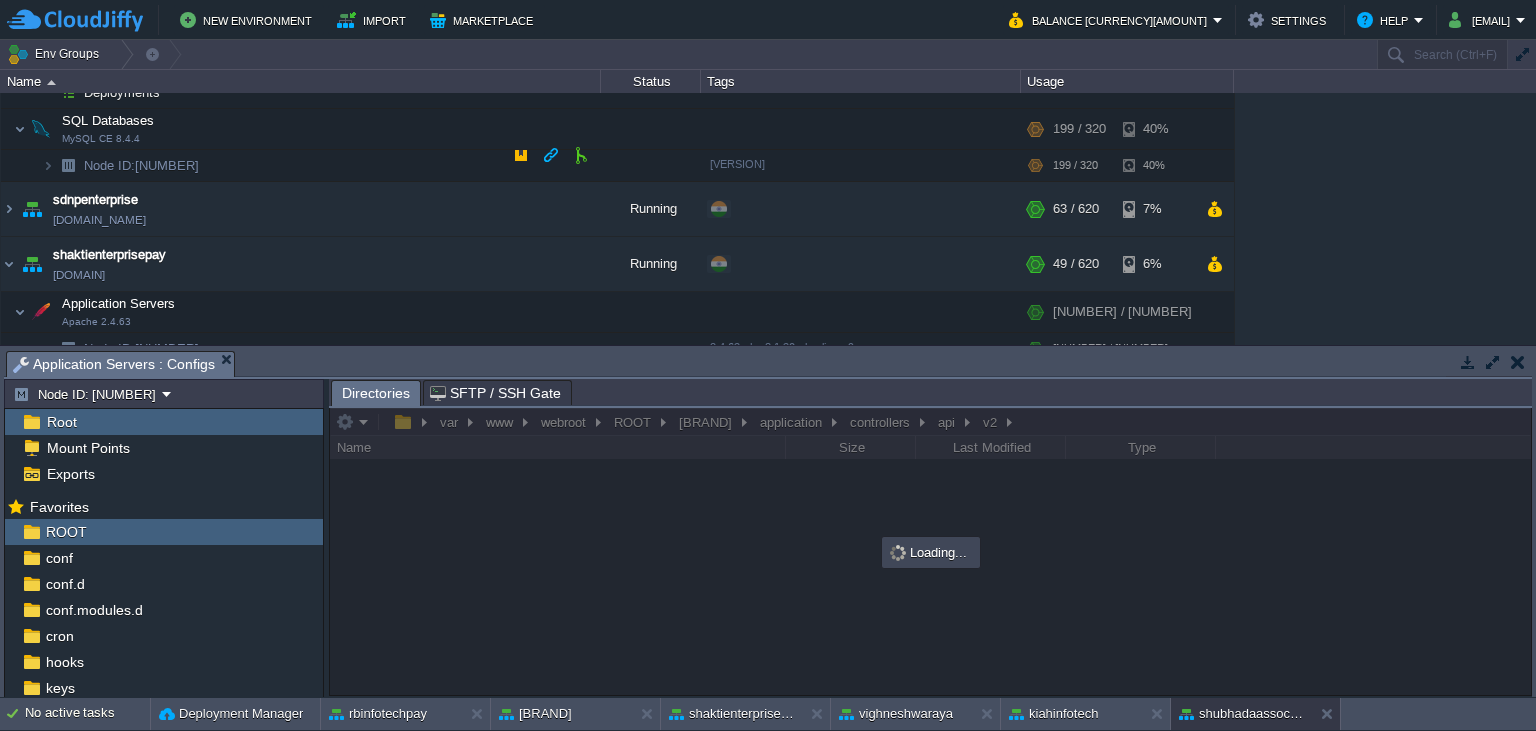 scroll, scrollTop: 2097, scrollLeft: 0, axis: vertical 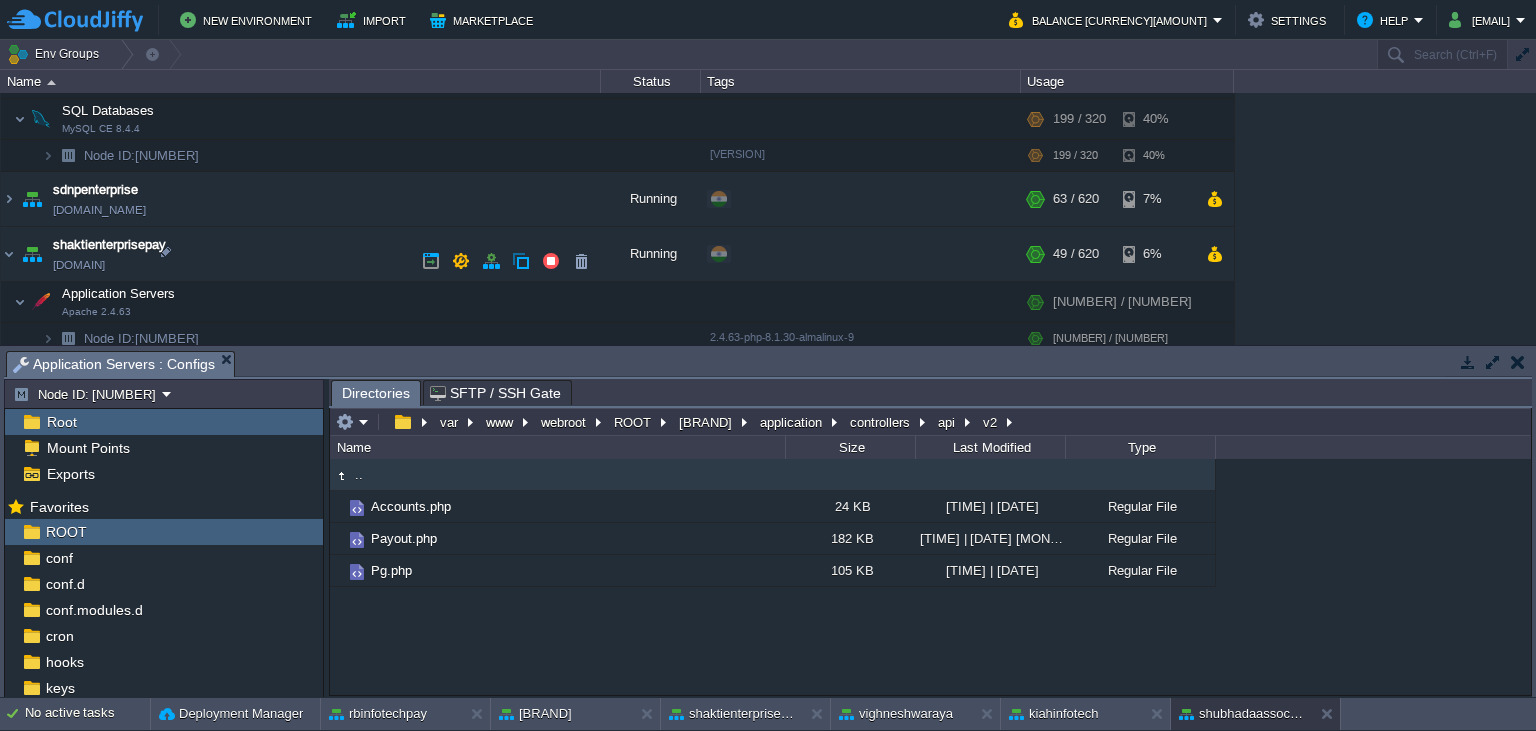 click at bounding box center [9, 957] 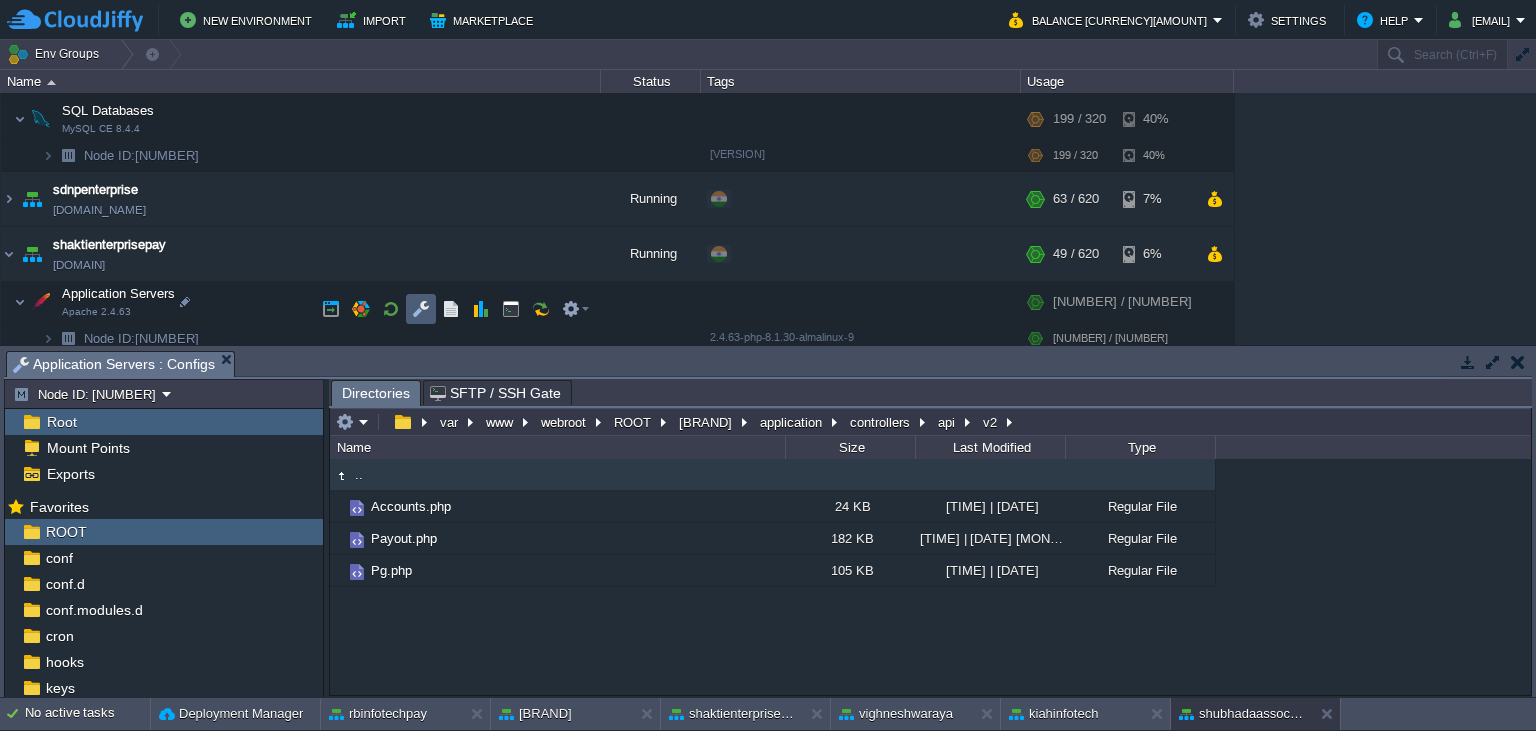 click at bounding box center [421, 309] 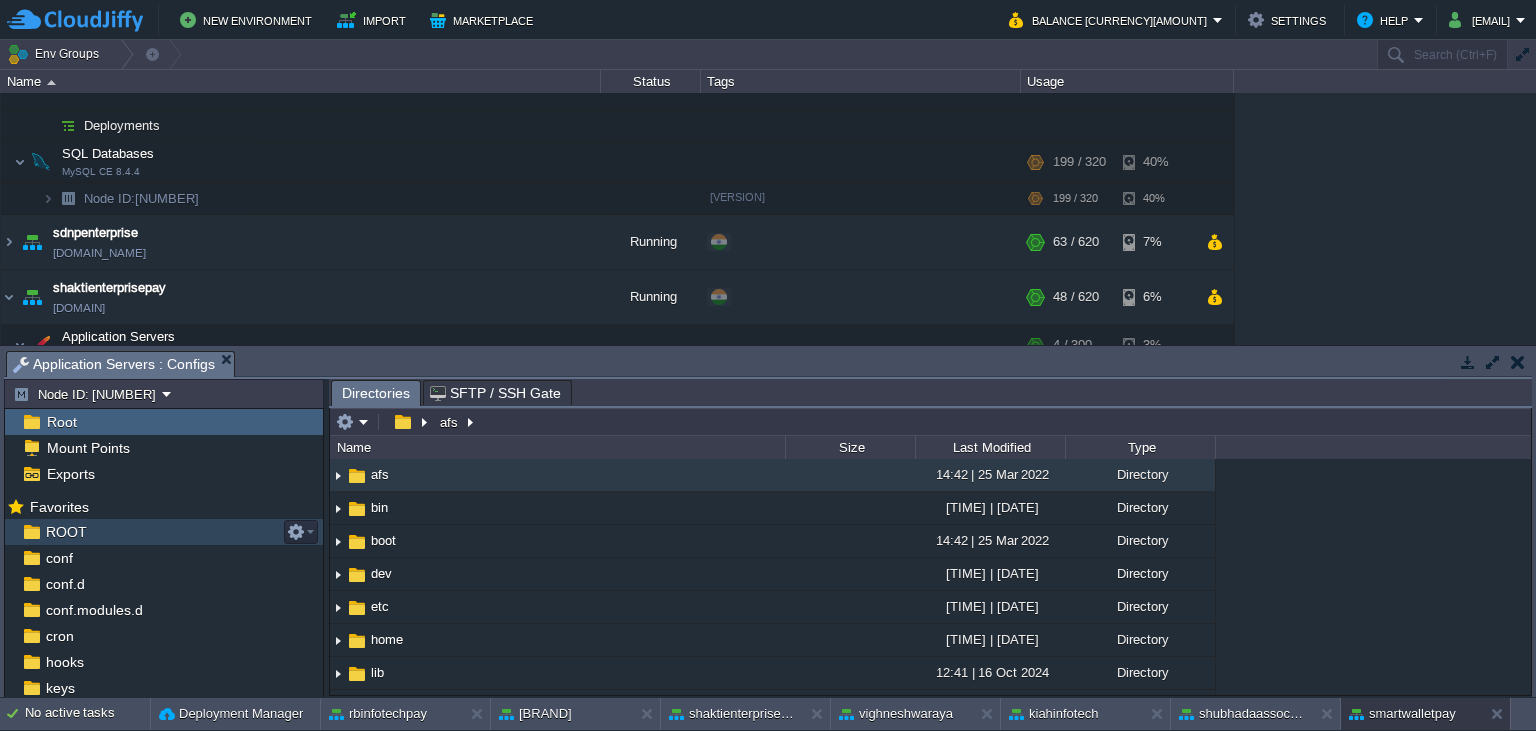 click on "ROOT" at bounding box center [164, 532] 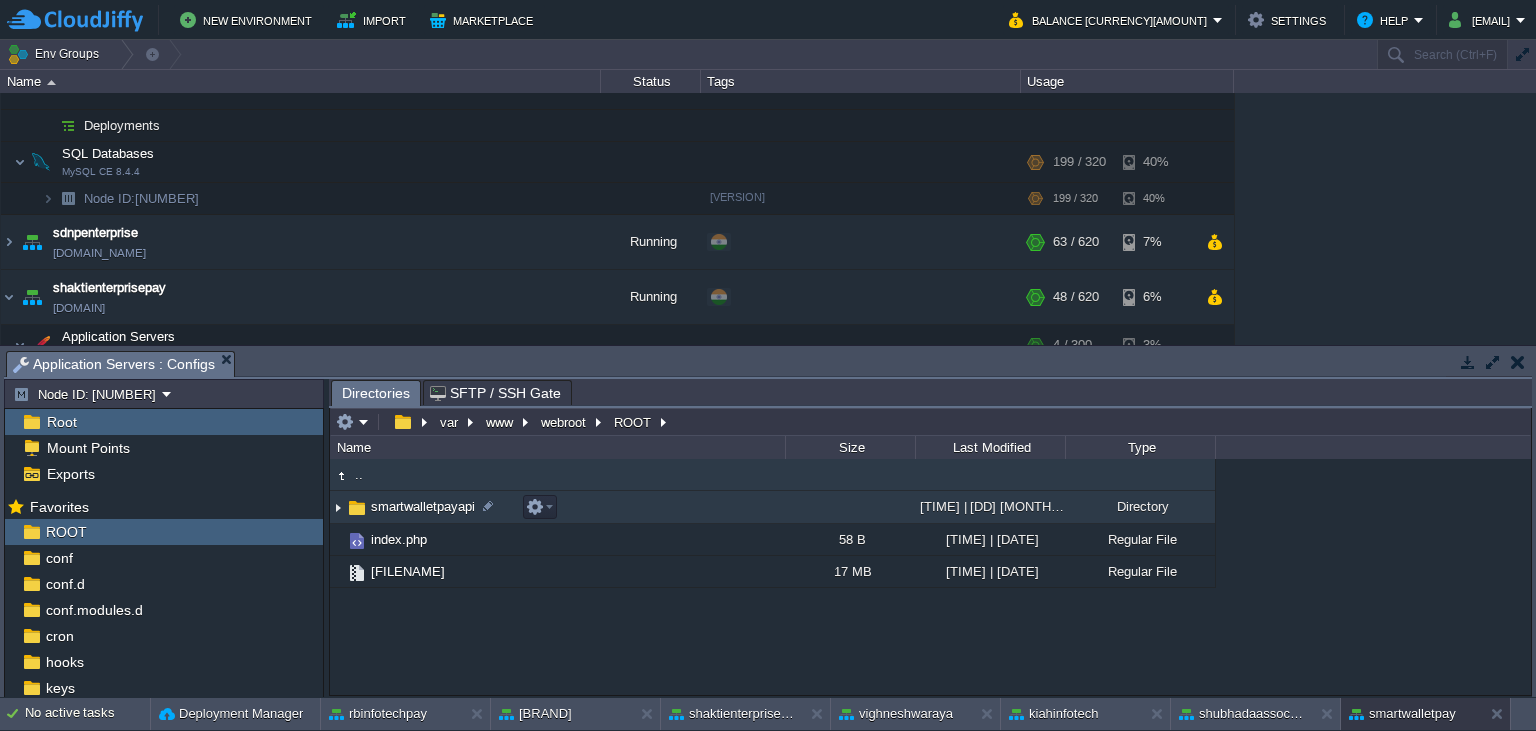click on "smartwalletpayapi" at bounding box center (423, 506) 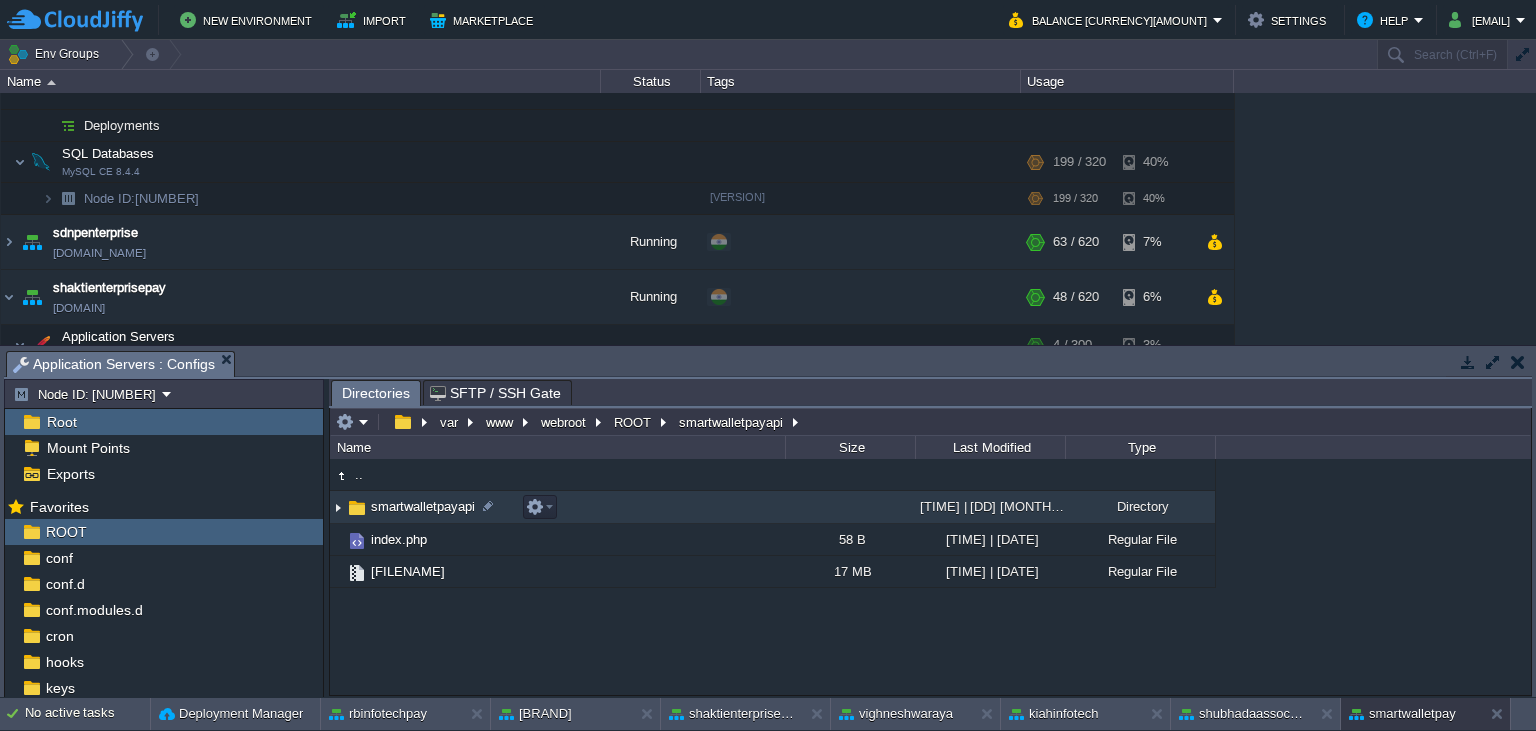 click on "smartwalletpayapi" at bounding box center (423, 506) 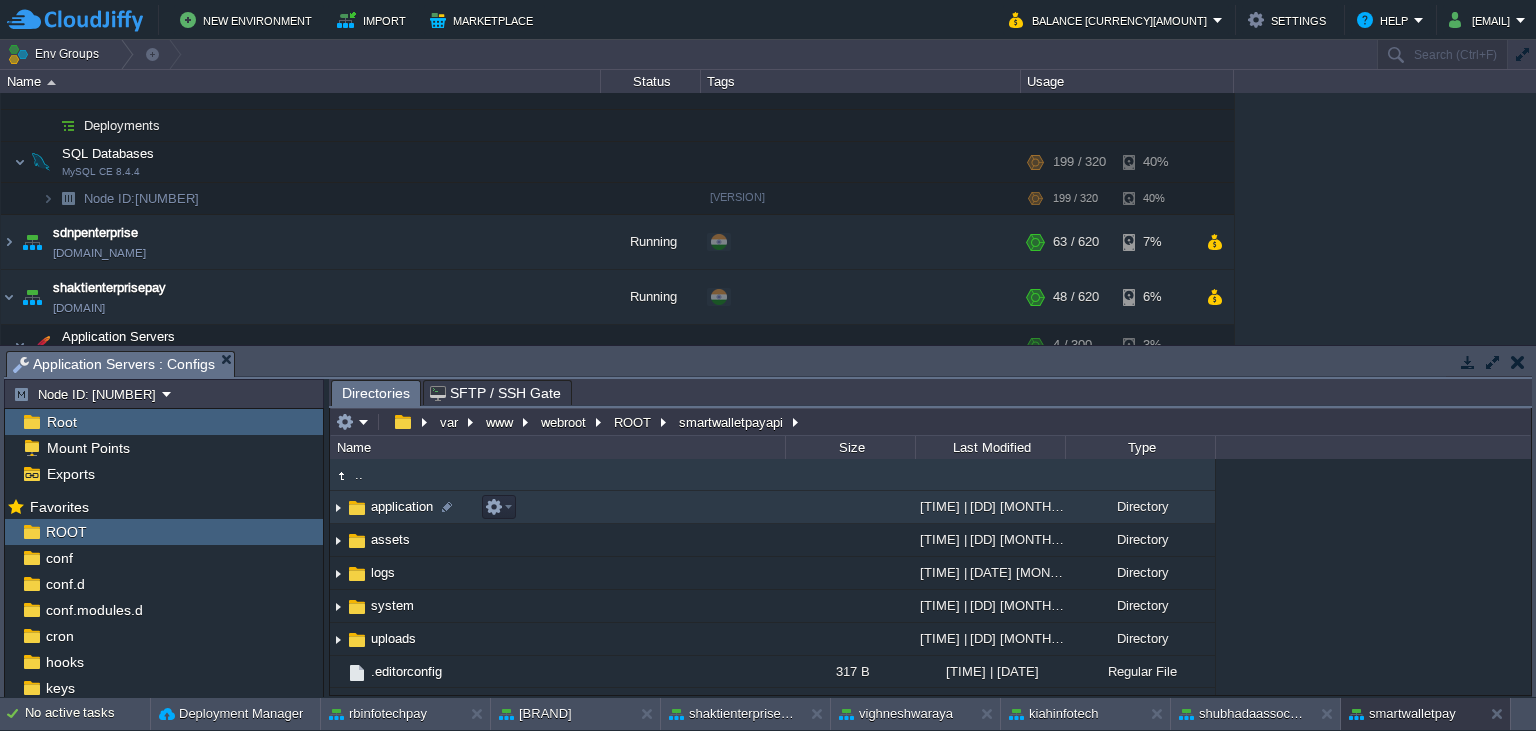 click on "application" at bounding box center [402, 506] 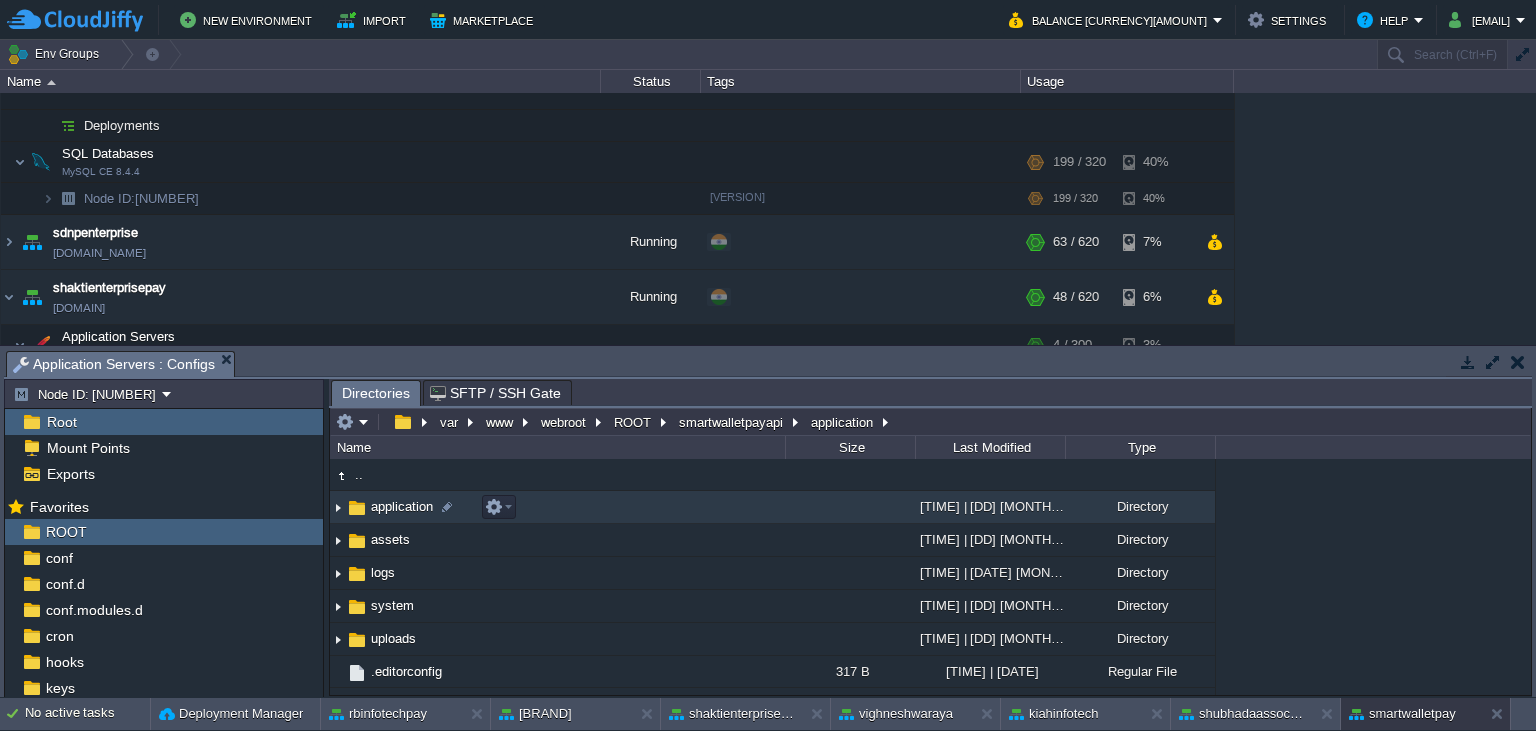 click on "application" at bounding box center [402, 506] 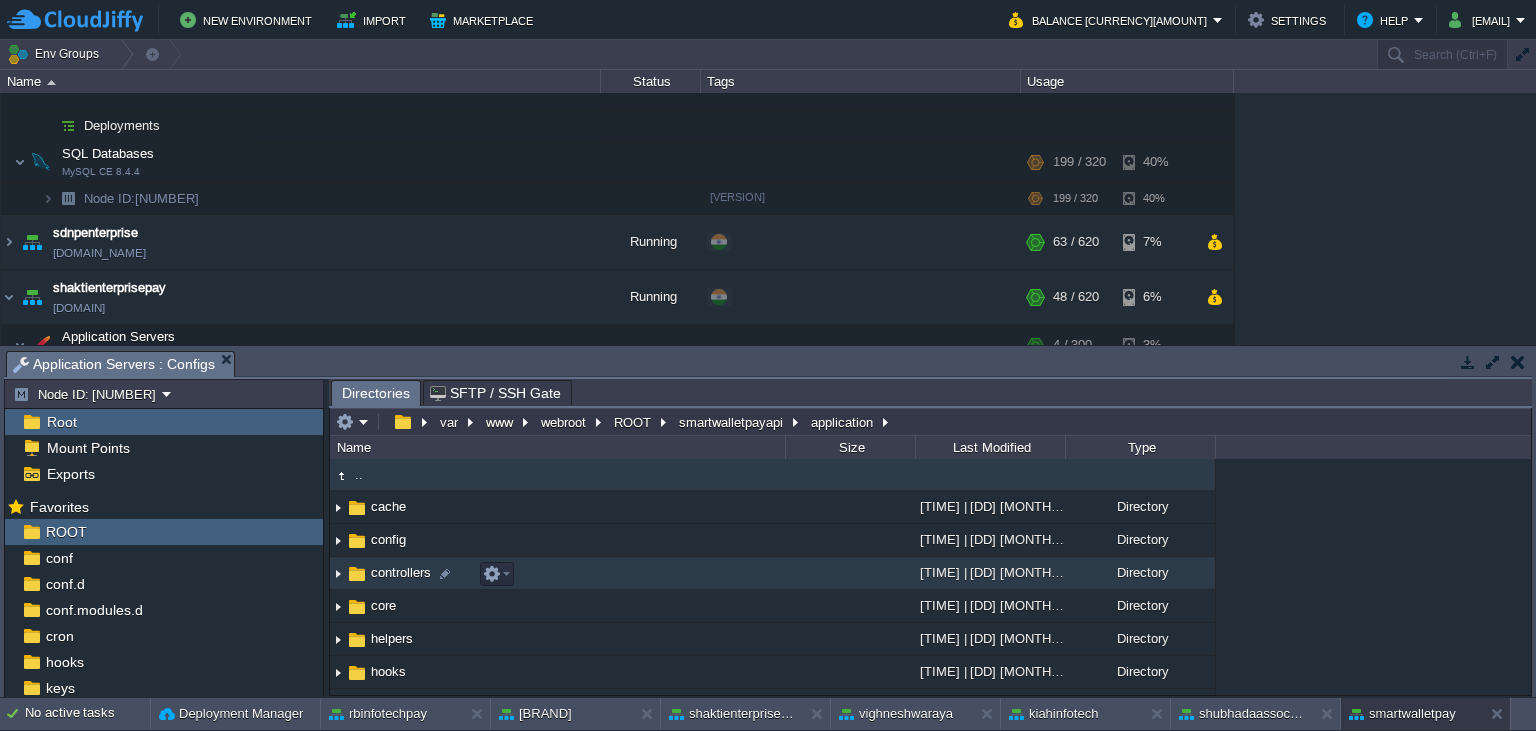 click on "controllers" at bounding box center (401, 572) 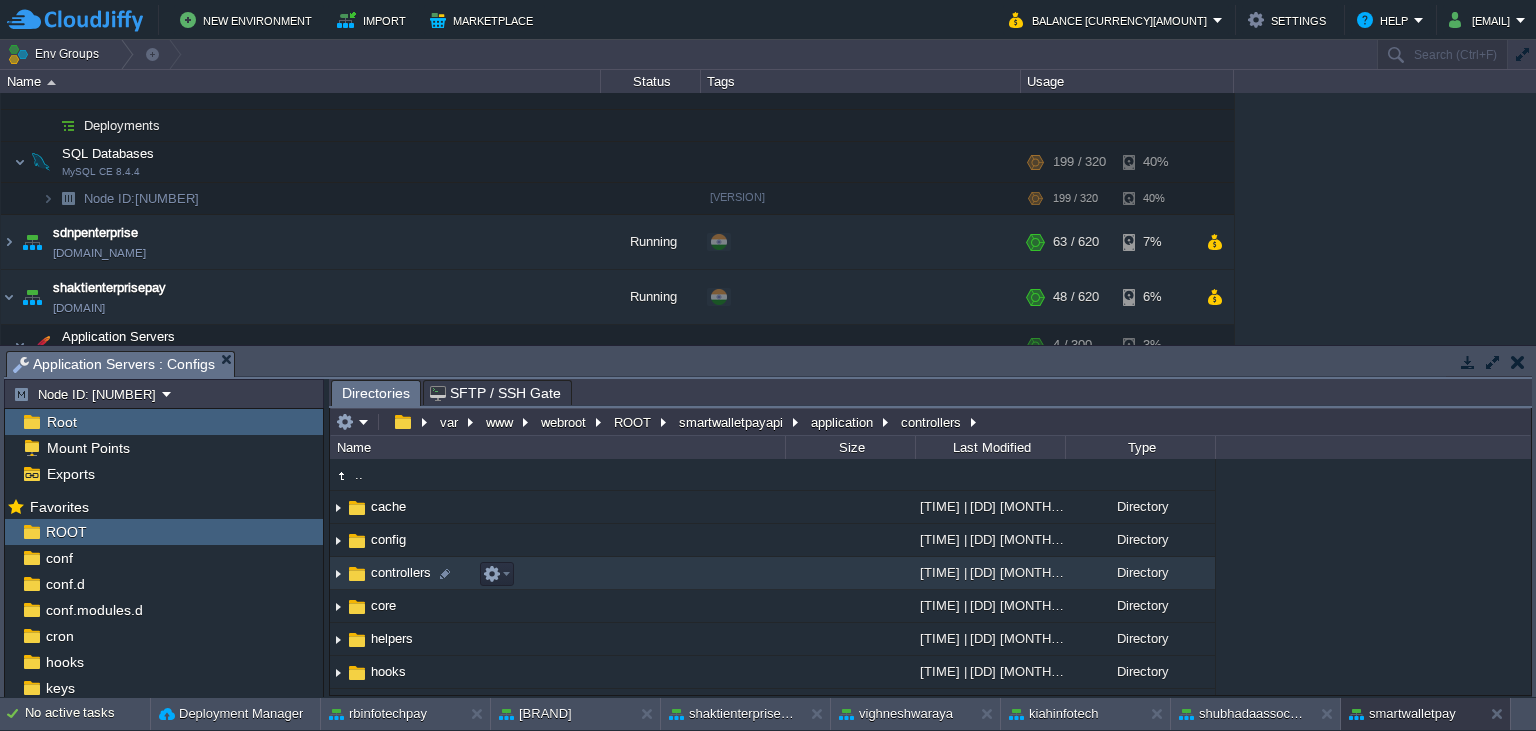 click on "controllers" at bounding box center [401, 572] 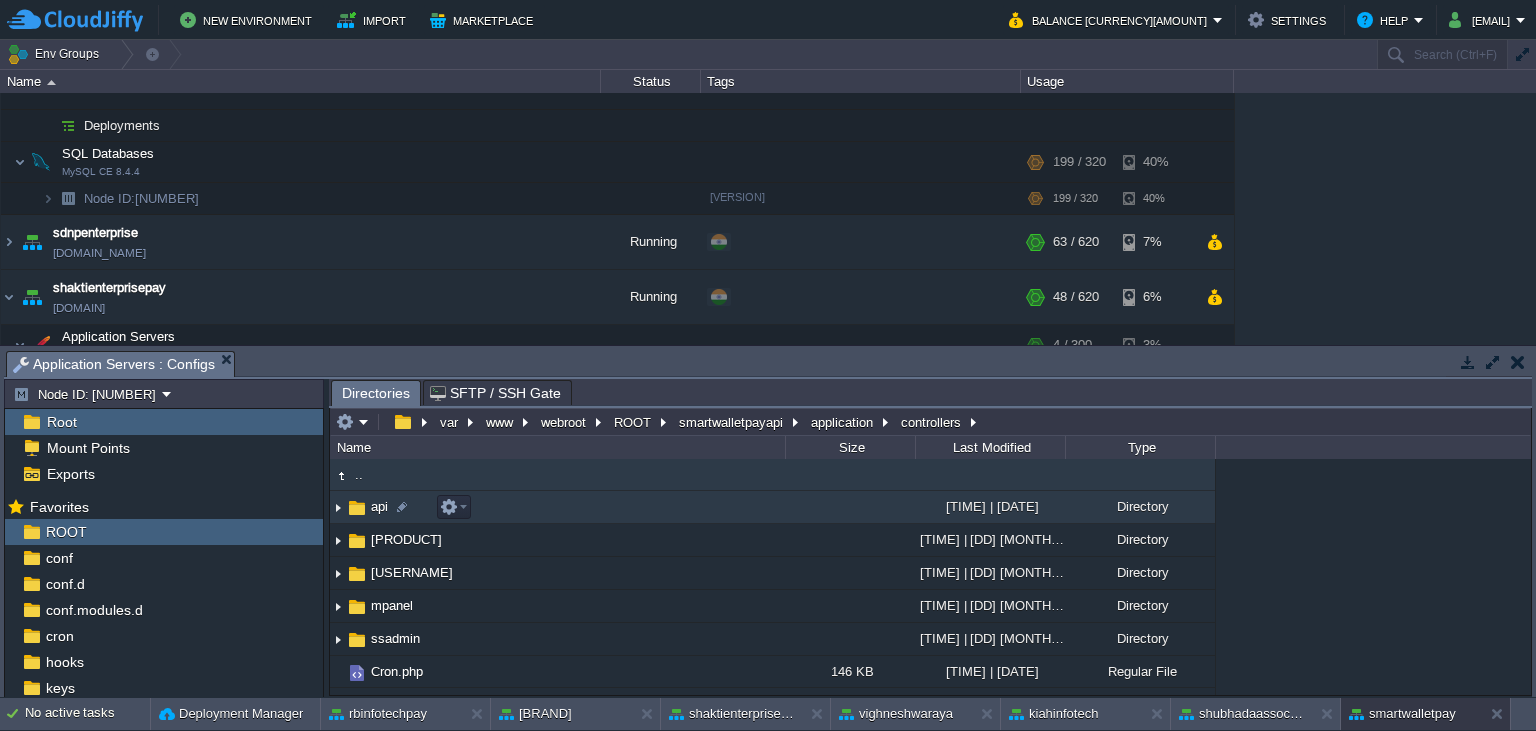 click on "api" at bounding box center (379, 506) 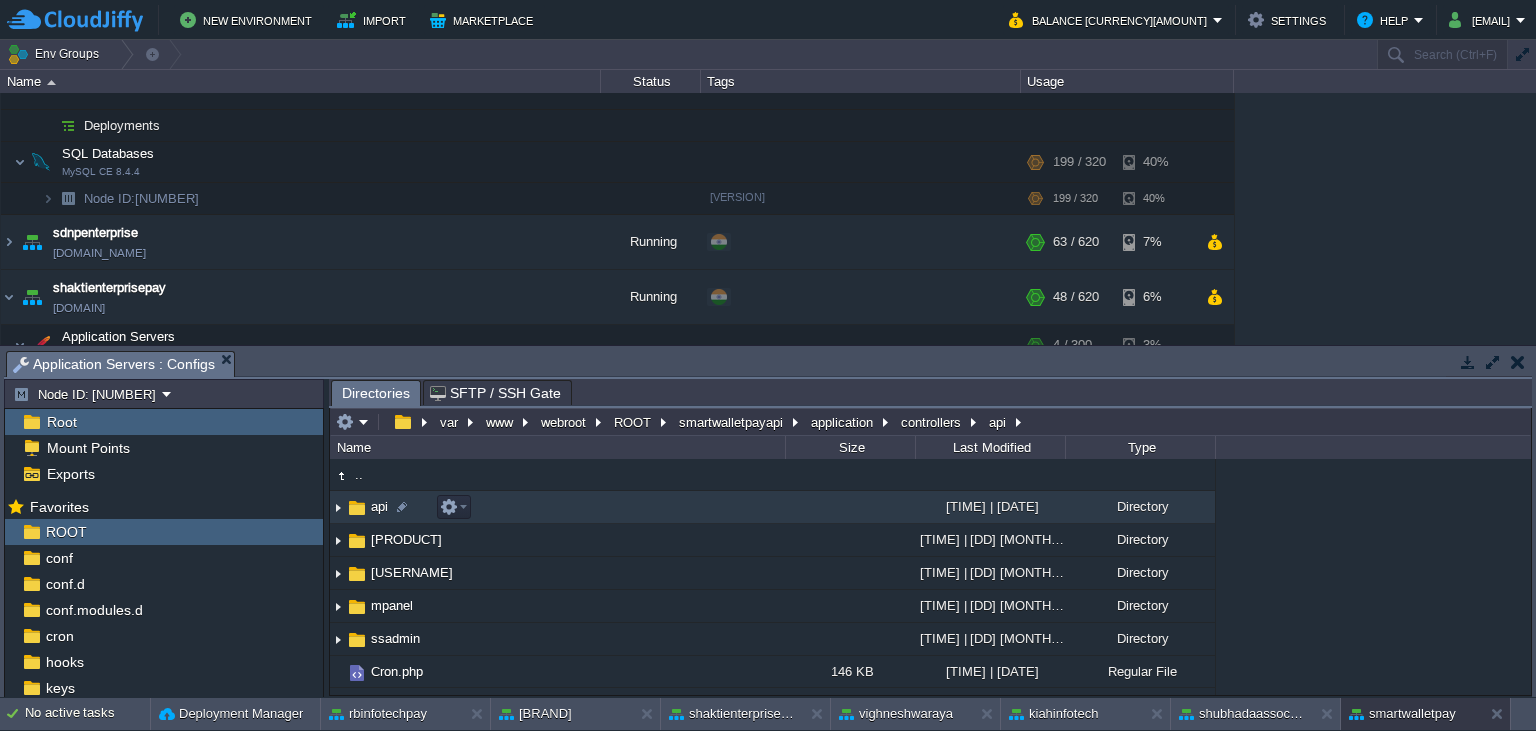 click on "api" at bounding box center (379, 506) 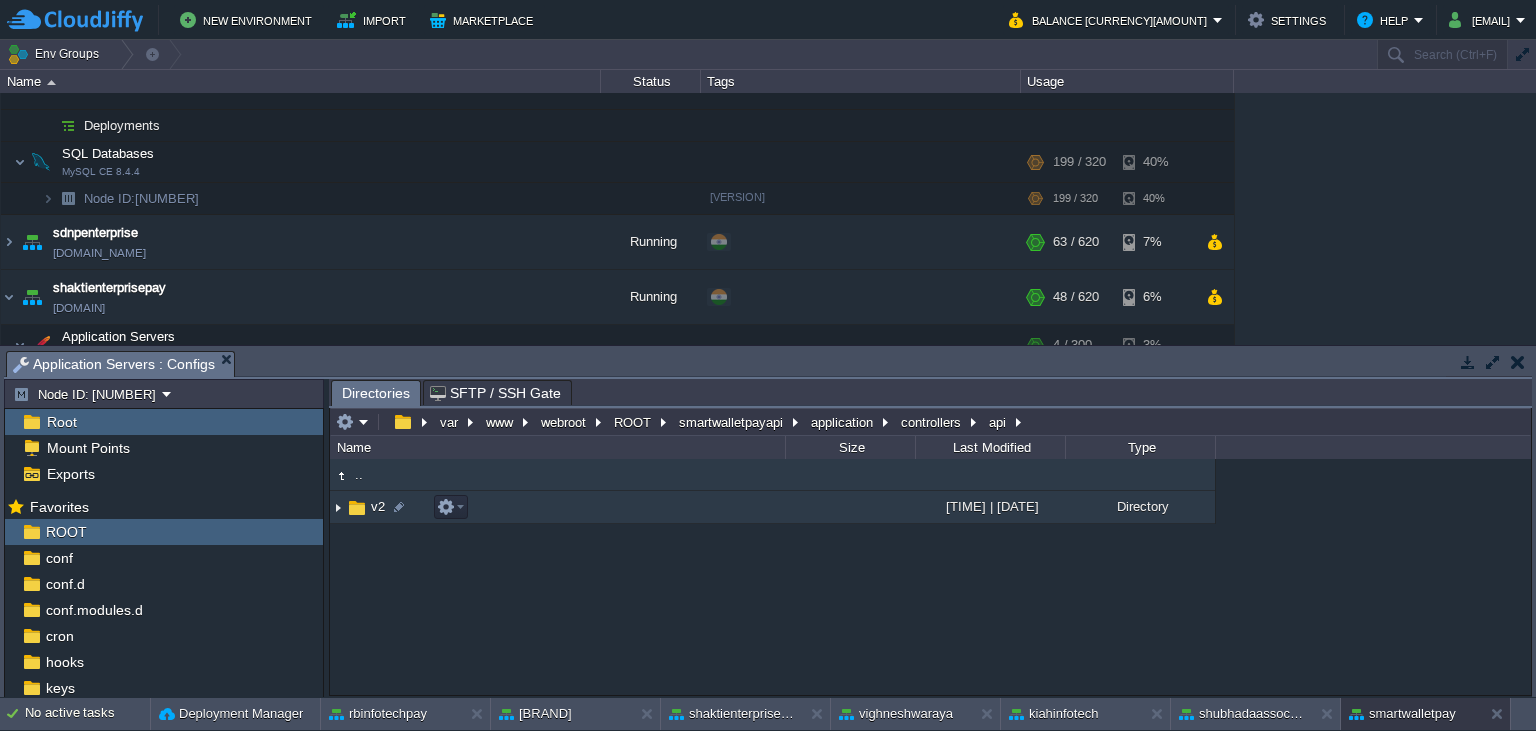 click on "v2" at bounding box center (378, 506) 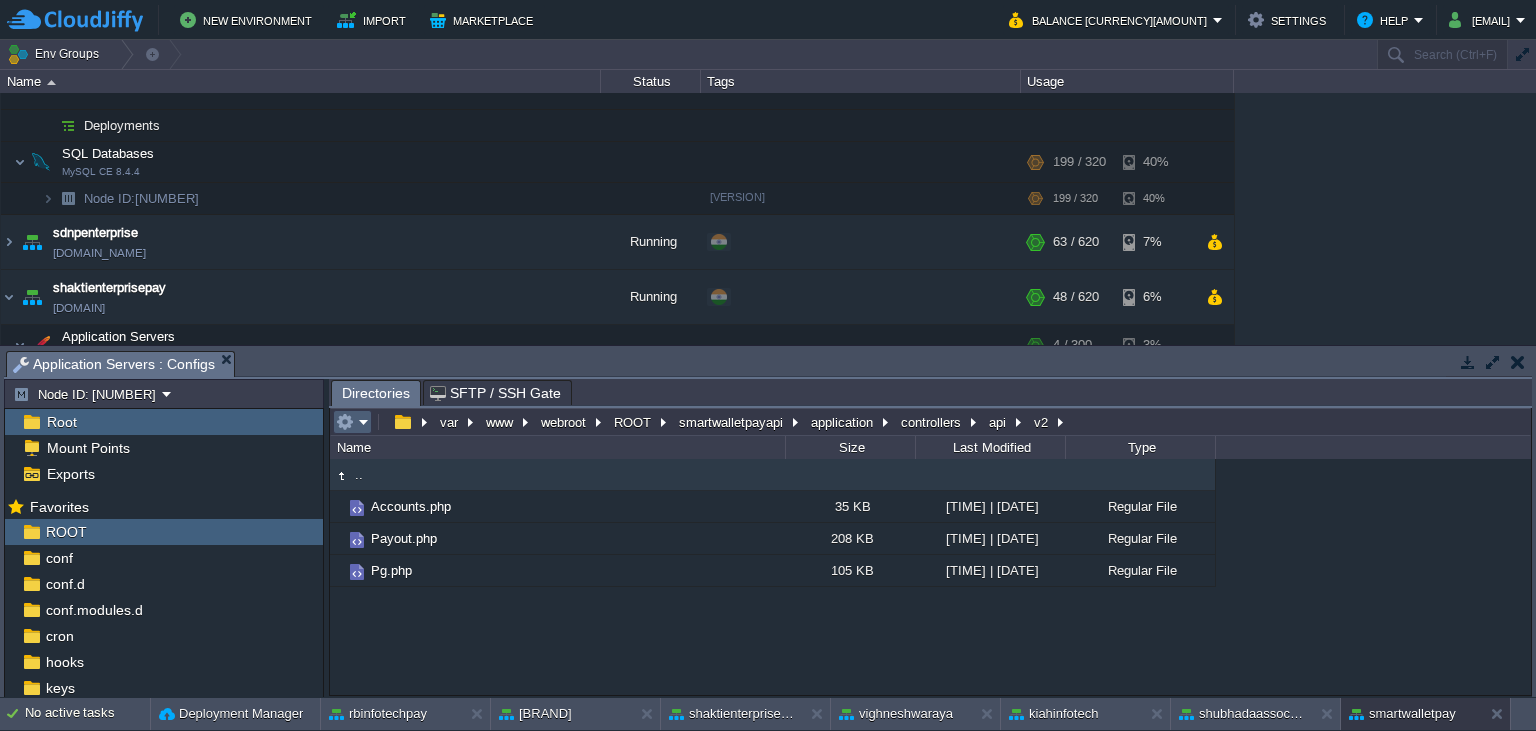 click at bounding box center (345, 422) 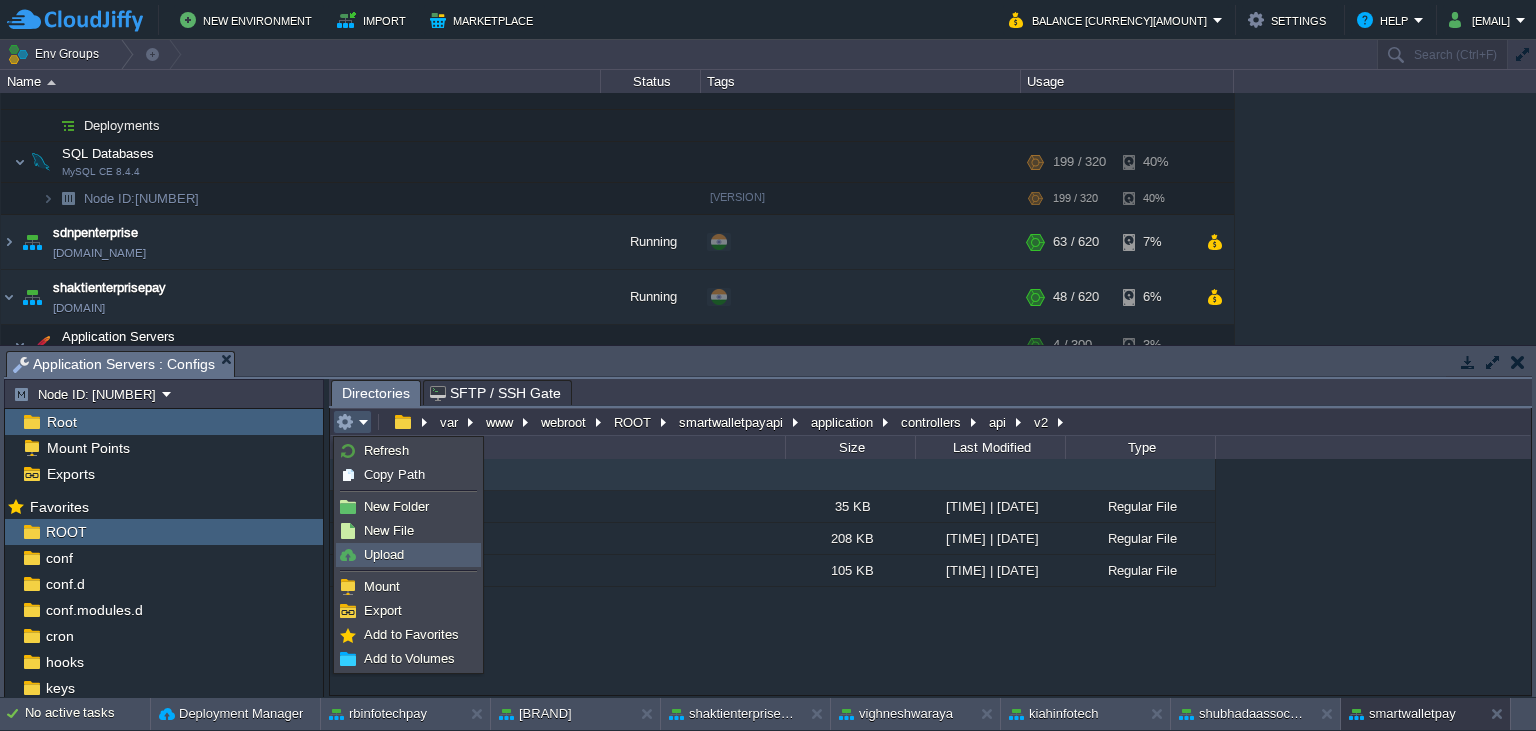 click on "Upload" at bounding box center [384, 554] 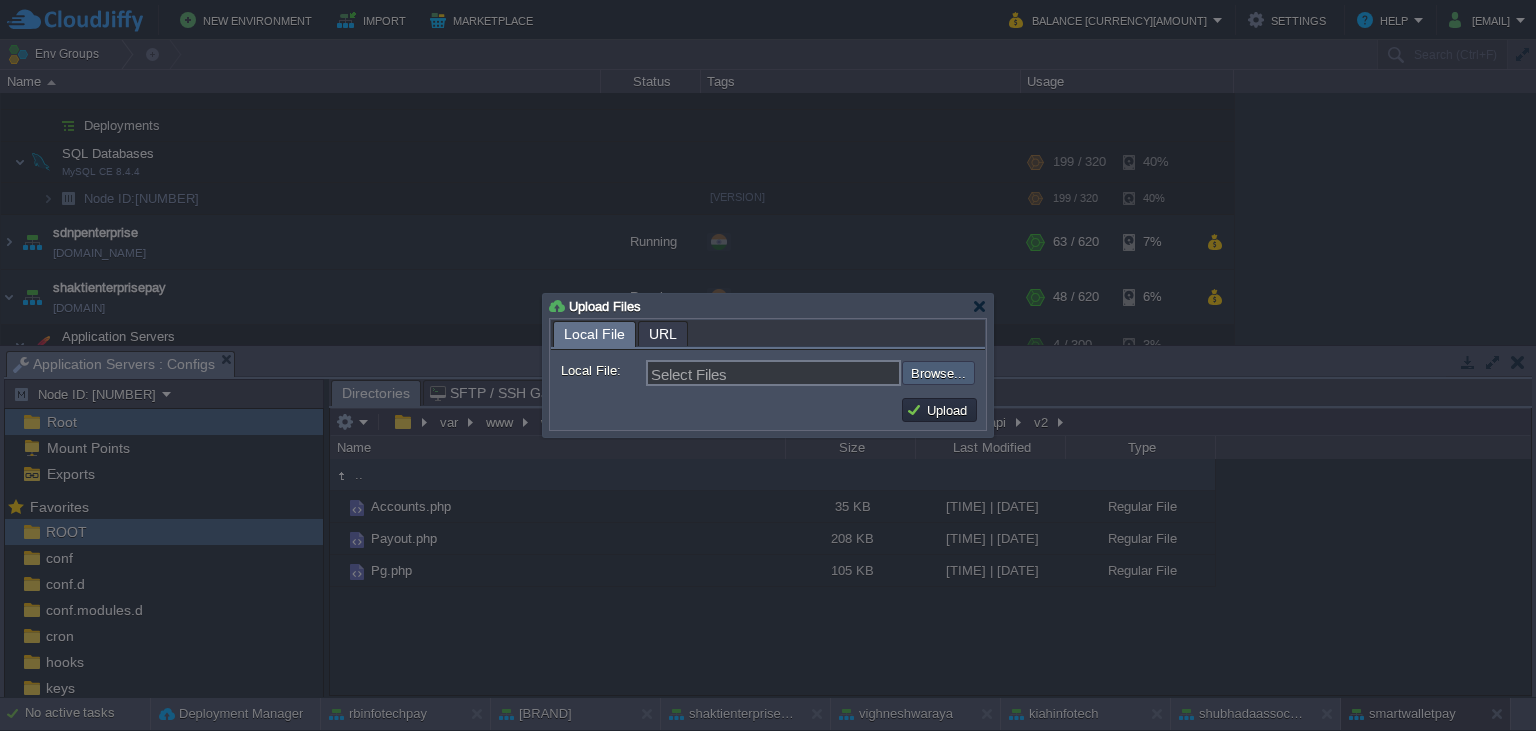 click at bounding box center [848, 373] 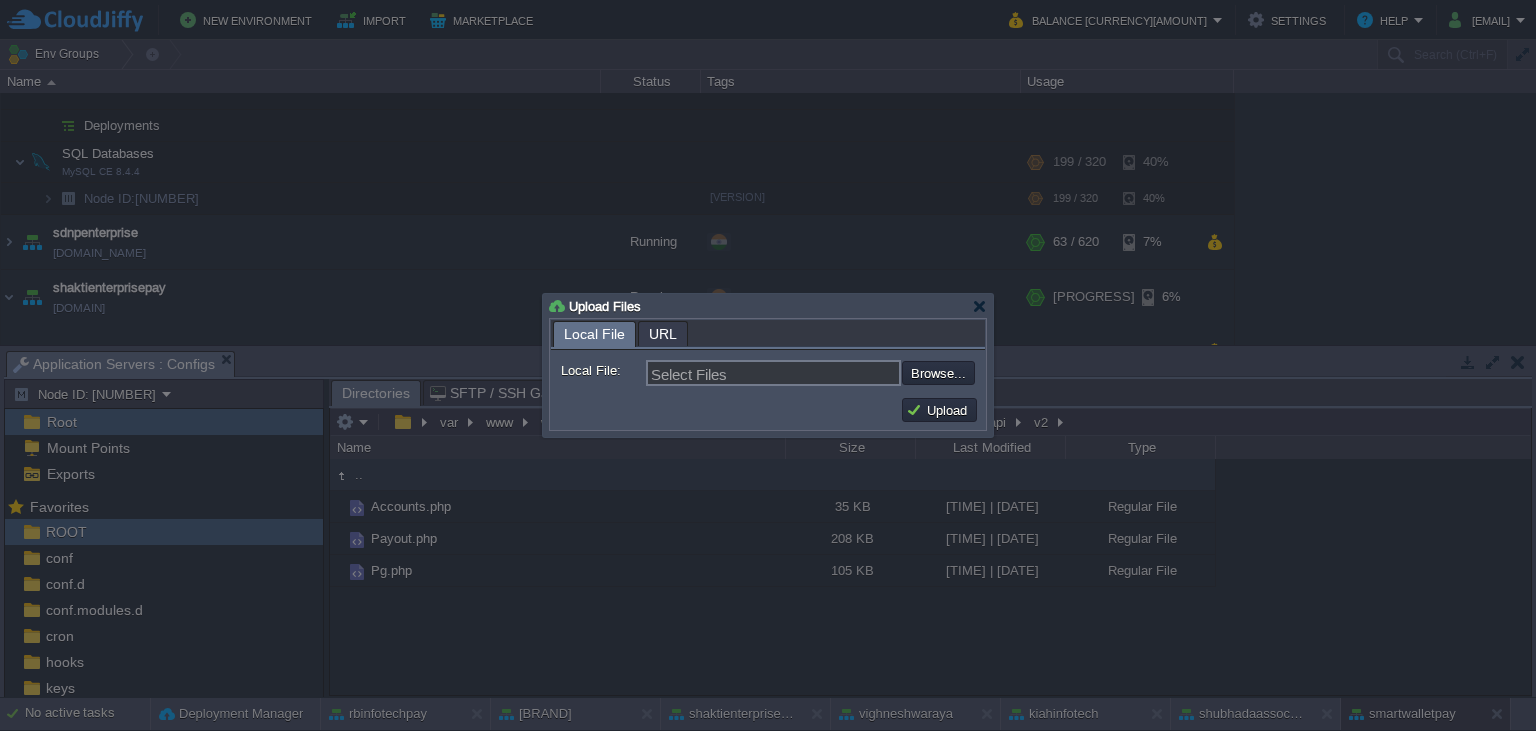 type on "[PATH]" 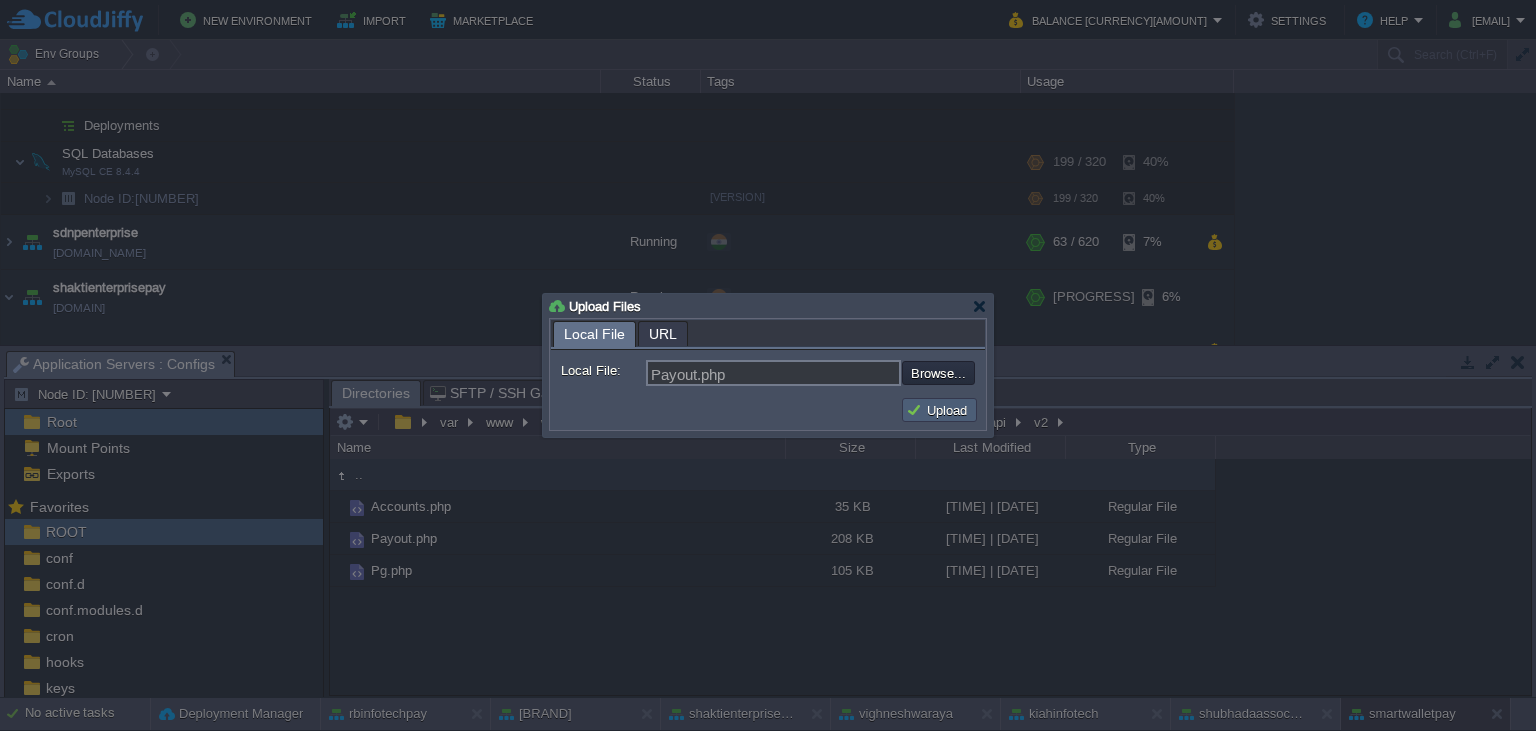 click on "Upload" at bounding box center [939, 410] 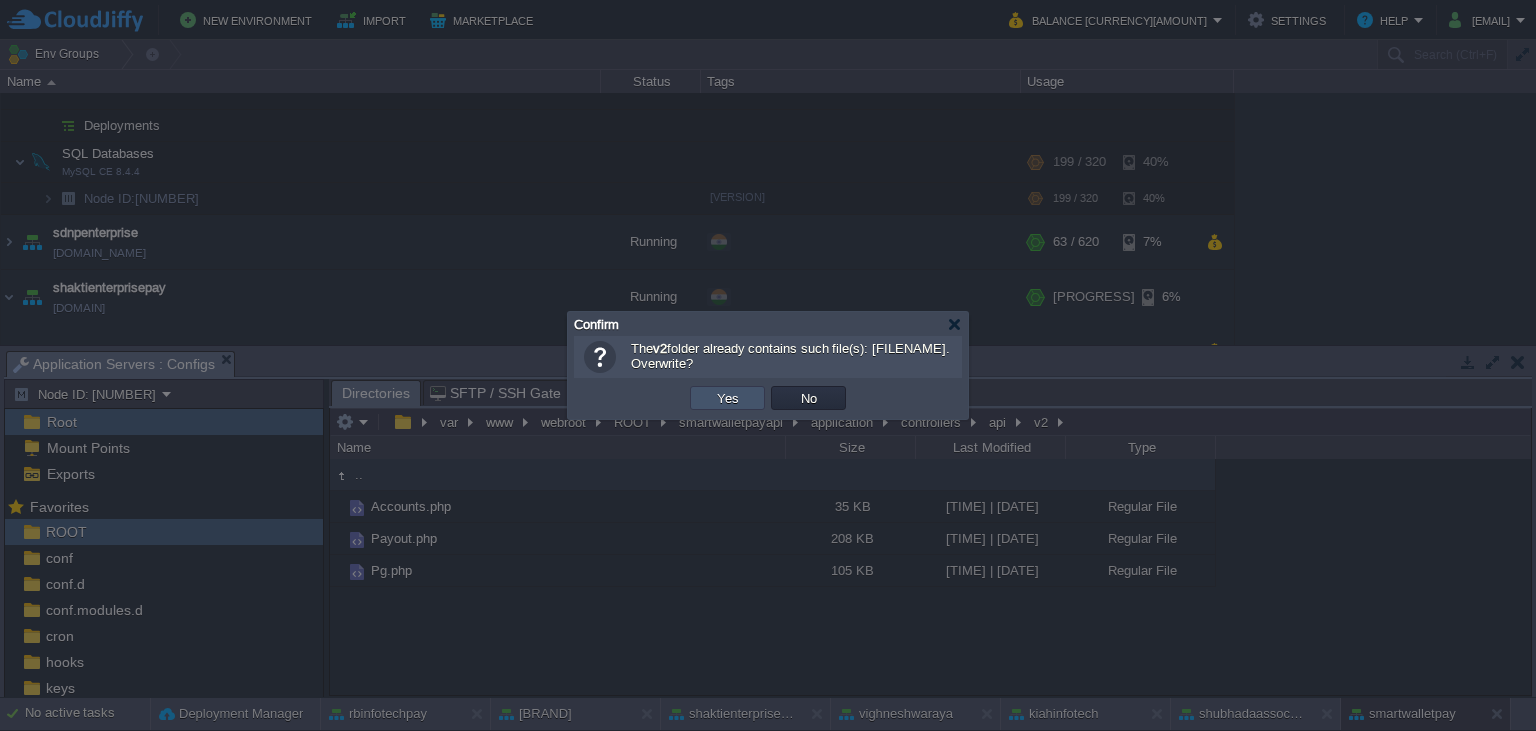 click on "Yes" at bounding box center (728, 398) 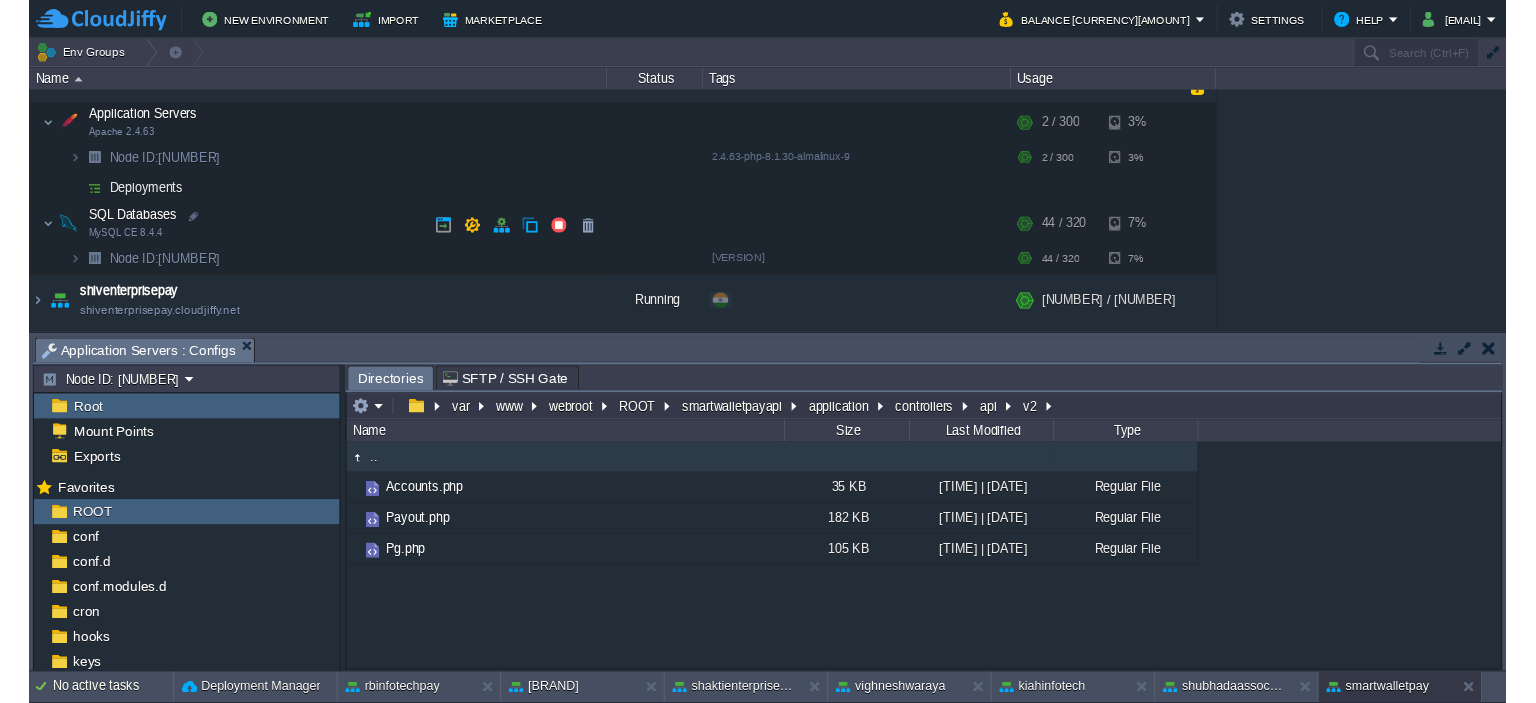 scroll, scrollTop: 2371, scrollLeft: 0, axis: vertical 